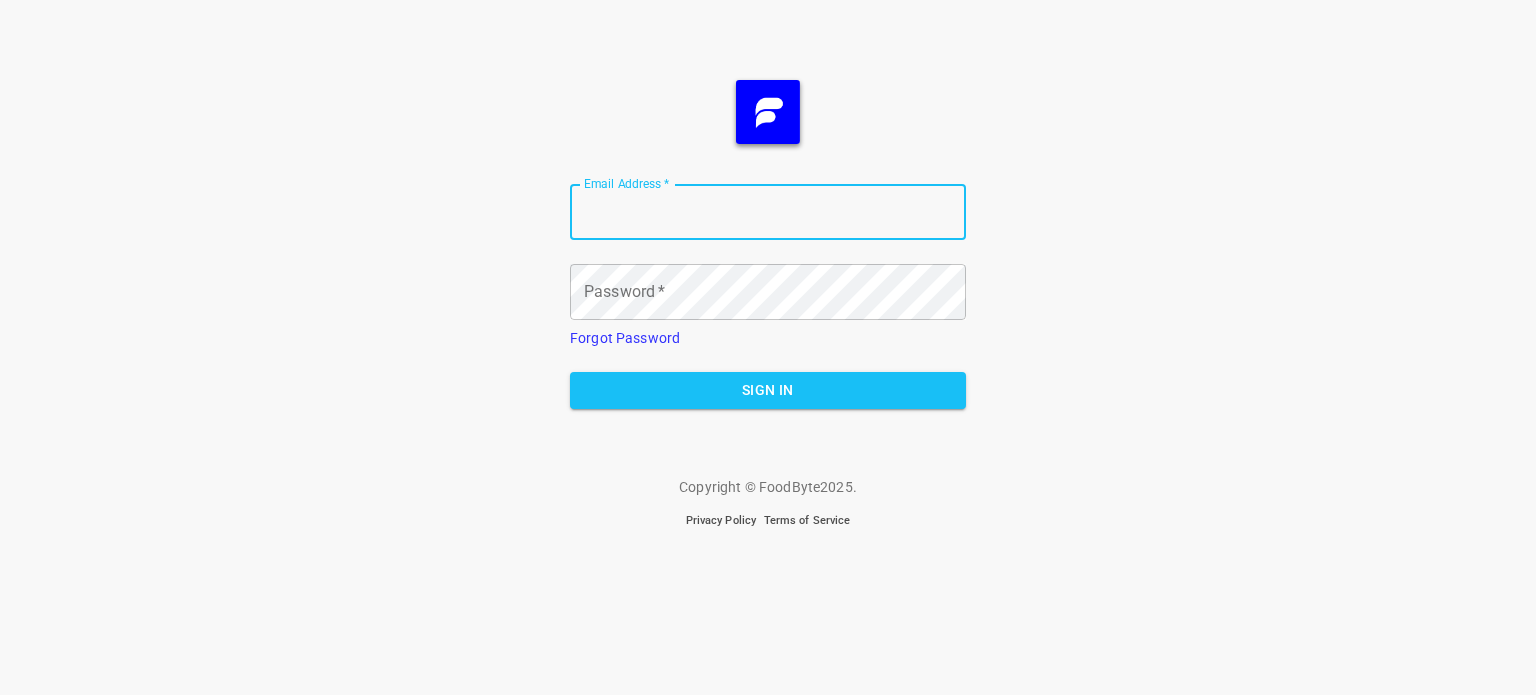 scroll, scrollTop: 0, scrollLeft: 0, axis: both 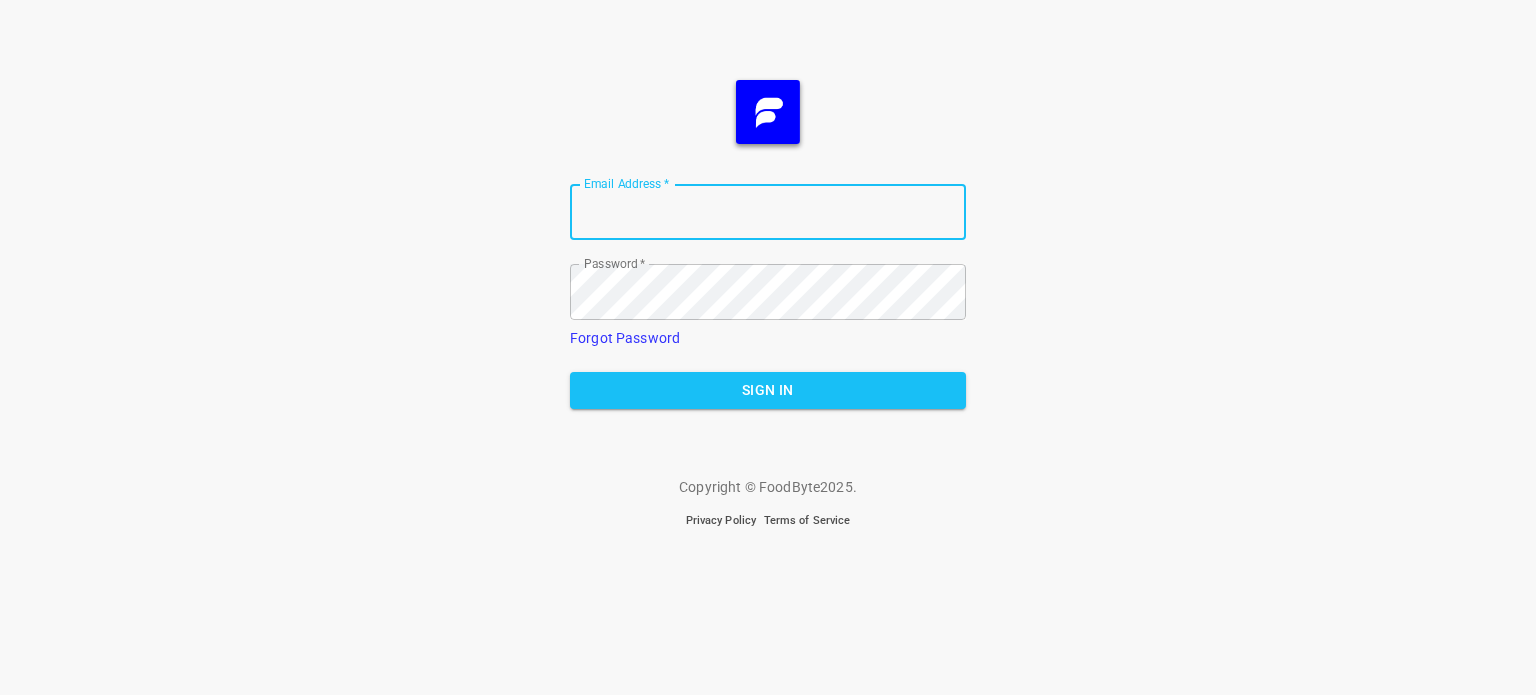 type on "[EMAIL_ADDRESS][DOMAIN_NAME]" 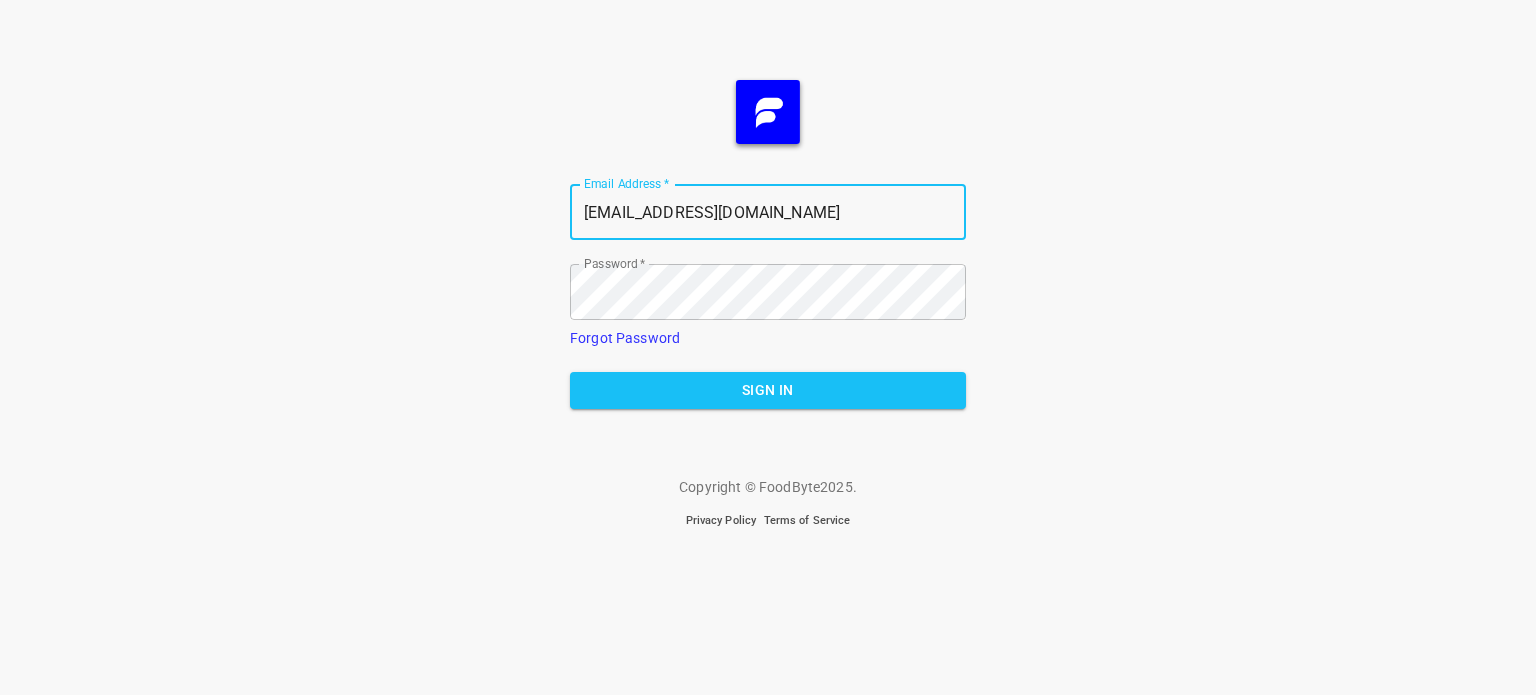click on "Sign In" at bounding box center [768, 390] 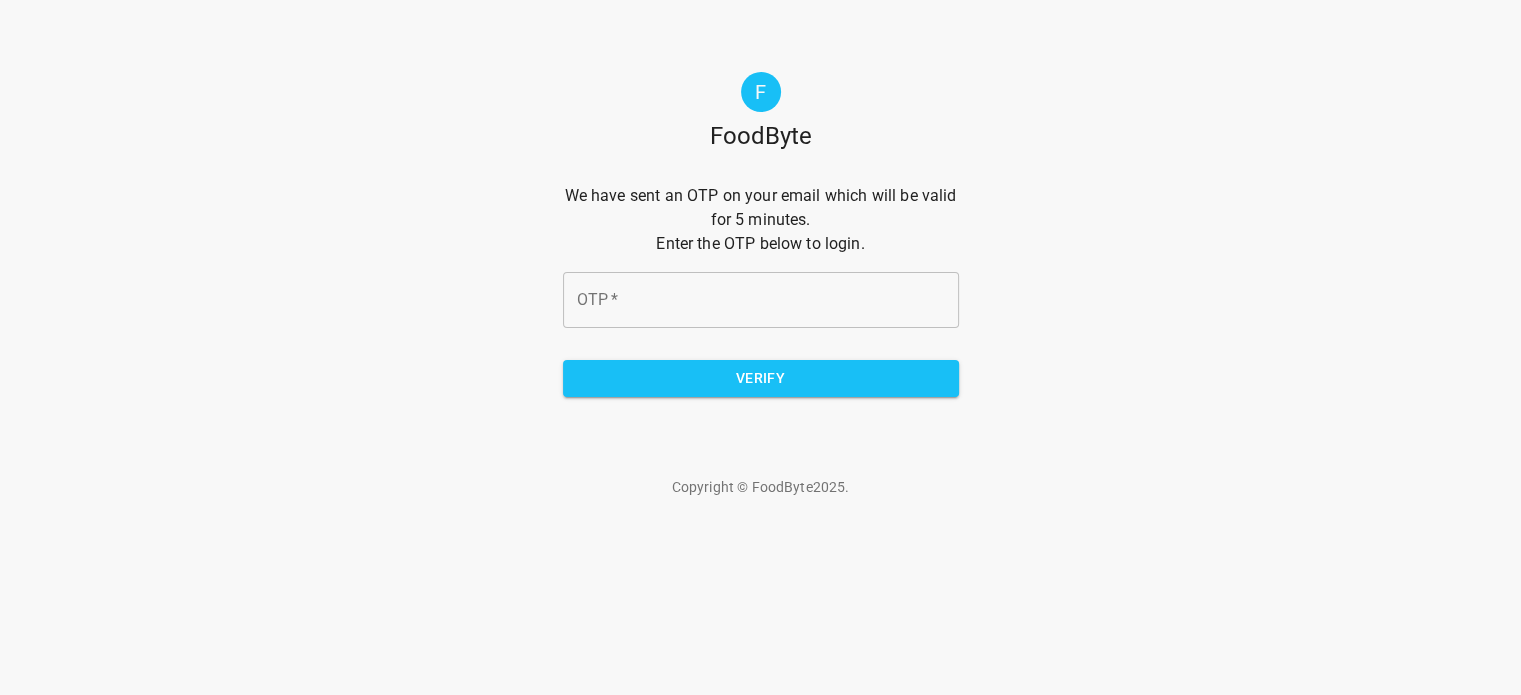 click on "OTP   *" at bounding box center (761, 300) 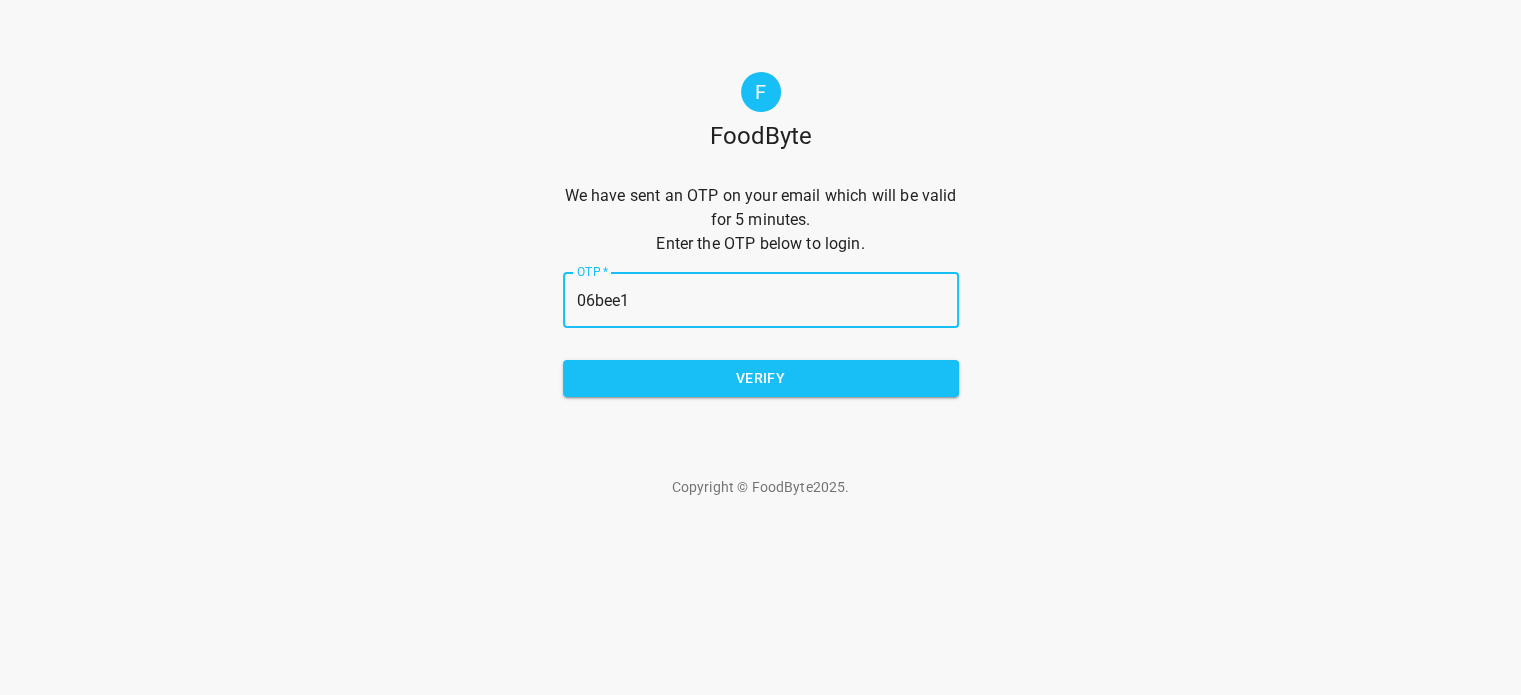type on "06bee1" 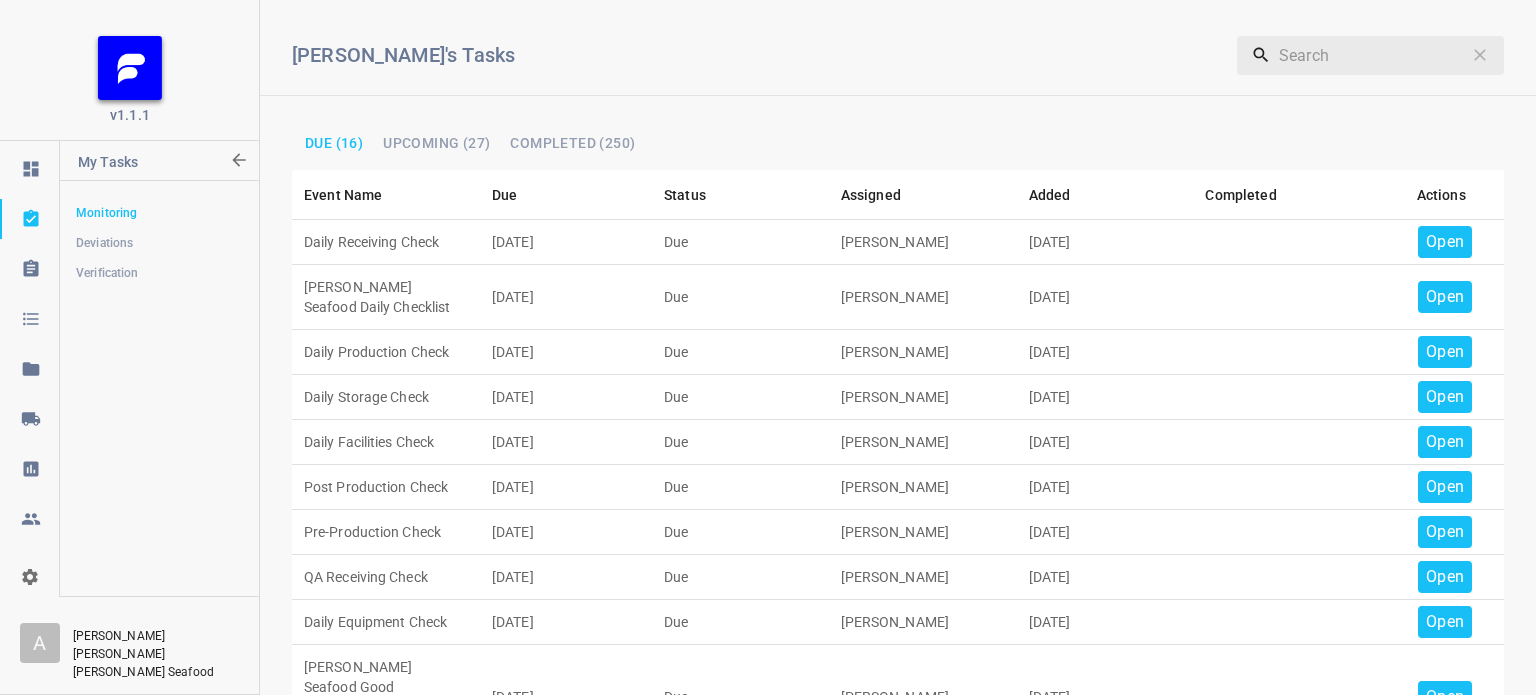 click on "Open" at bounding box center [1445, 242] 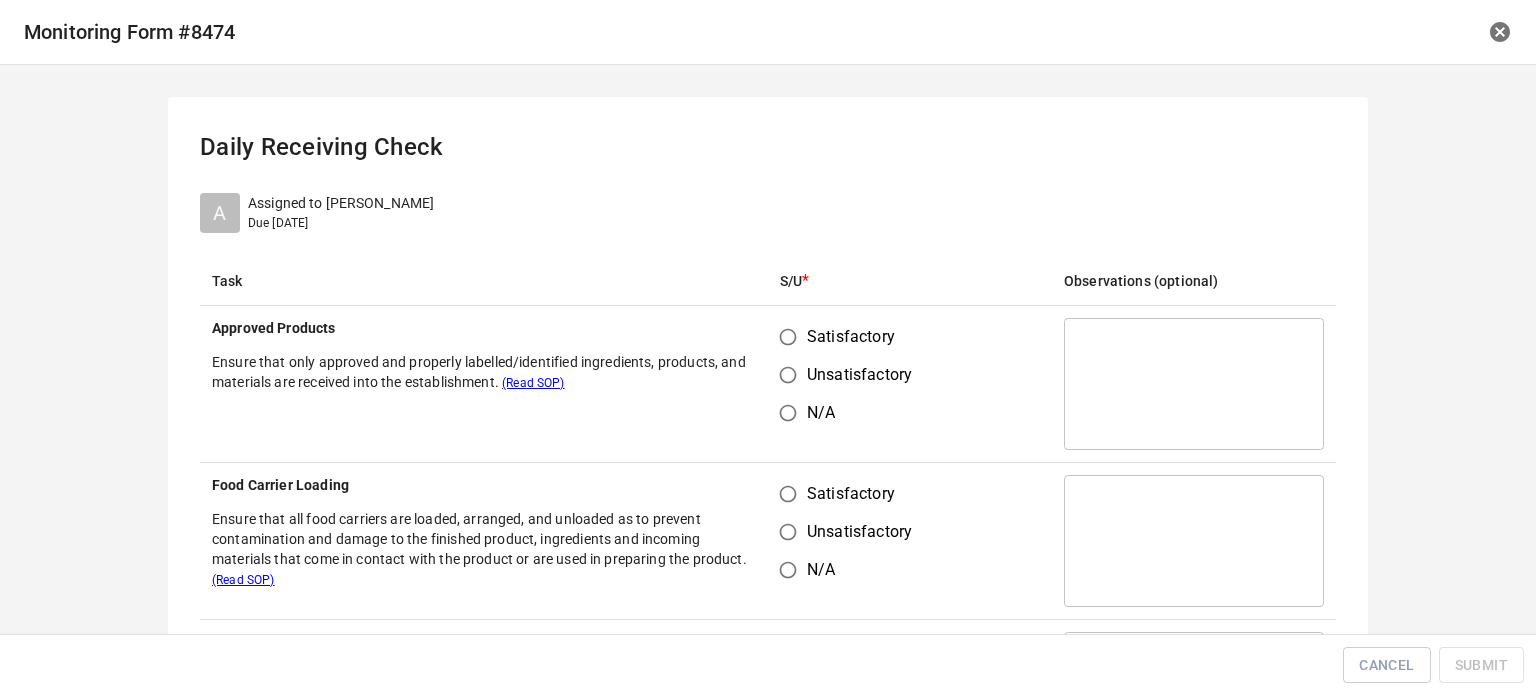 drag, startPoint x: 775, startPoint y: 343, endPoint x: 788, endPoint y: 413, distance: 71.19691 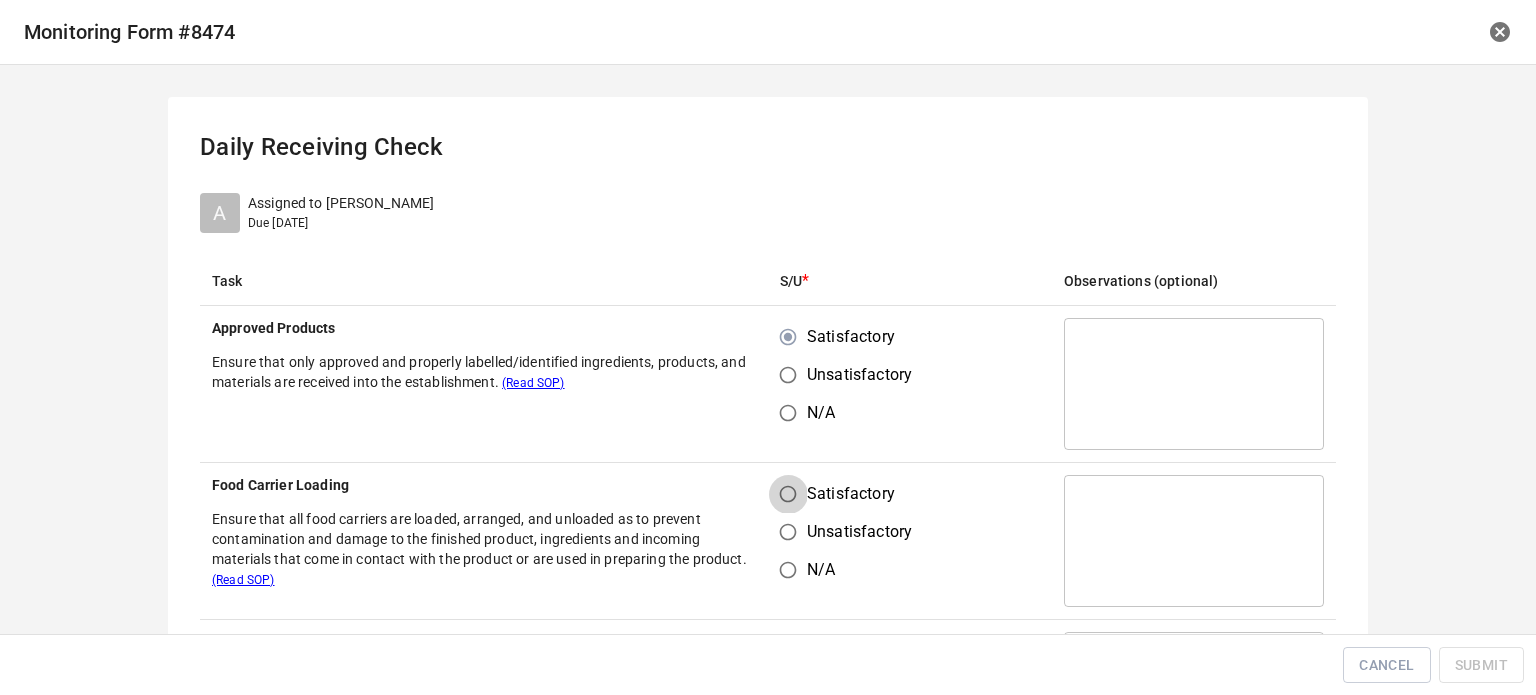 click on "Satisfactory" at bounding box center [788, 494] 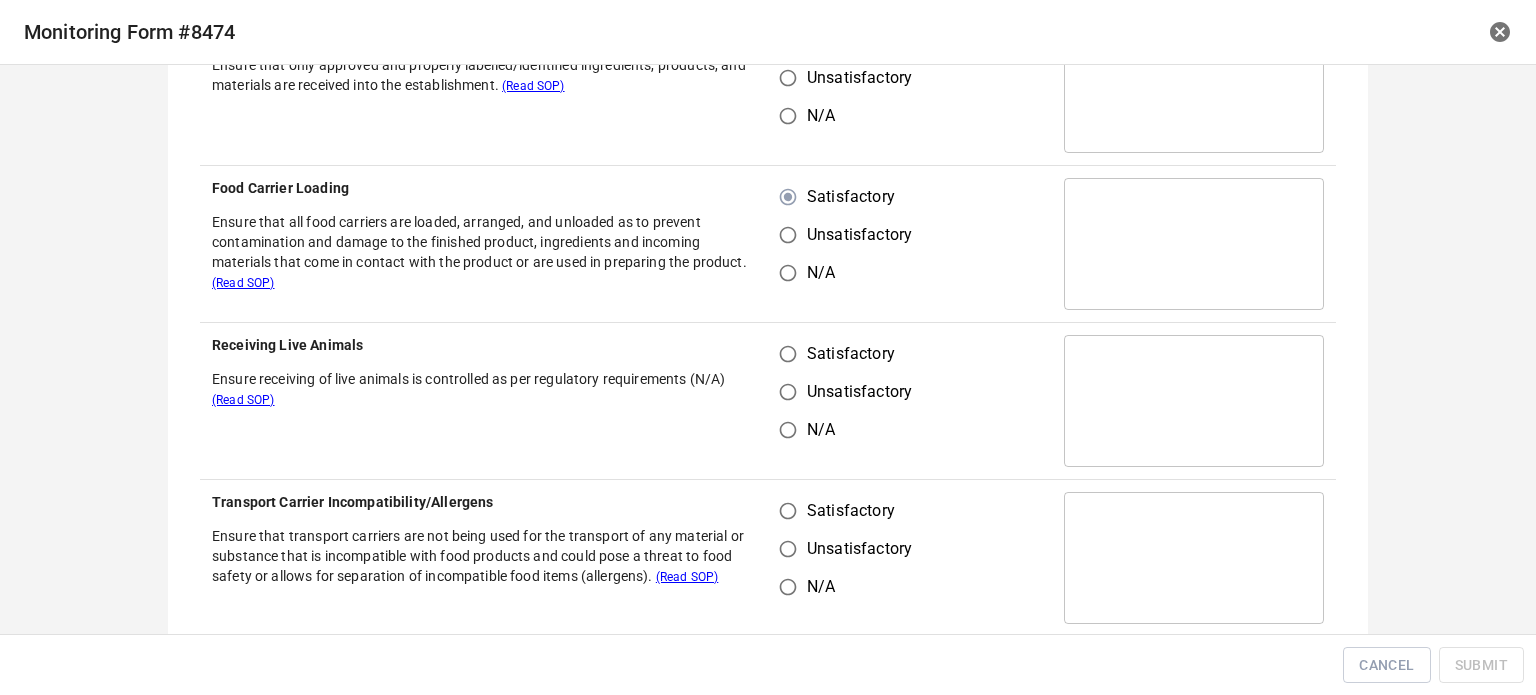 scroll, scrollTop: 300, scrollLeft: 0, axis: vertical 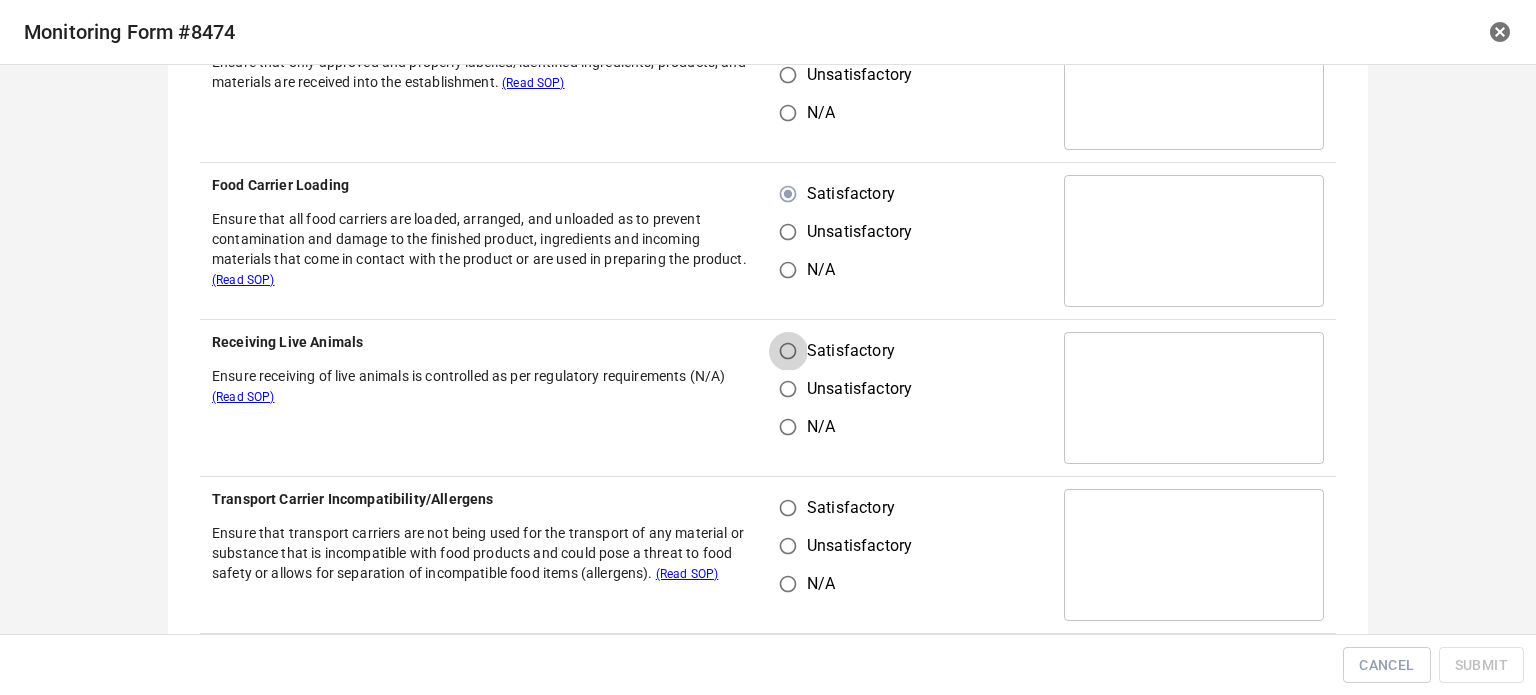 click on "Satisfactory" at bounding box center (788, 351) 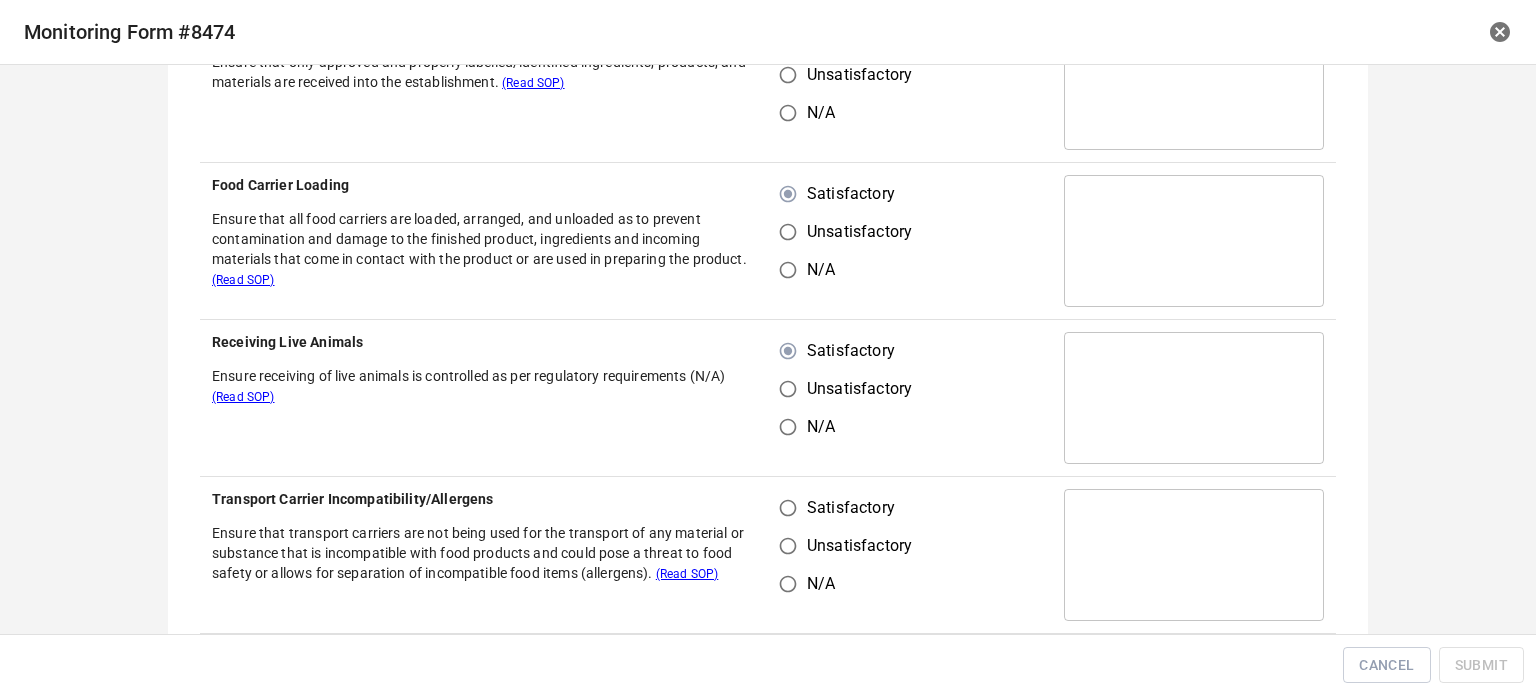 click on "Satisfactory" at bounding box center [788, 508] 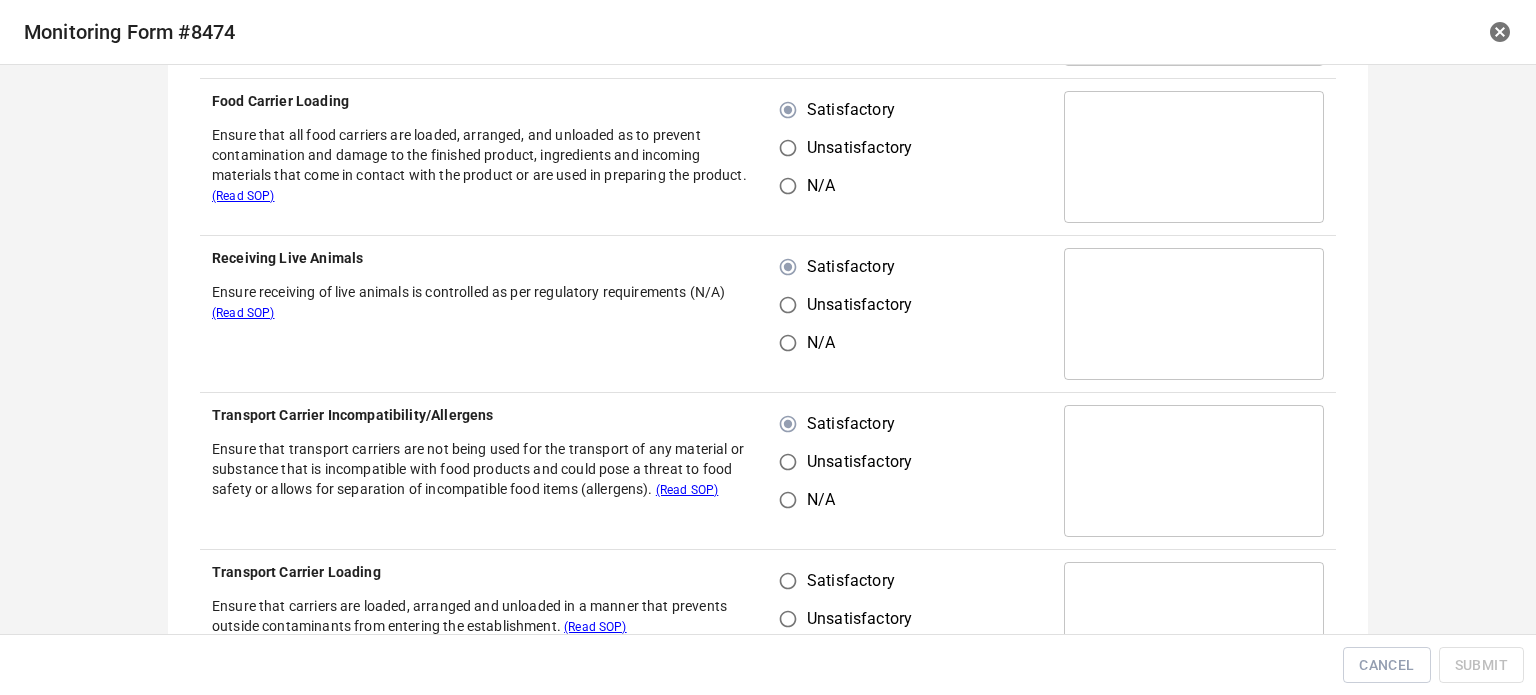 scroll, scrollTop: 600, scrollLeft: 0, axis: vertical 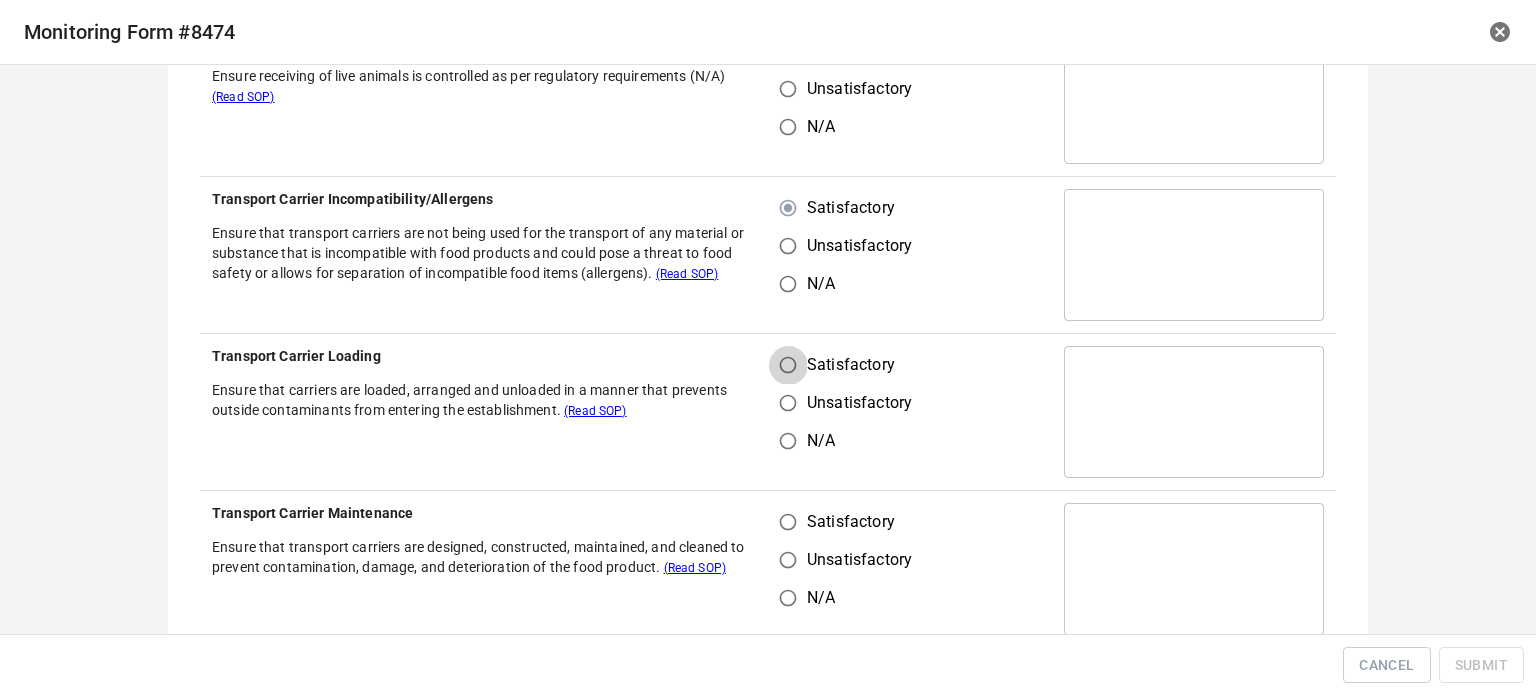 click on "Satisfactory" at bounding box center (788, 365) 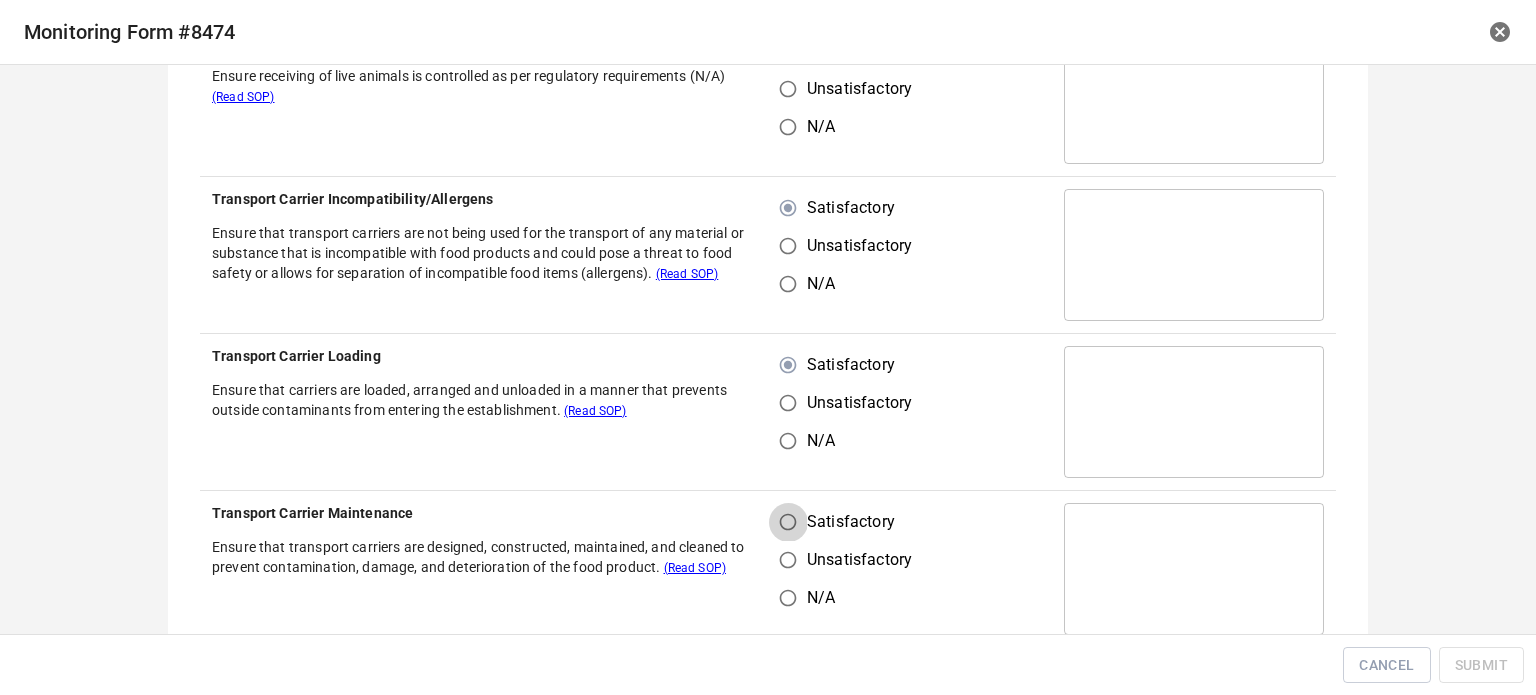 drag, startPoint x: 784, startPoint y: 520, endPoint x: 796, endPoint y: 523, distance: 12.369317 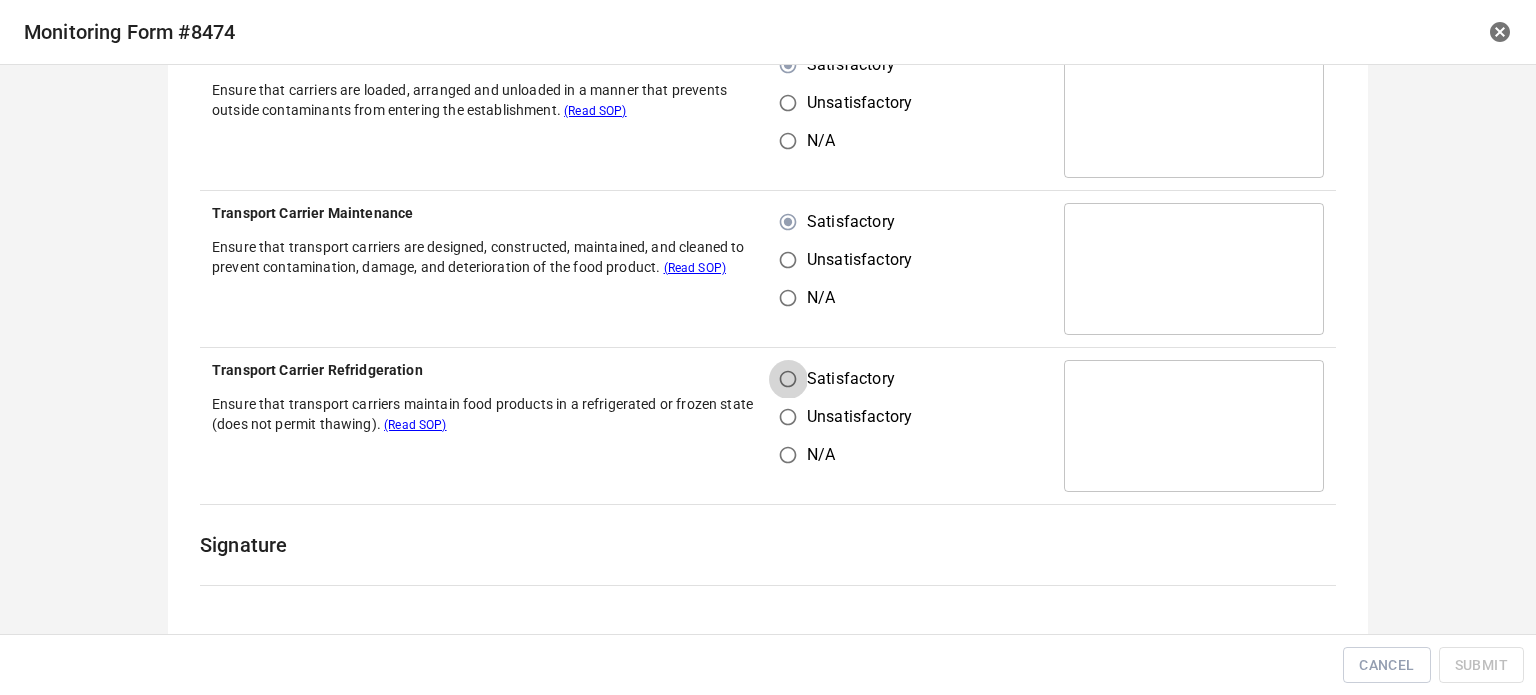 drag, startPoint x: 773, startPoint y: 376, endPoint x: 872, endPoint y: 377, distance: 99.00505 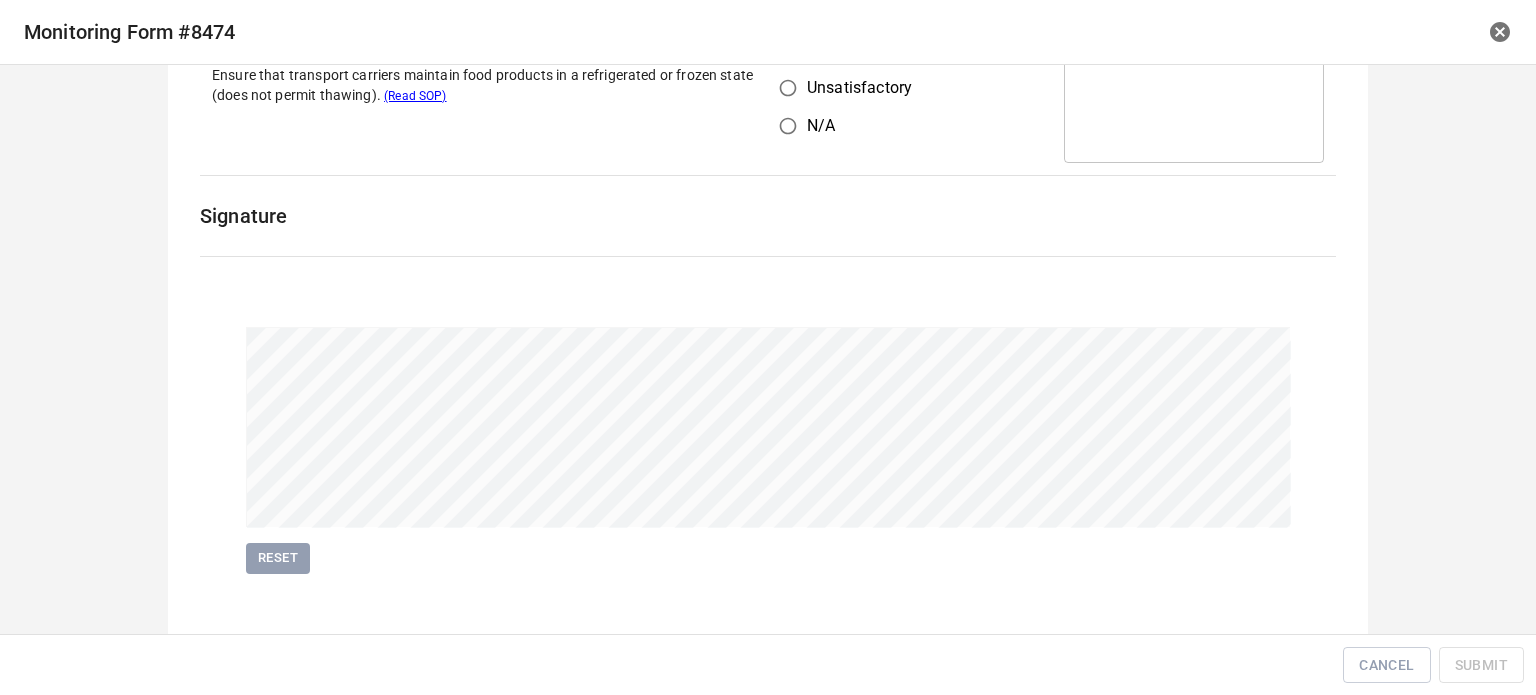 scroll, scrollTop: 1245, scrollLeft: 0, axis: vertical 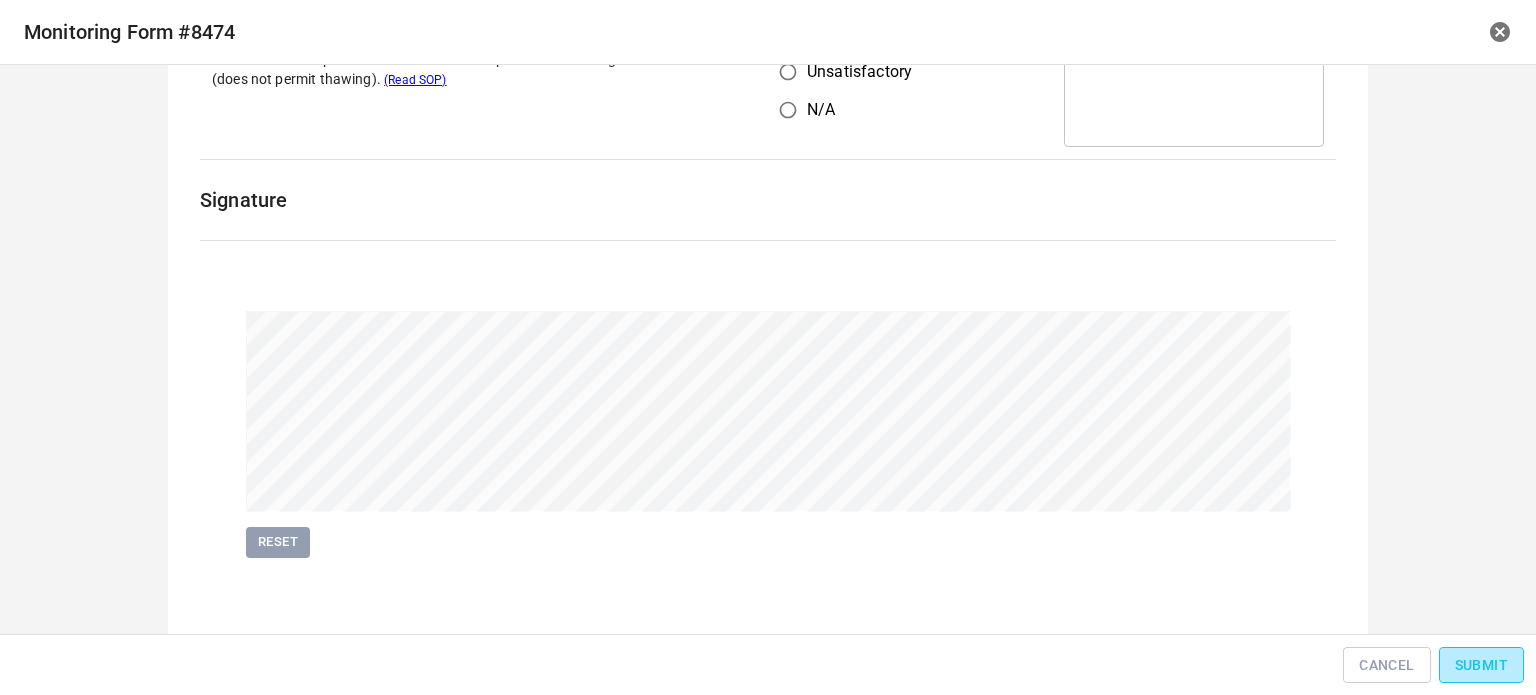 click on "Submit" at bounding box center (1481, 665) 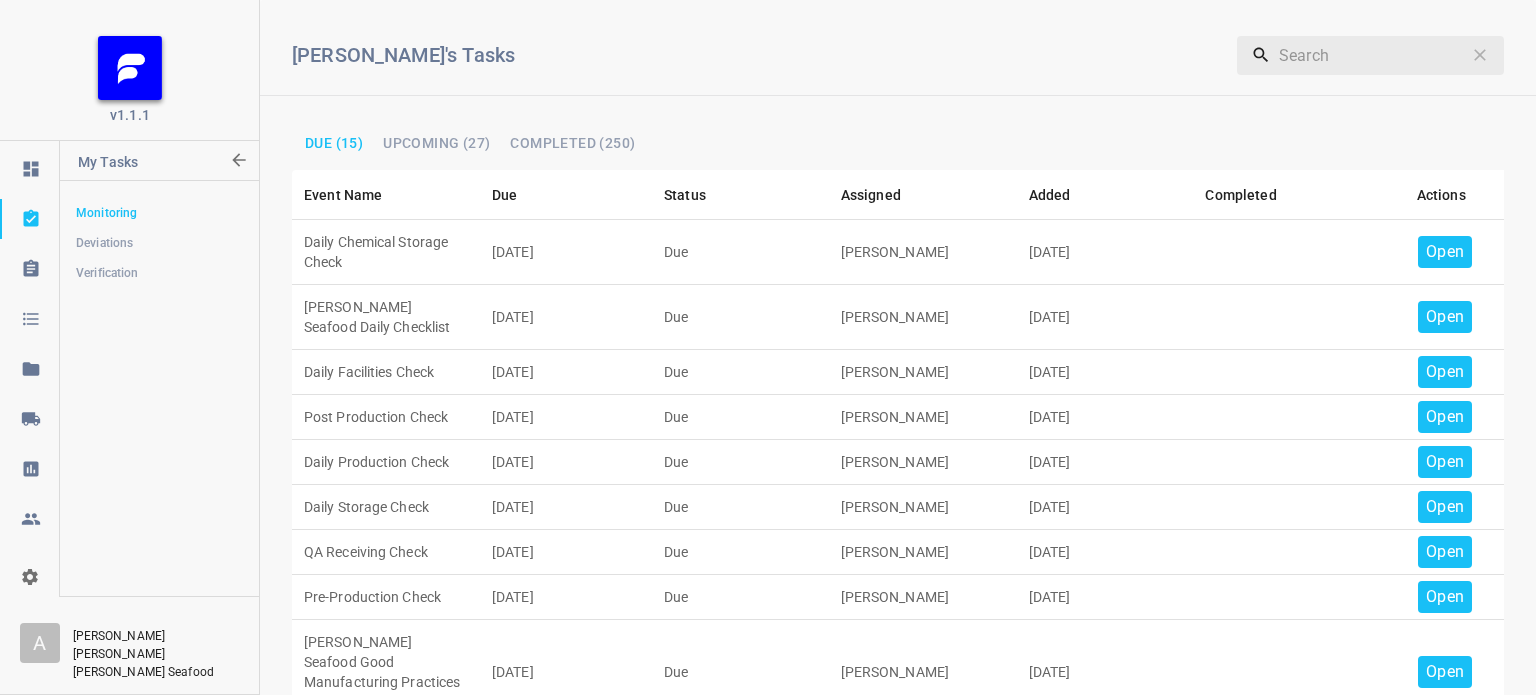 click on "Open" at bounding box center (1445, 252) 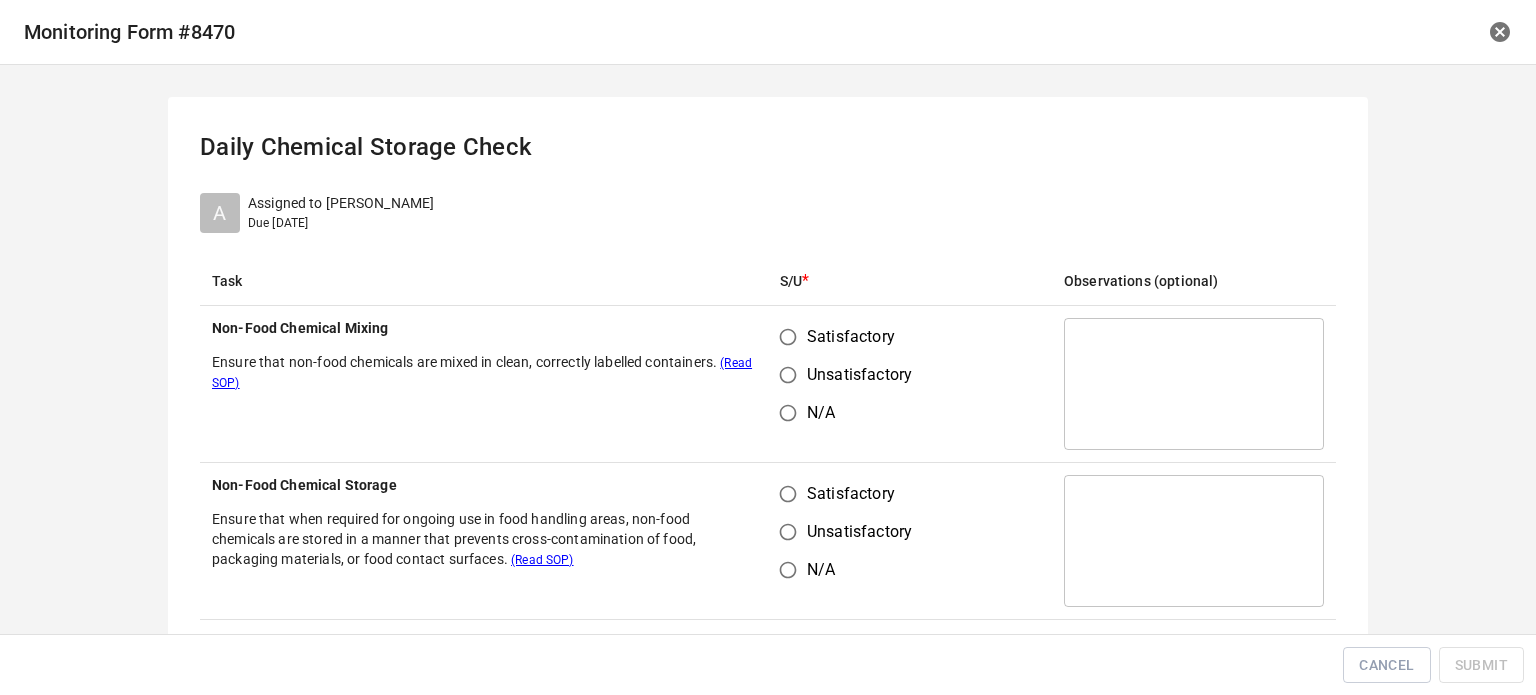 drag, startPoint x: 756, startPoint y: 327, endPoint x: 793, endPoint y: 387, distance: 70.491135 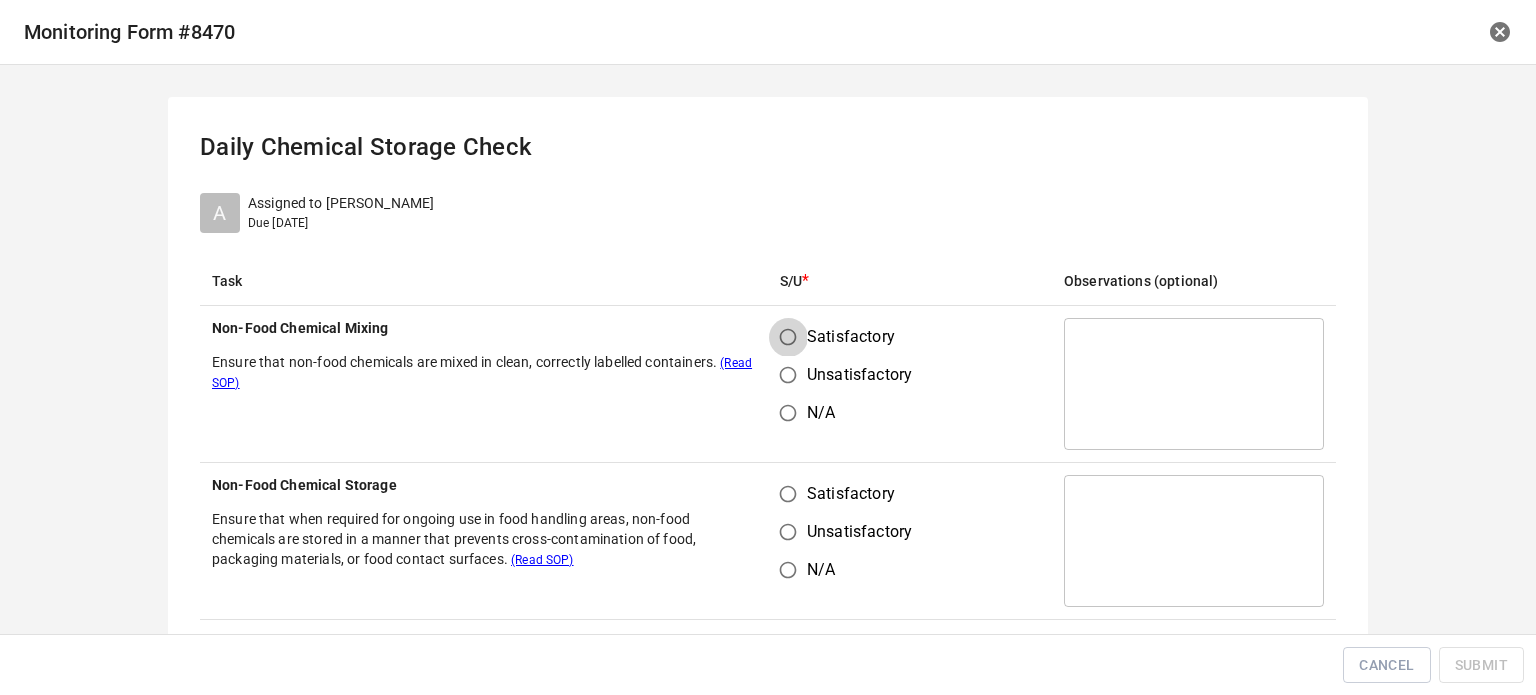 click on "Satisfactory Unsatisfactory N/A" at bounding box center (854, 375) 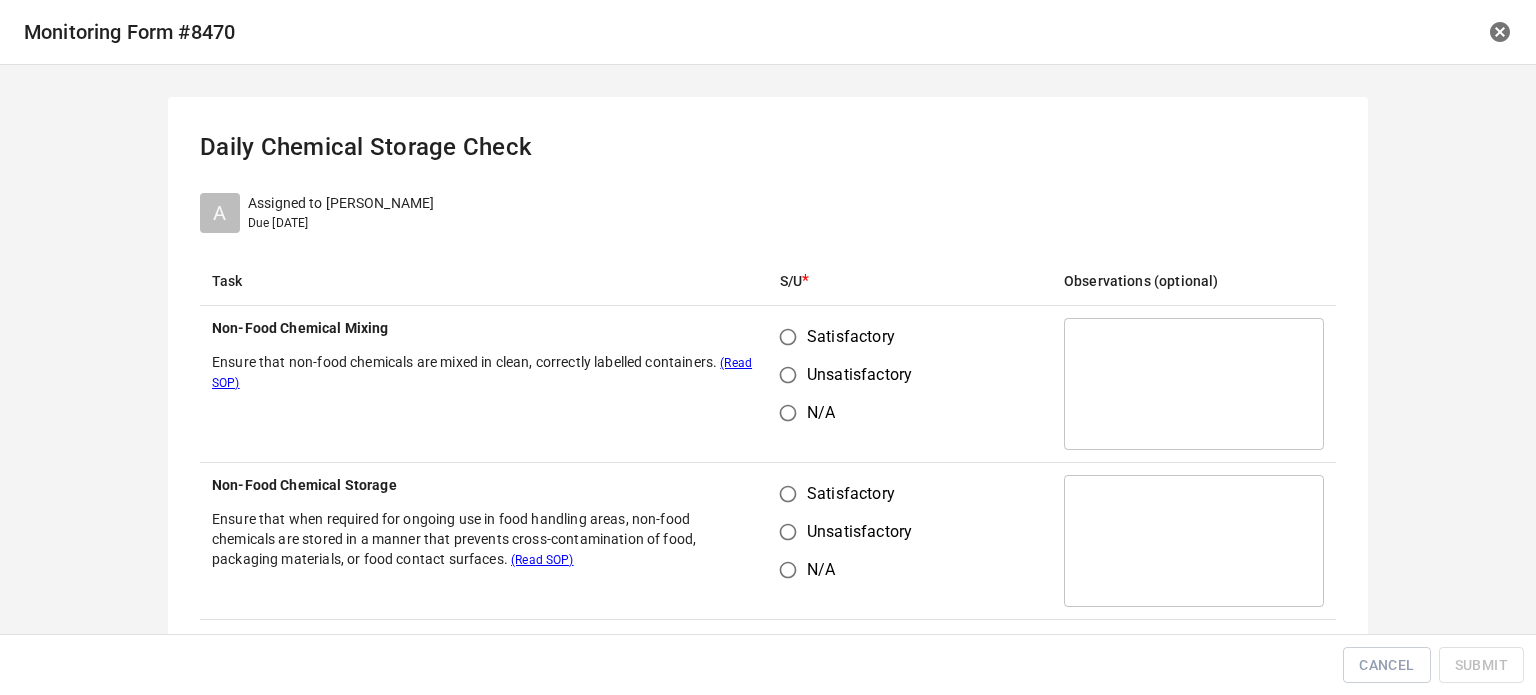 click on "Satisfactory" at bounding box center (788, 337) 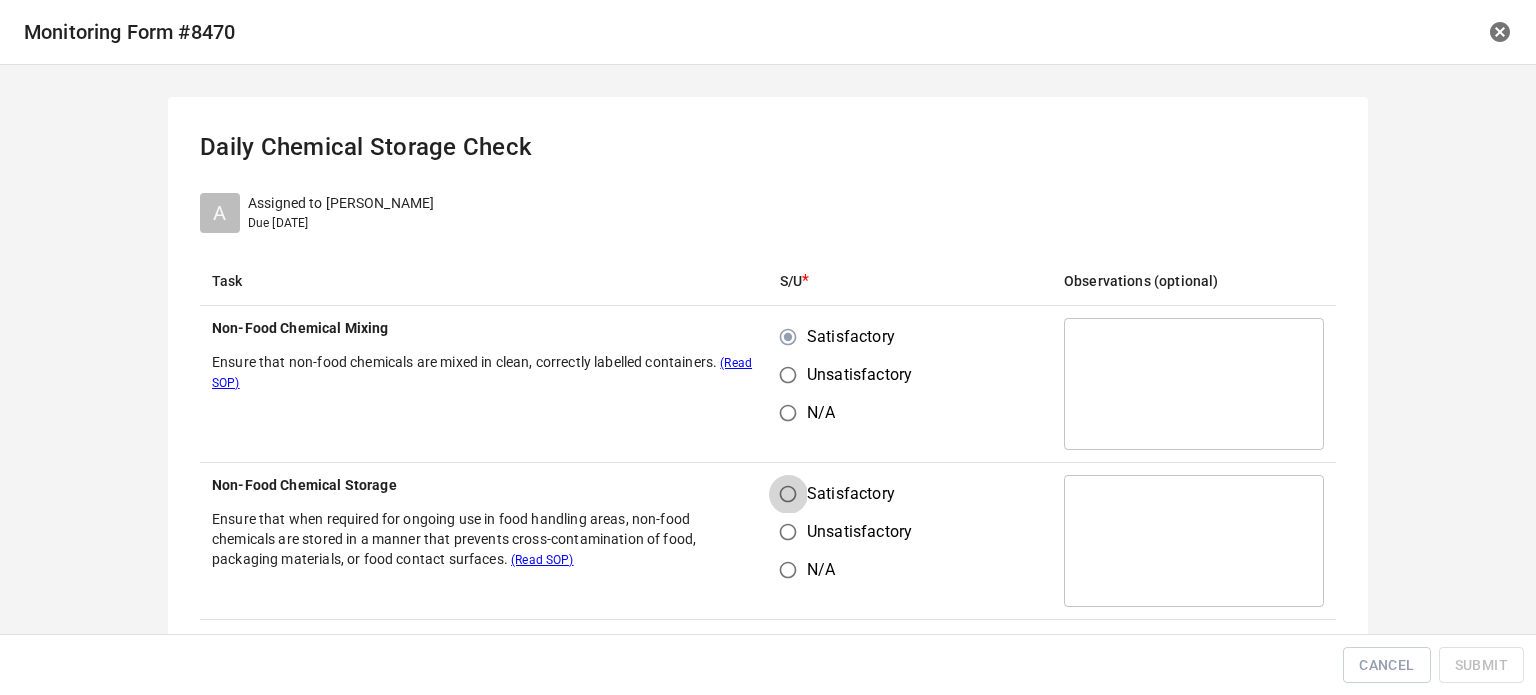 drag, startPoint x: 789, startPoint y: 499, endPoint x: 949, endPoint y: 411, distance: 182.6034 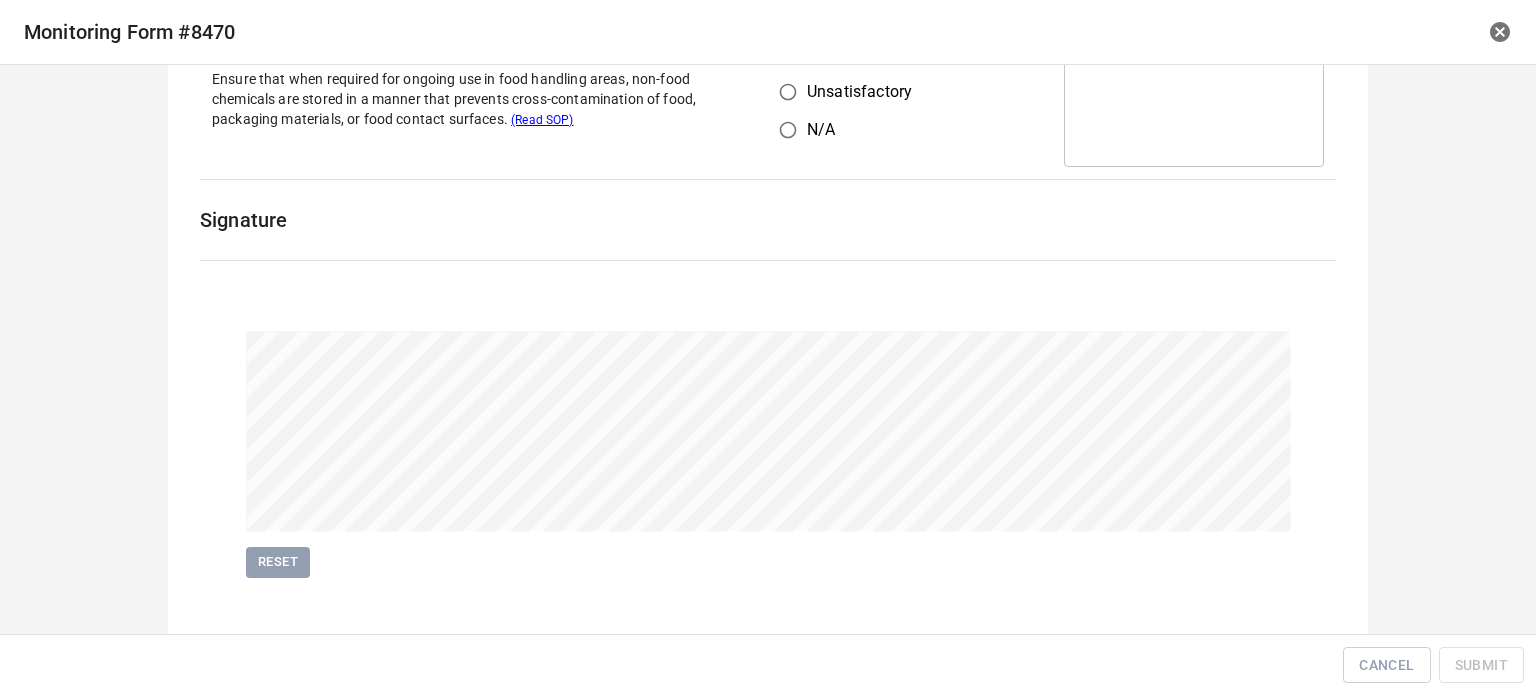 scroll, scrollTop: 461, scrollLeft: 0, axis: vertical 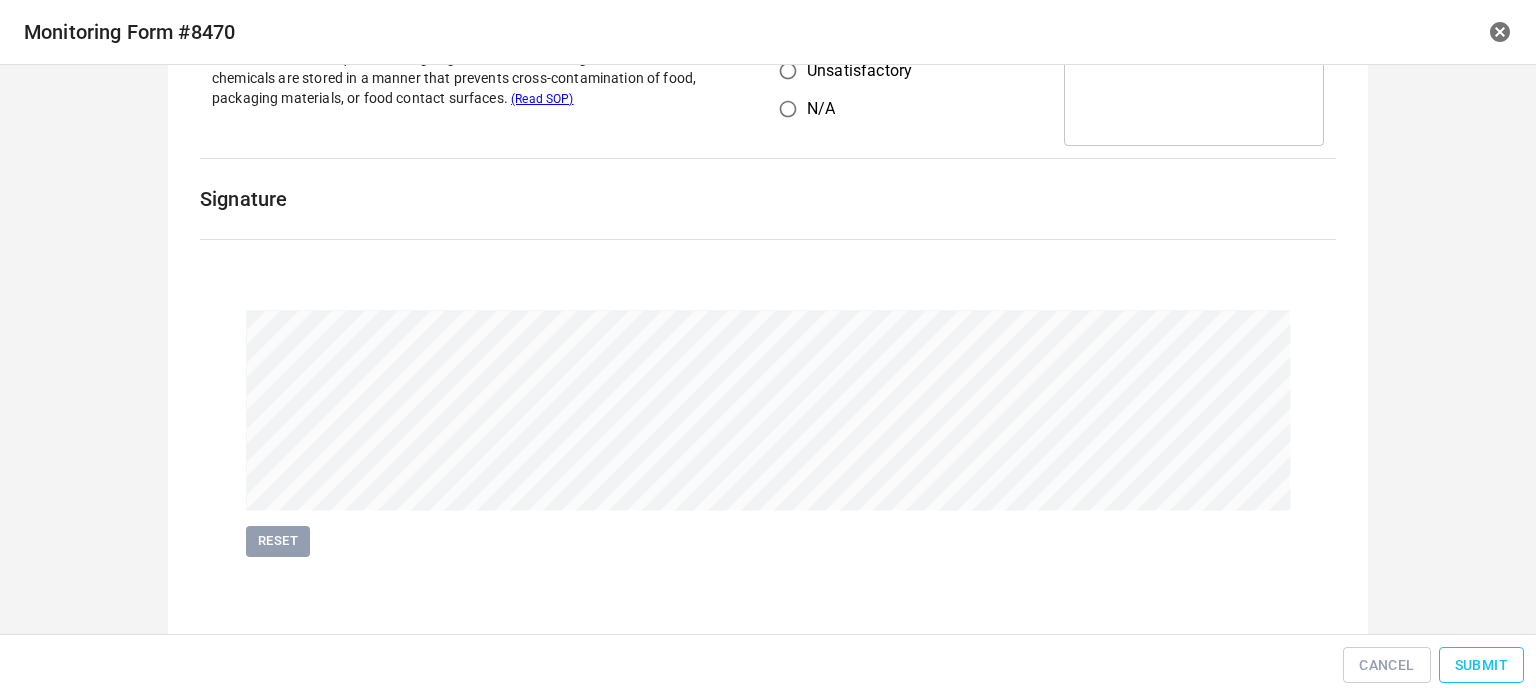 click on "Submit" at bounding box center (1481, 665) 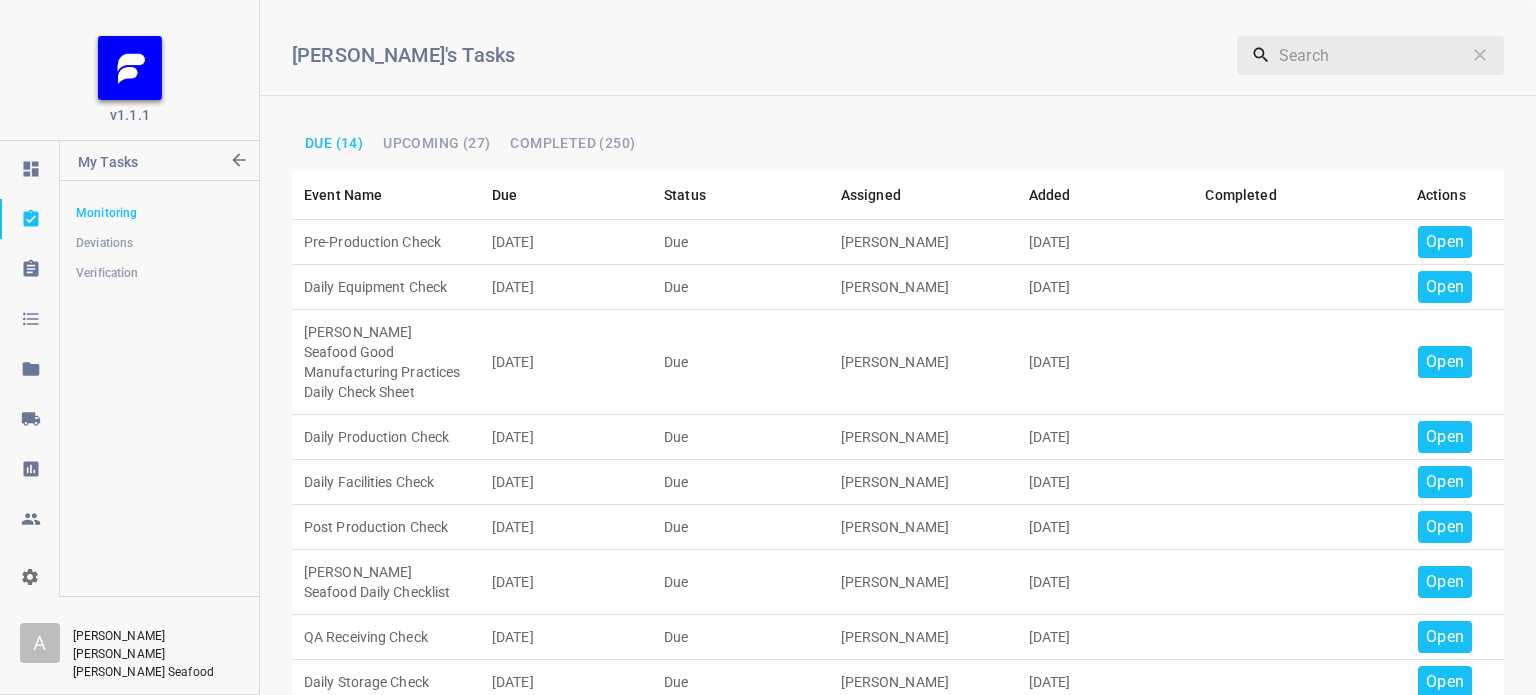click on "Open" at bounding box center (1445, 242) 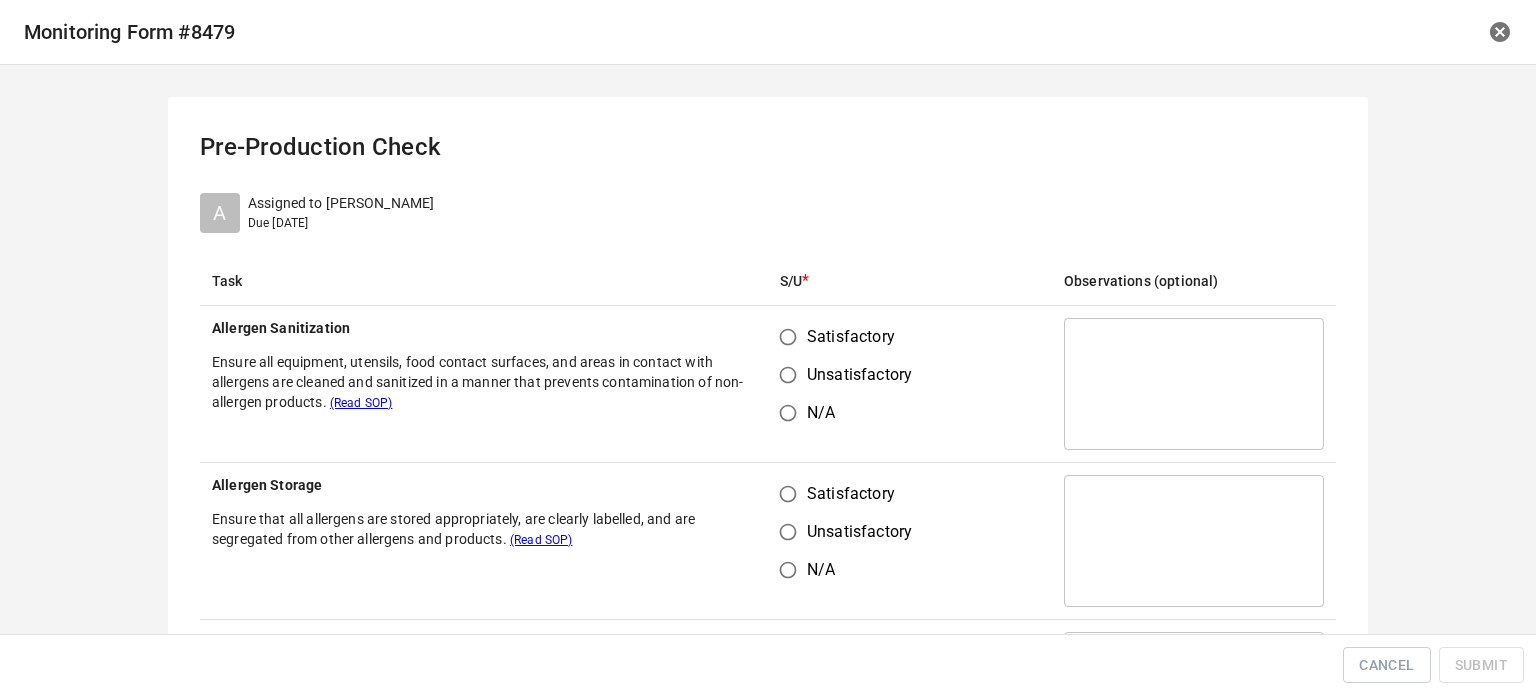 click on "Satisfactory" at bounding box center [788, 337] 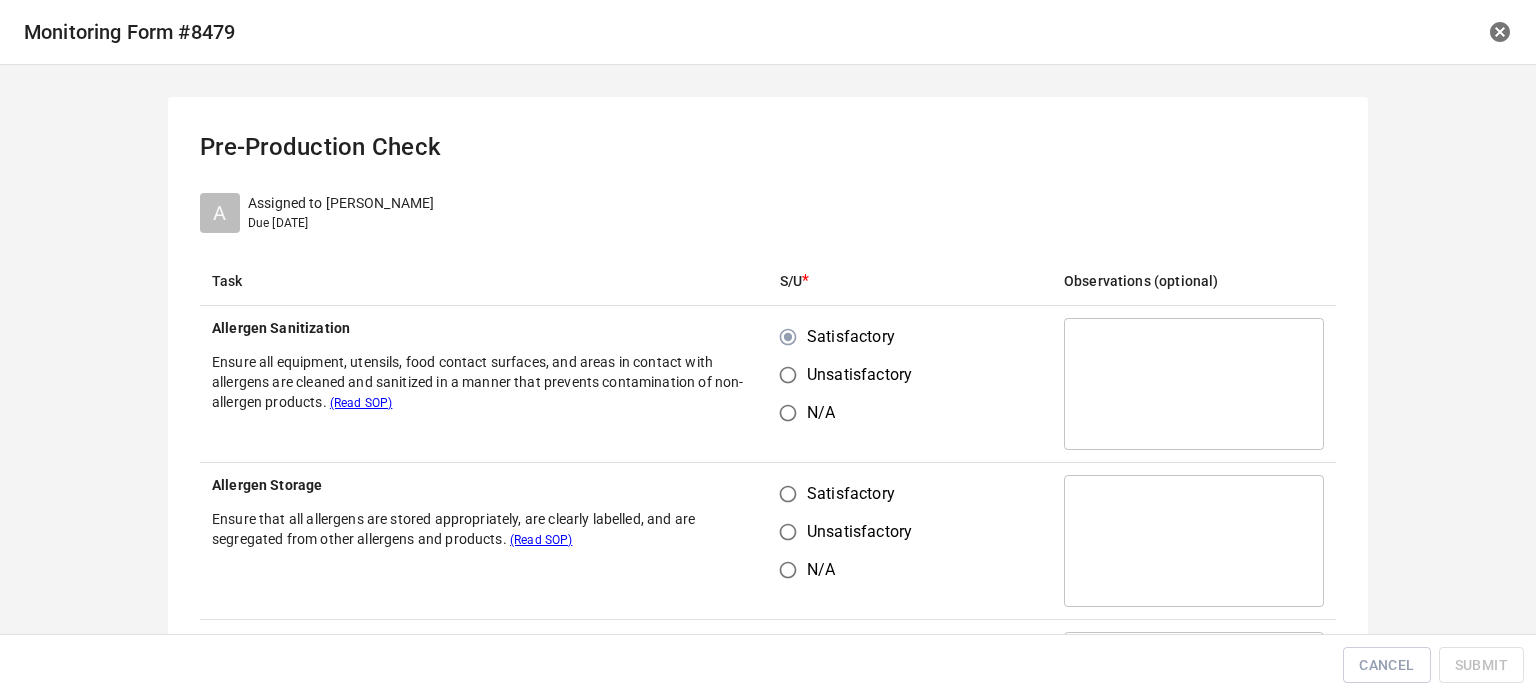 click on "Satisfactory" at bounding box center [788, 494] 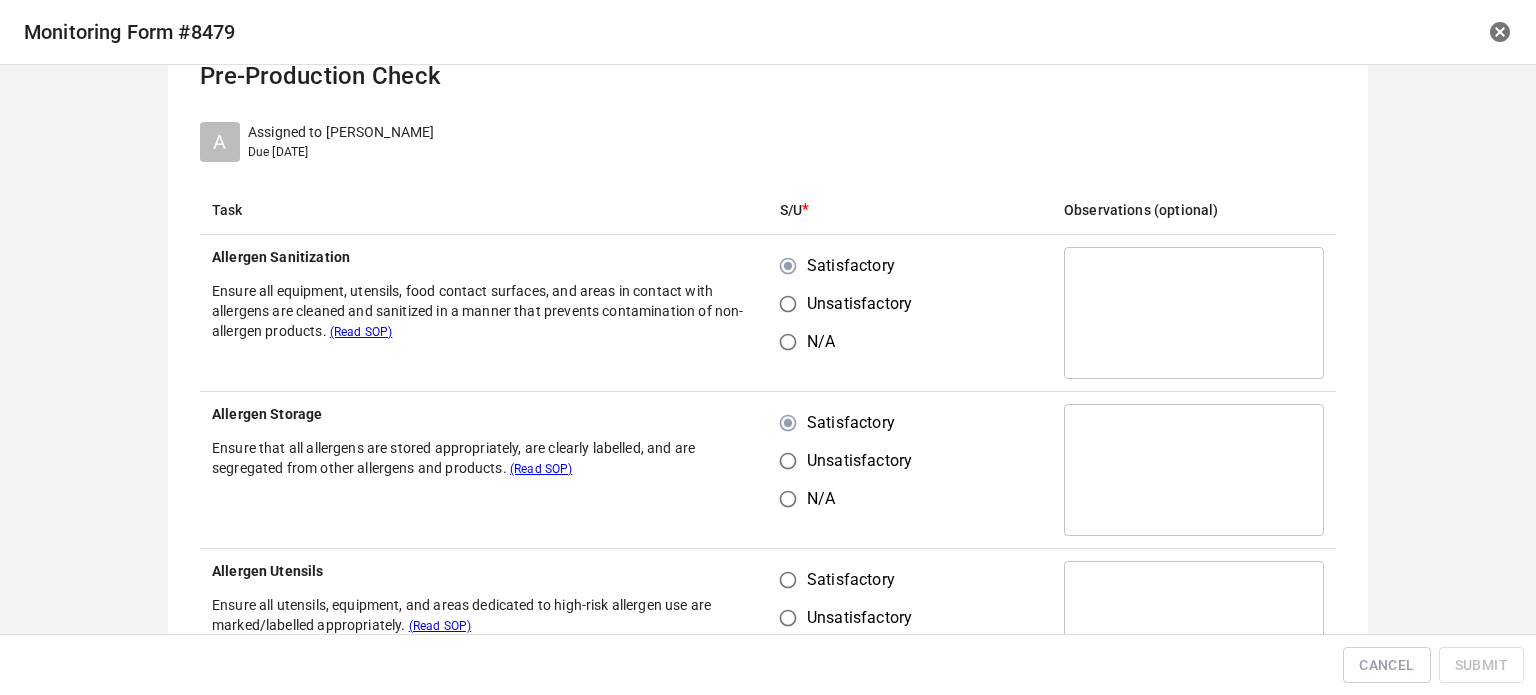 scroll, scrollTop: 300, scrollLeft: 0, axis: vertical 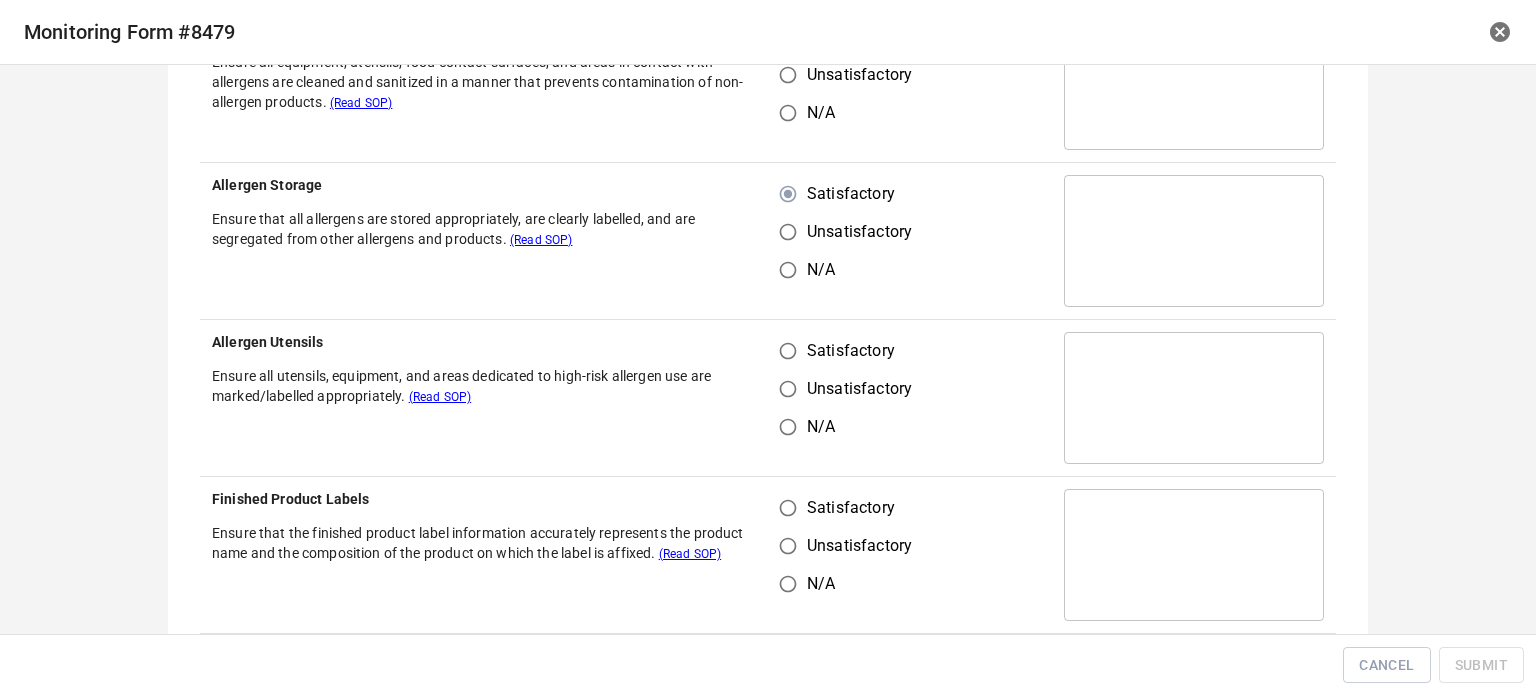 drag, startPoint x: 766, startPoint y: 342, endPoint x: 770, endPoint y: 353, distance: 11.7046995 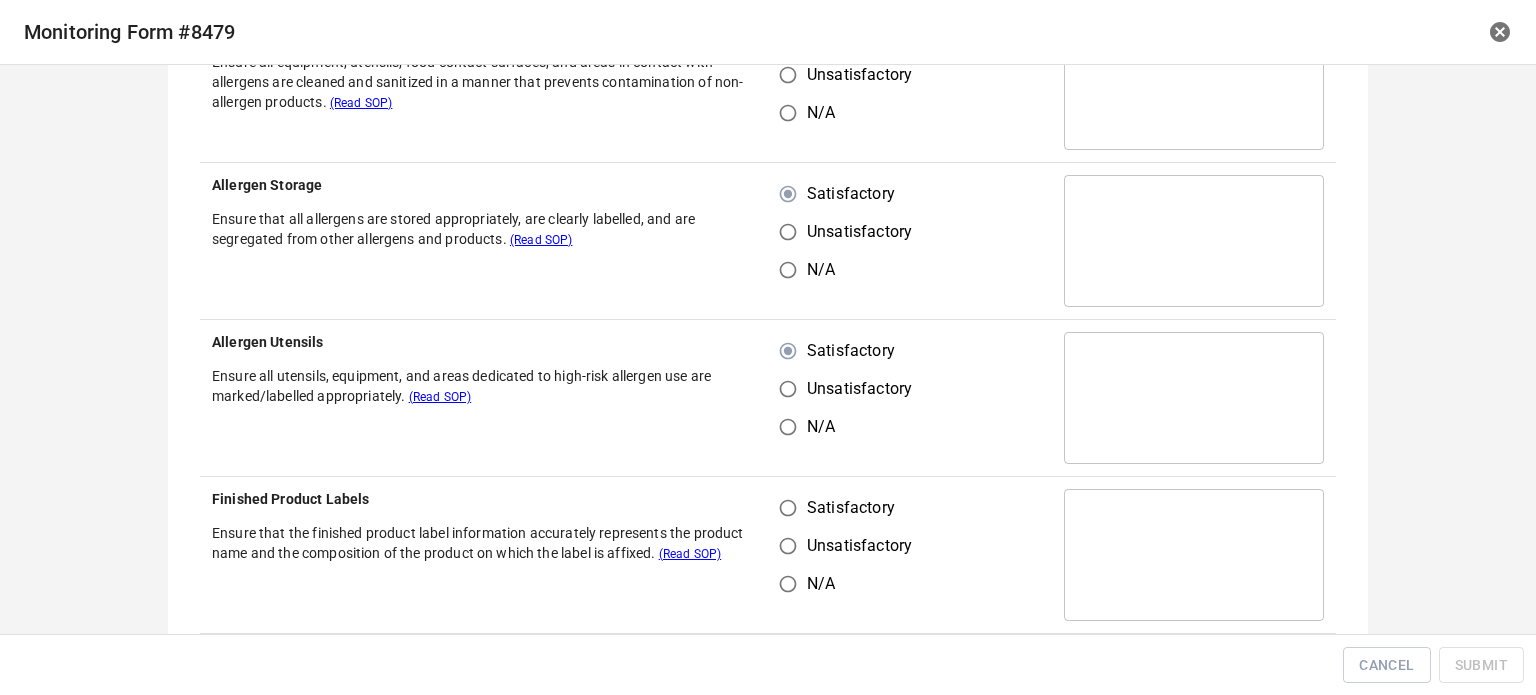 click on "Satisfactory" at bounding box center (788, 508) 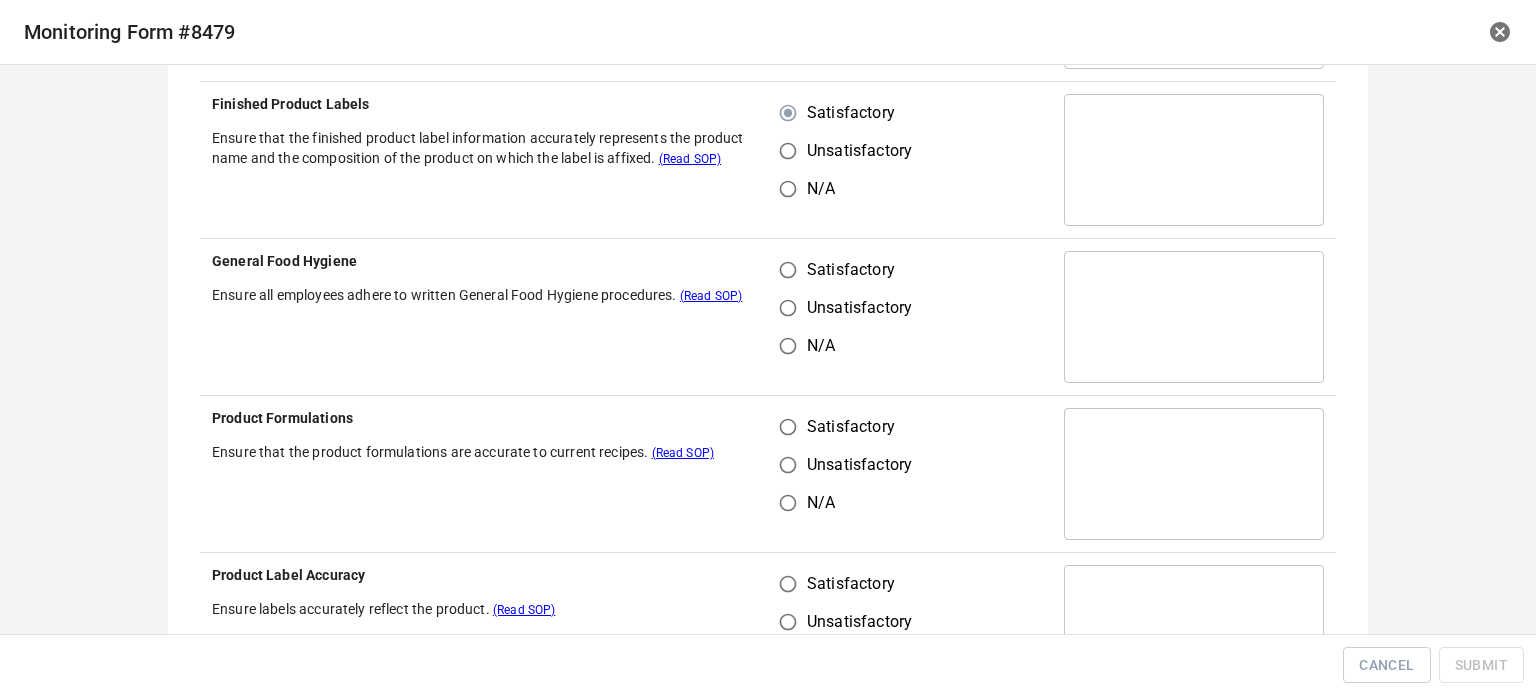 scroll, scrollTop: 700, scrollLeft: 0, axis: vertical 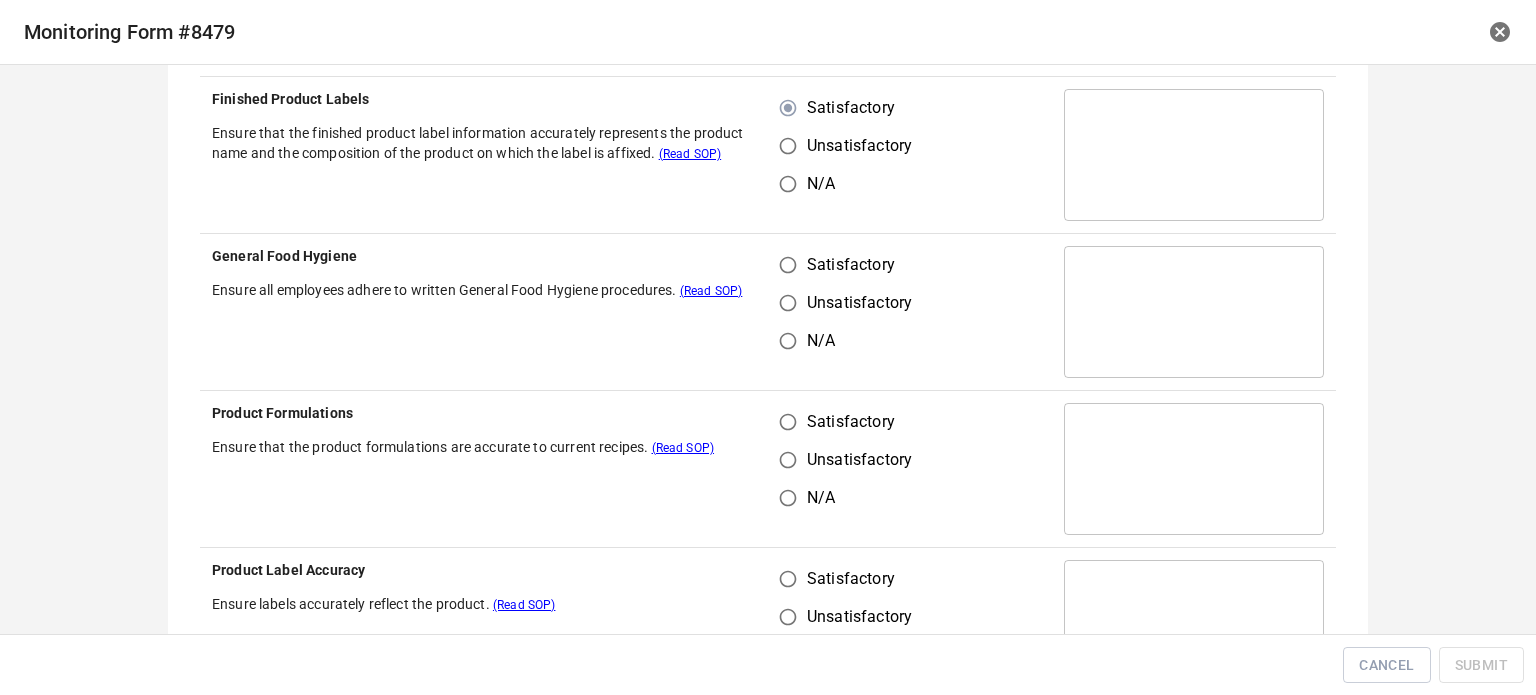 click on "Satisfactory Unsatisfactory N/A" at bounding box center [910, 312] 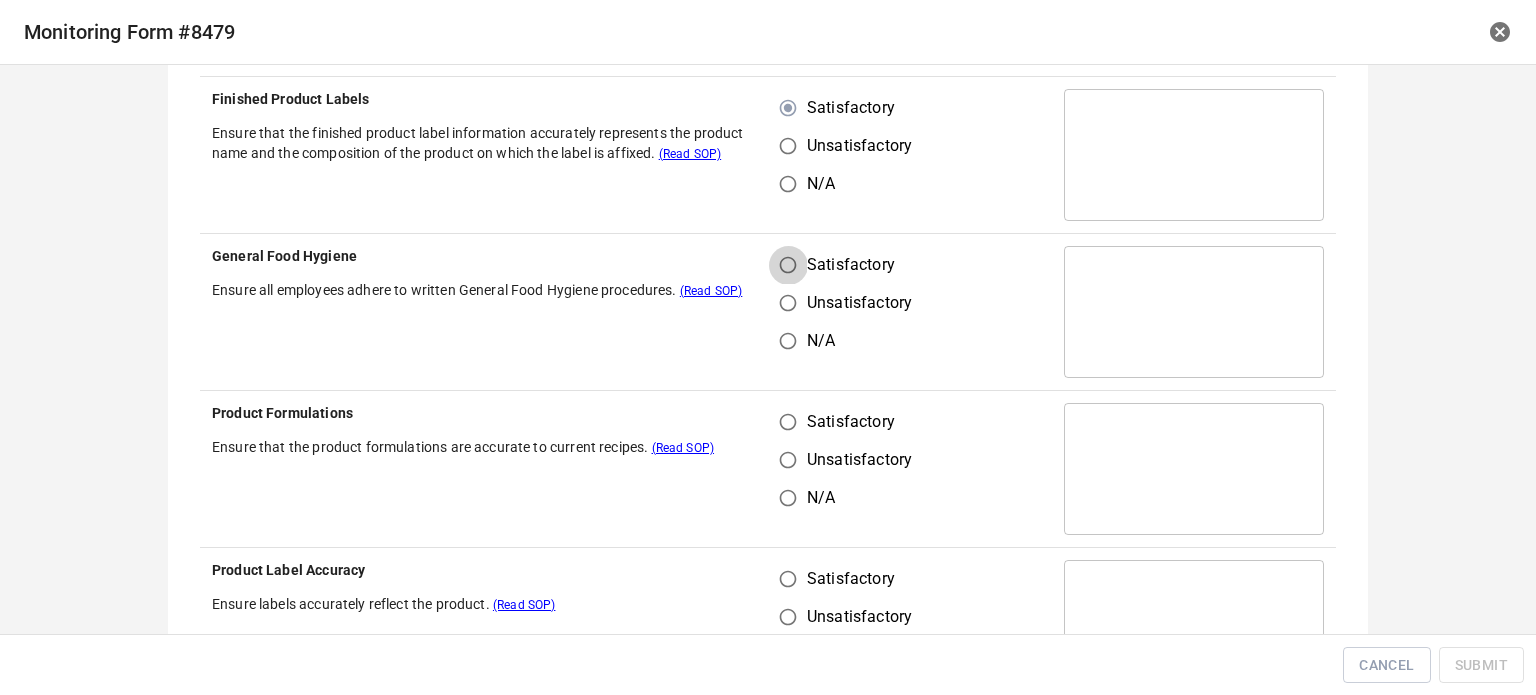 drag, startPoint x: 779, startPoint y: 264, endPoint x: 780, endPoint y: 411, distance: 147.0034 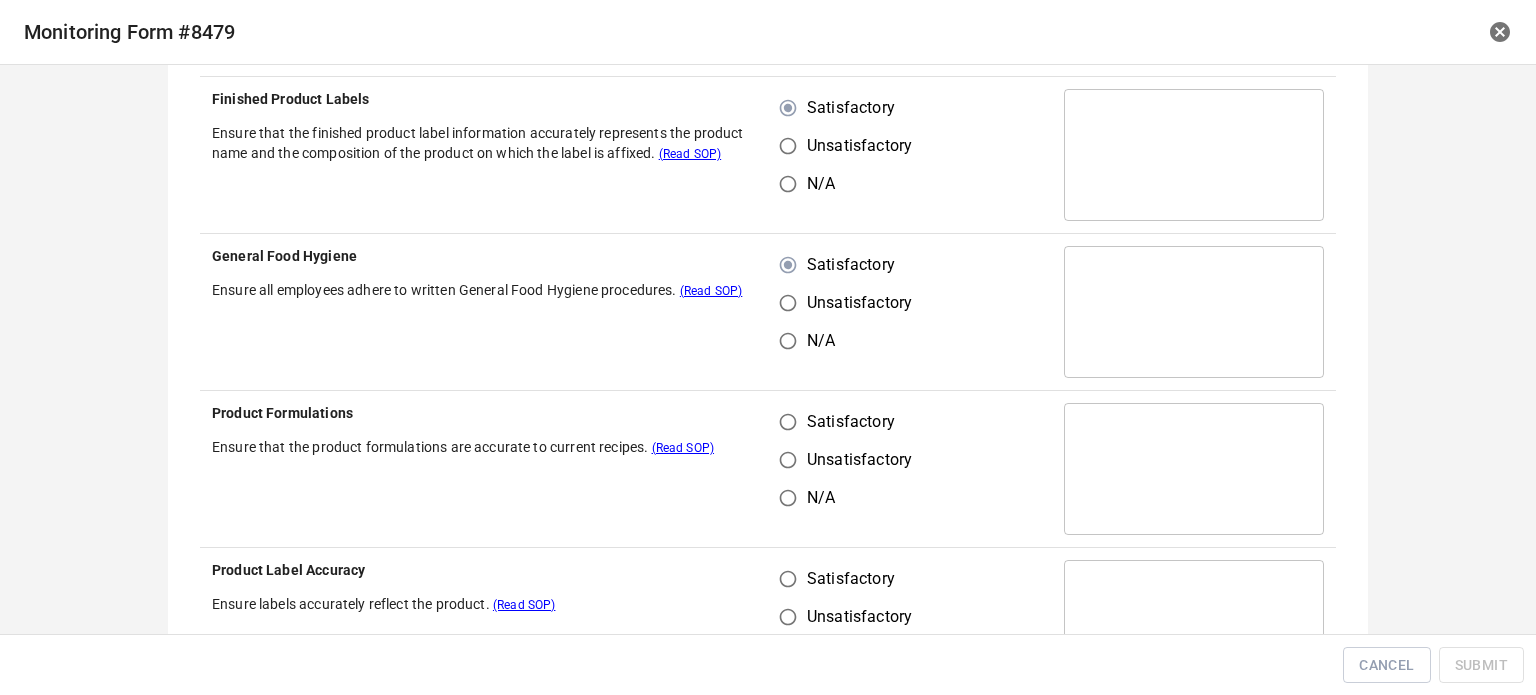 click on "Satisfactory" at bounding box center (788, 422) 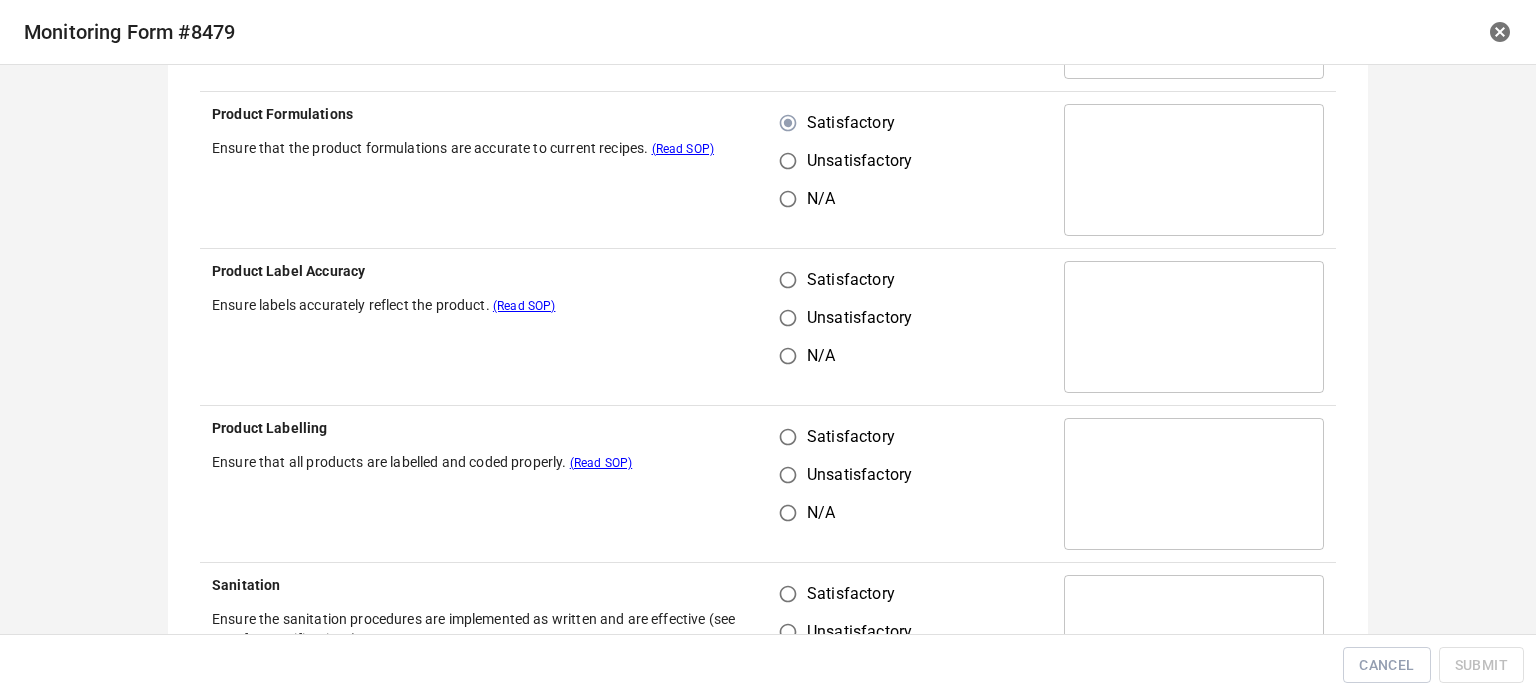 scroll, scrollTop: 1000, scrollLeft: 0, axis: vertical 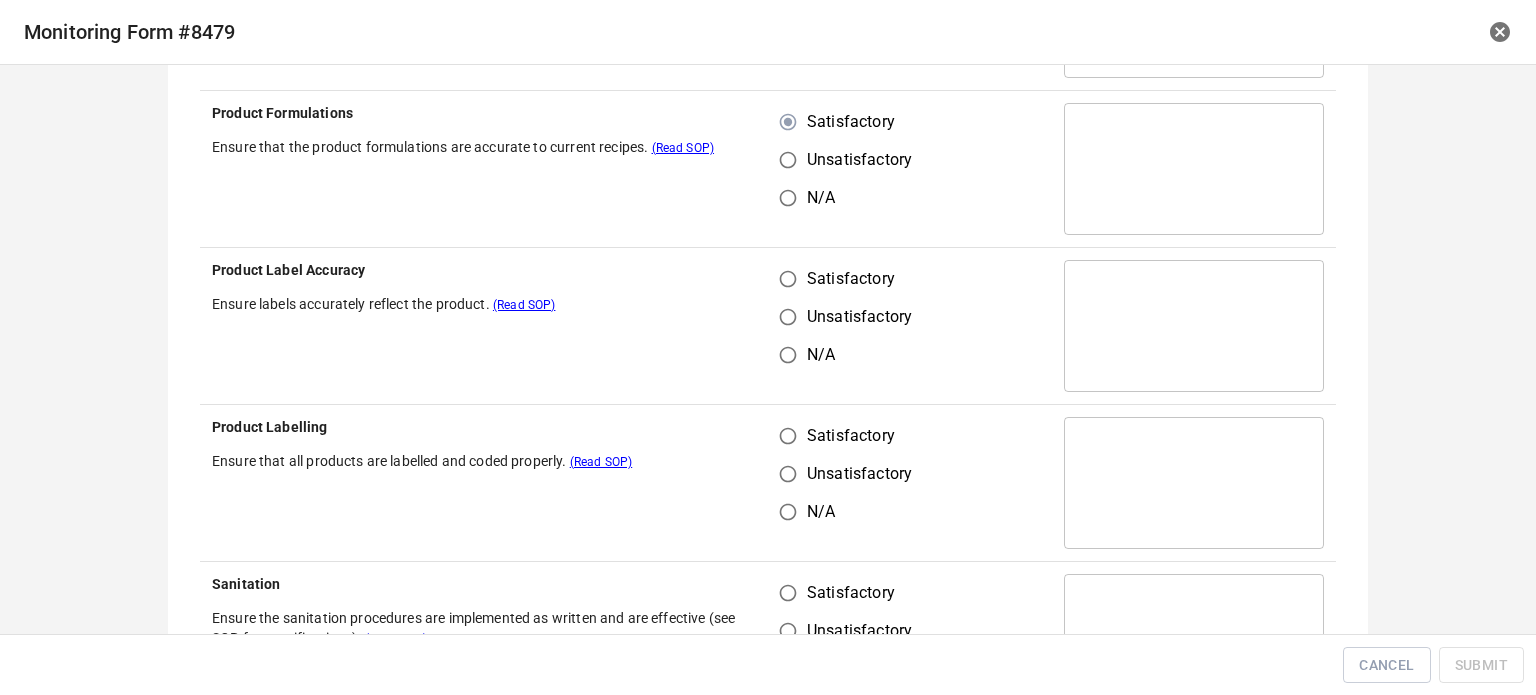 click on "Satisfactory" at bounding box center (788, 279) 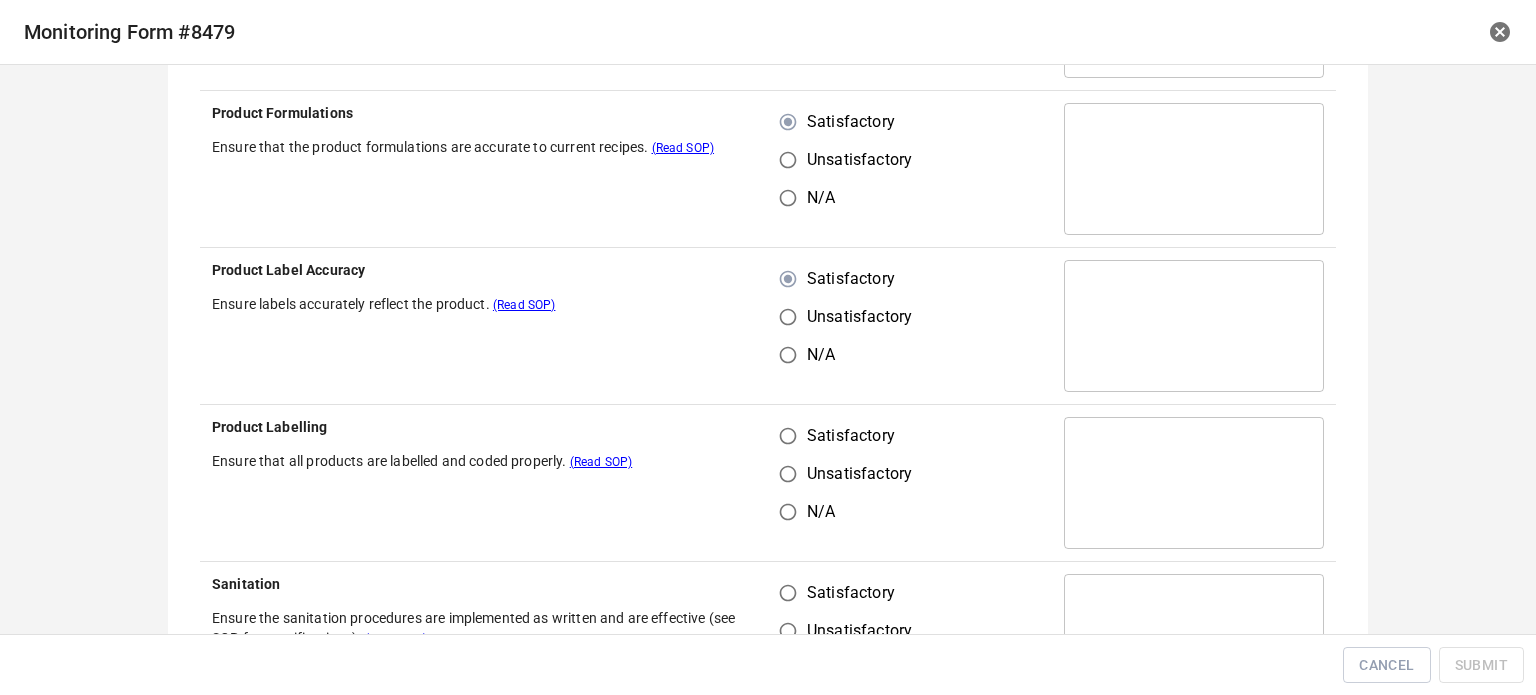 click on "Satisfactory" at bounding box center [788, 436] 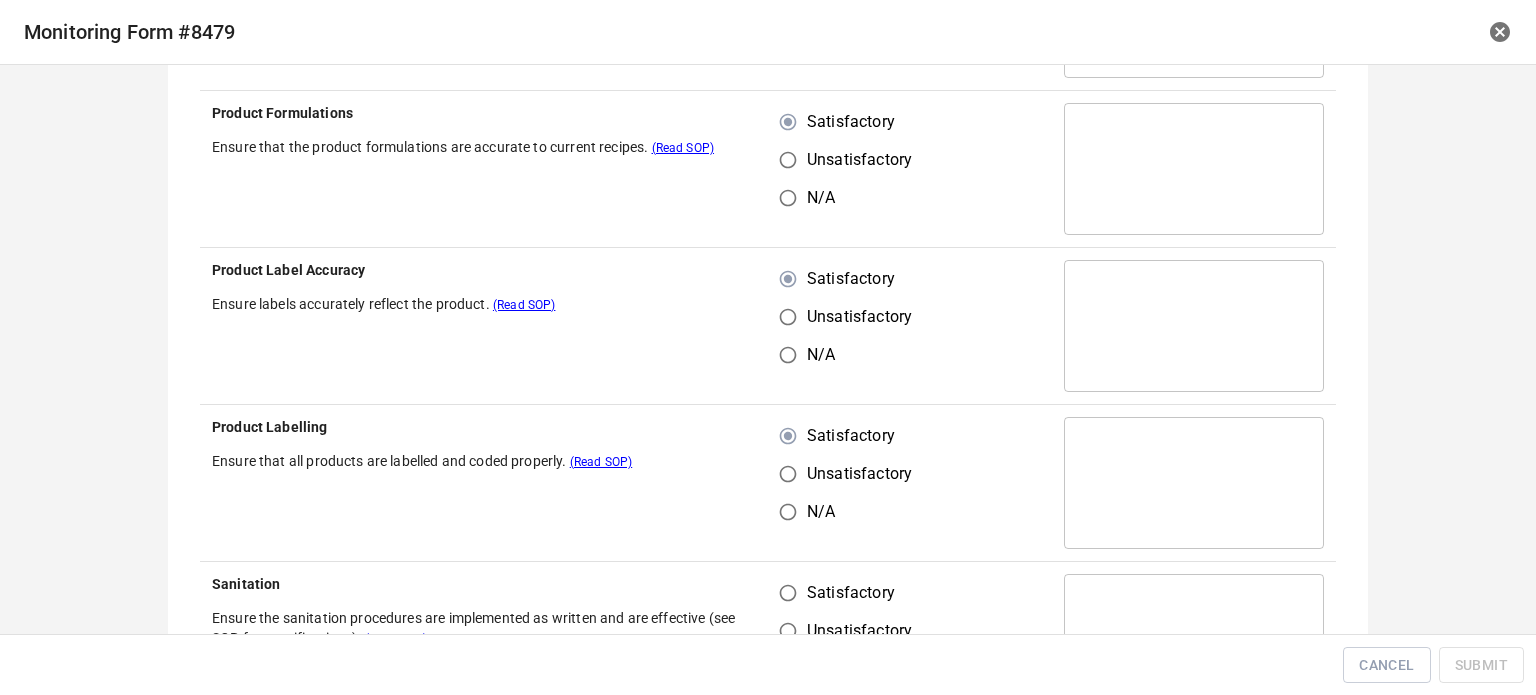 drag, startPoint x: 790, startPoint y: 600, endPoint x: 856, endPoint y: 467, distance: 148.47559 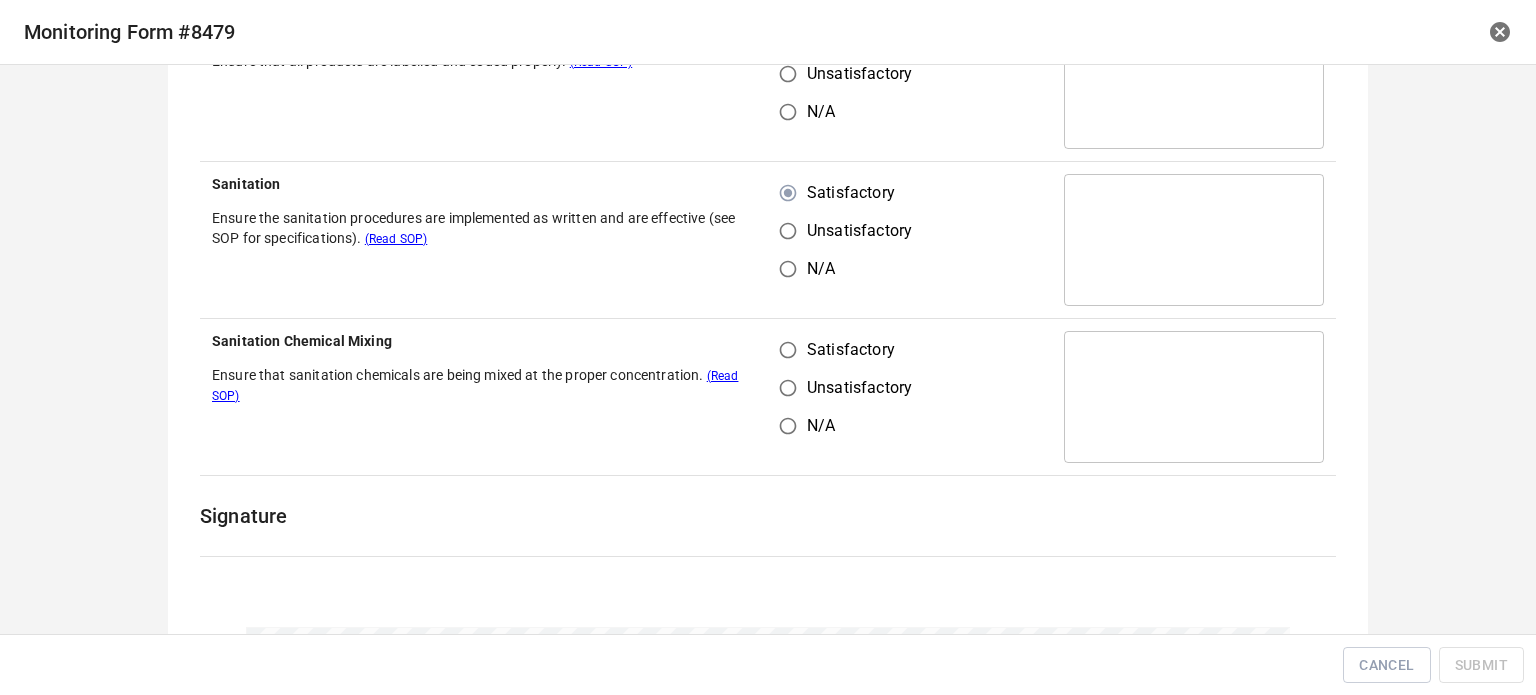 click on "Satisfactory" at bounding box center (788, 350) 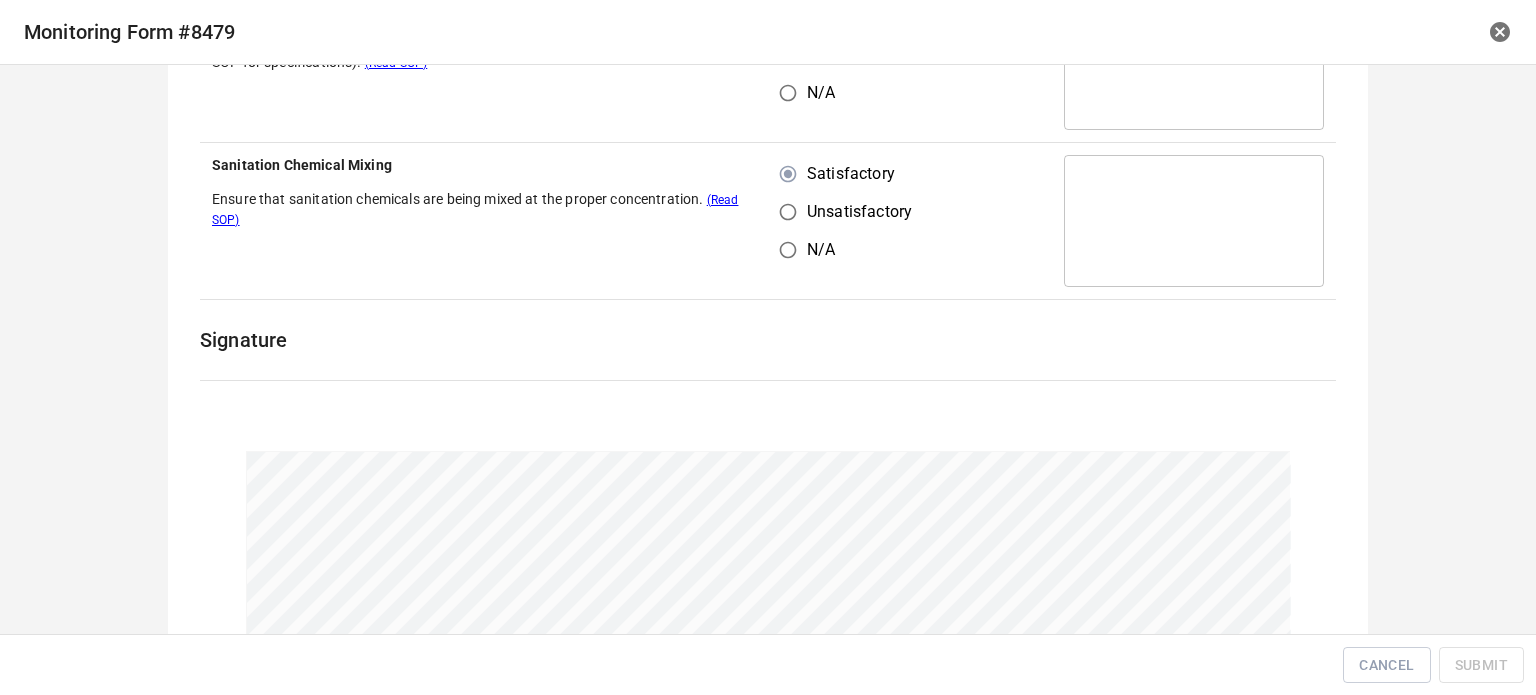 scroll, scrollTop: 1716, scrollLeft: 0, axis: vertical 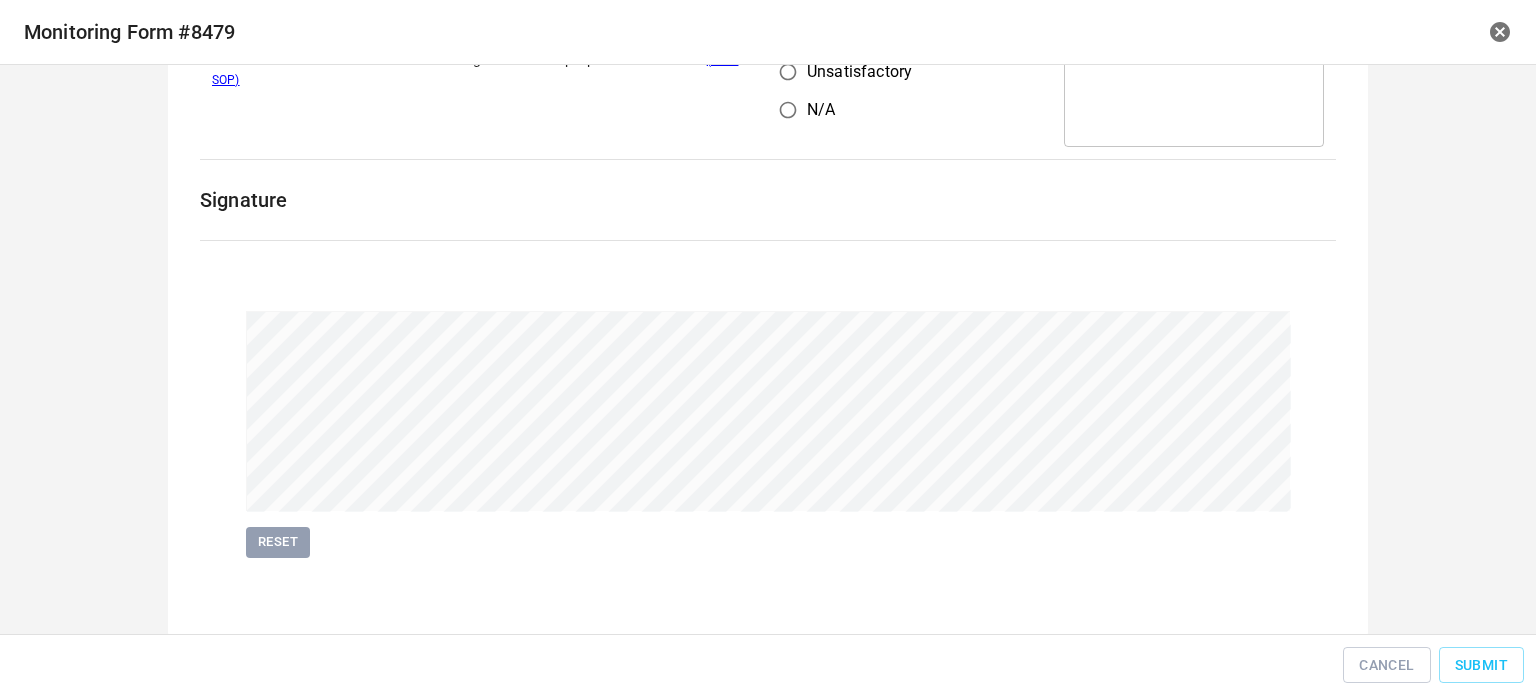 click on "Cancel Submit" at bounding box center [768, 665] 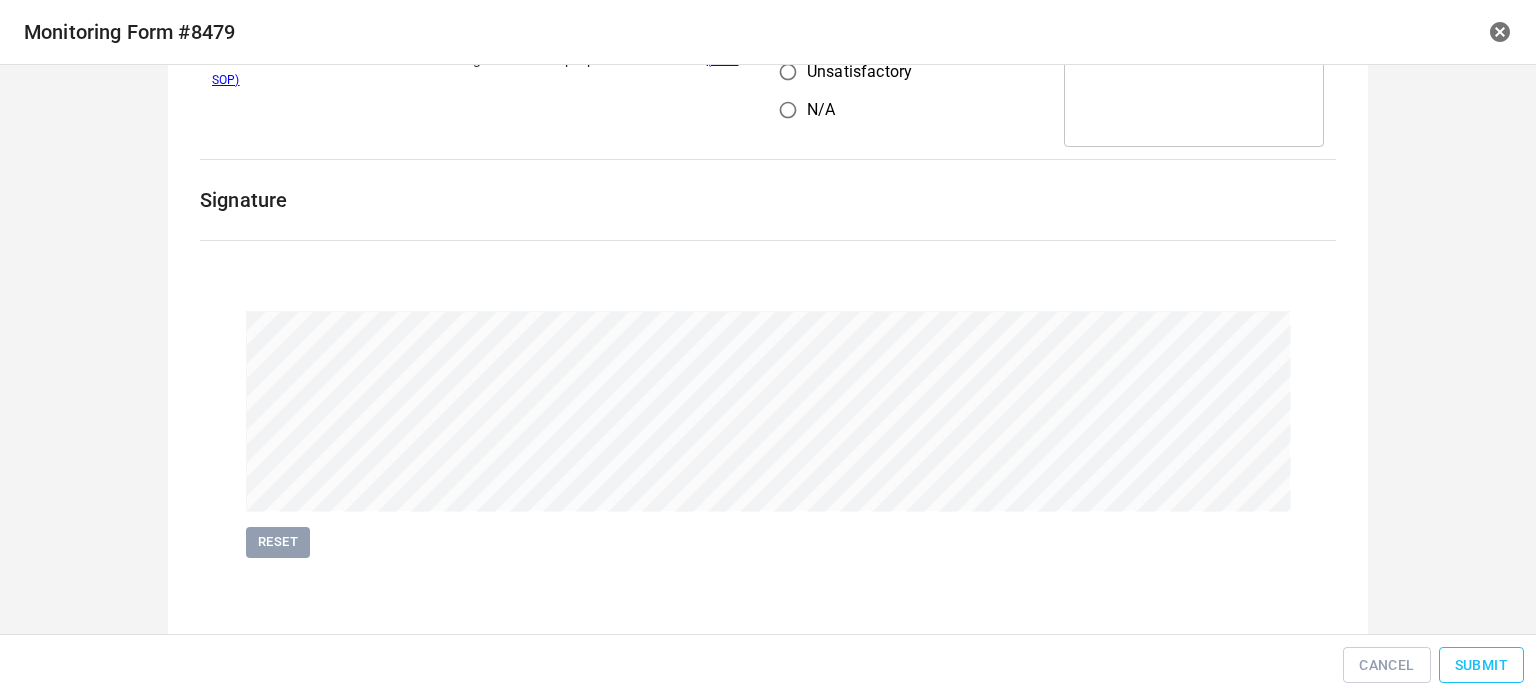 click on "Submit" at bounding box center [1481, 665] 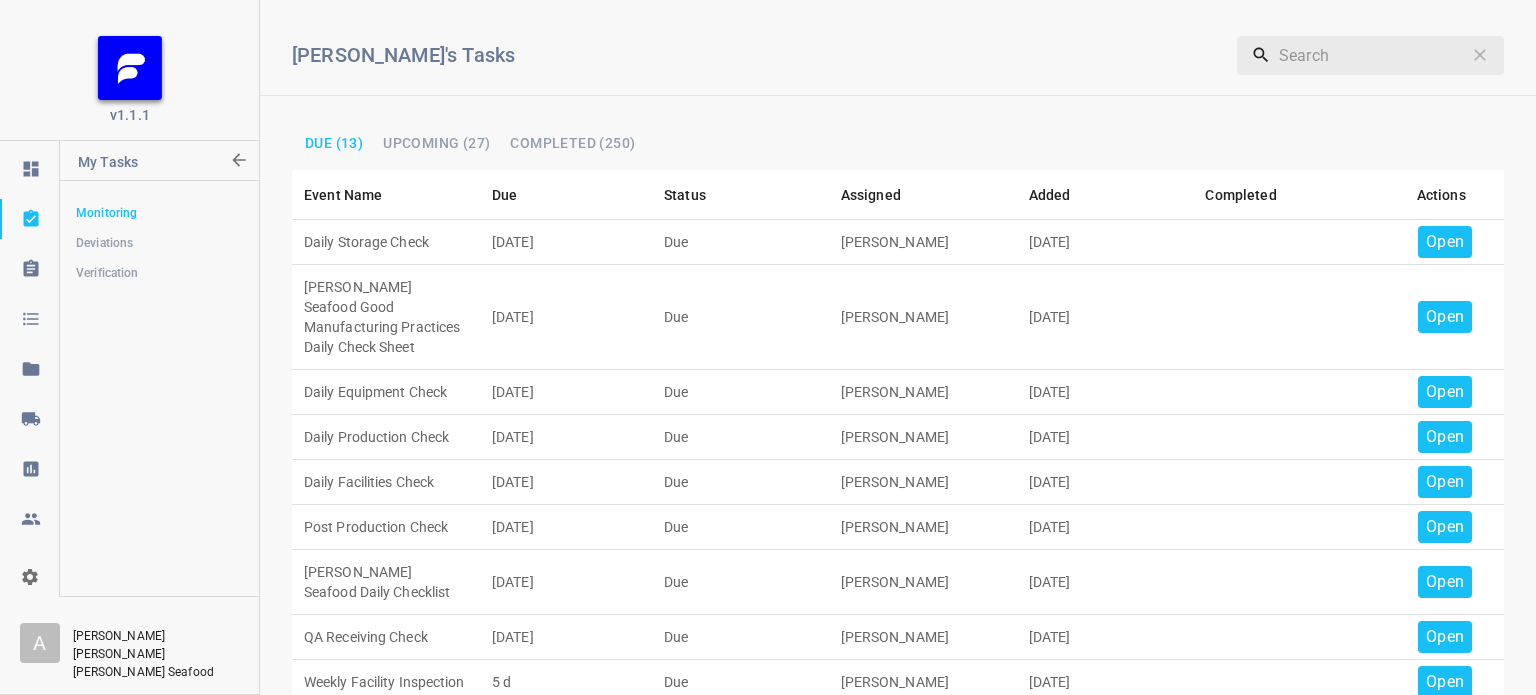 click on "Open" at bounding box center (1445, 242) 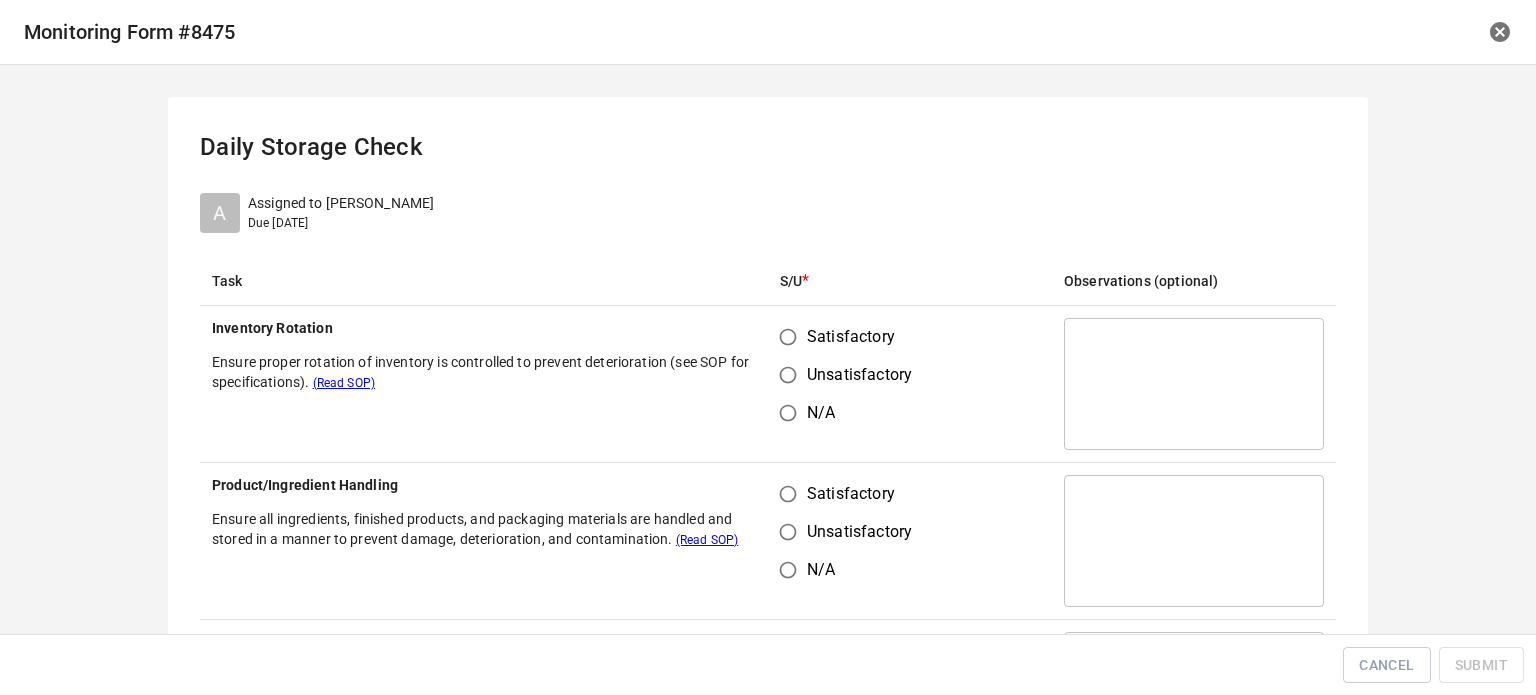 drag, startPoint x: 776, startPoint y: 315, endPoint x: 798, endPoint y: 347, distance: 38.832977 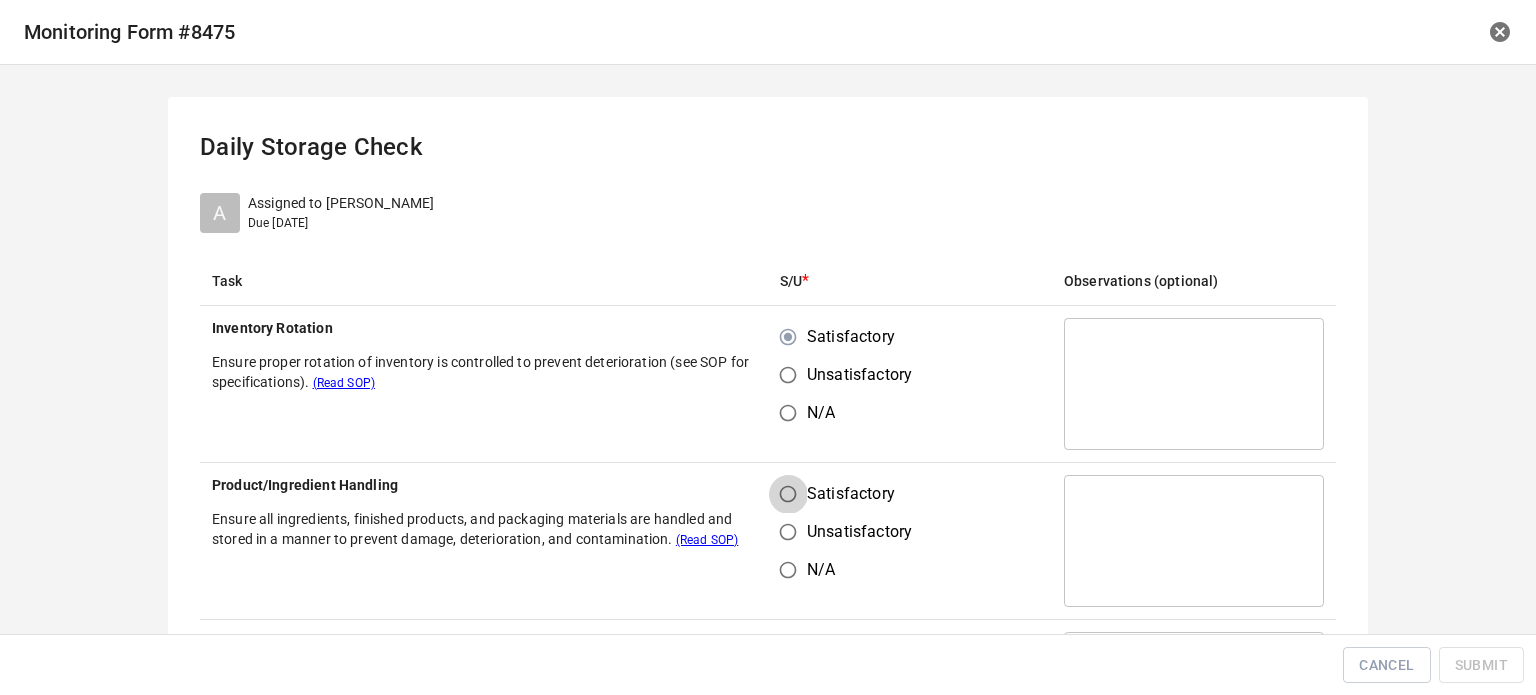 drag, startPoint x: 764, startPoint y: 490, endPoint x: 838, endPoint y: 463, distance: 78.77182 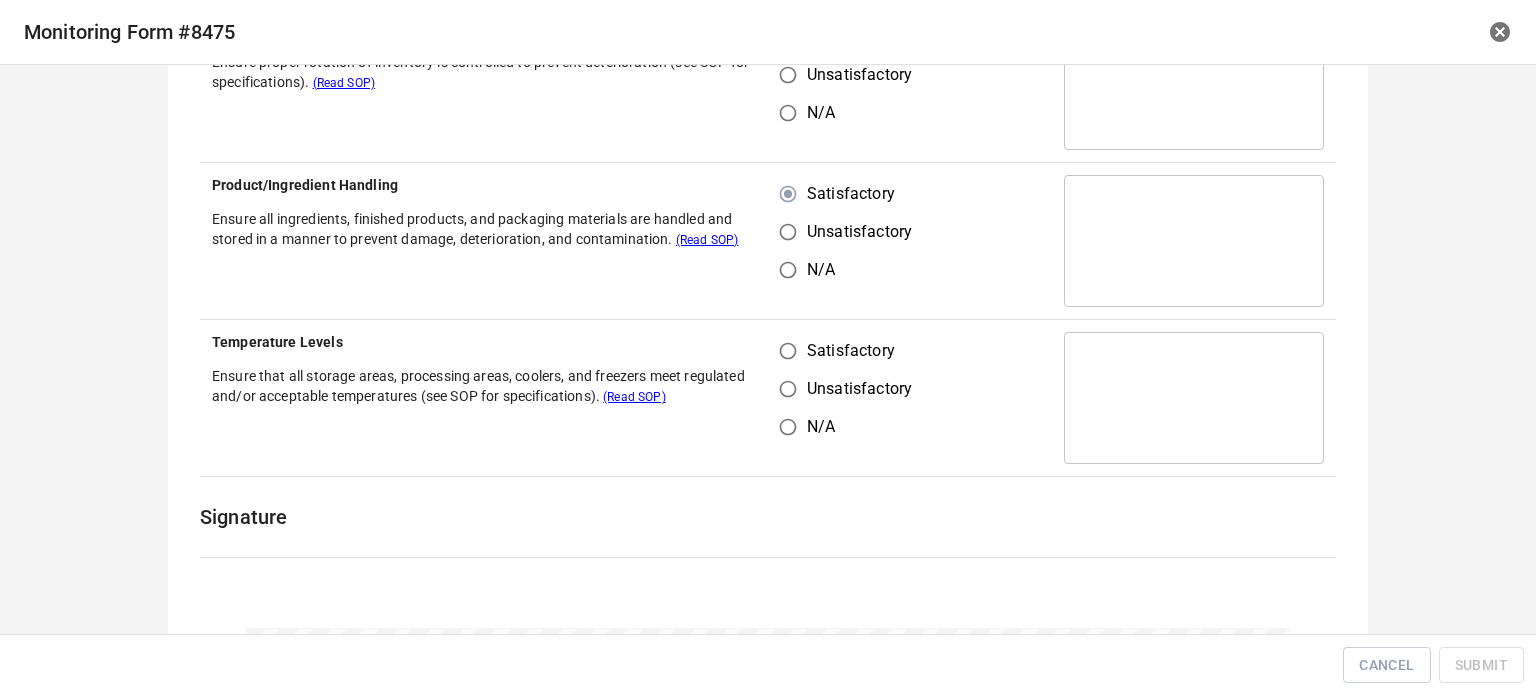 click on "Satisfactory" at bounding box center [788, 351] 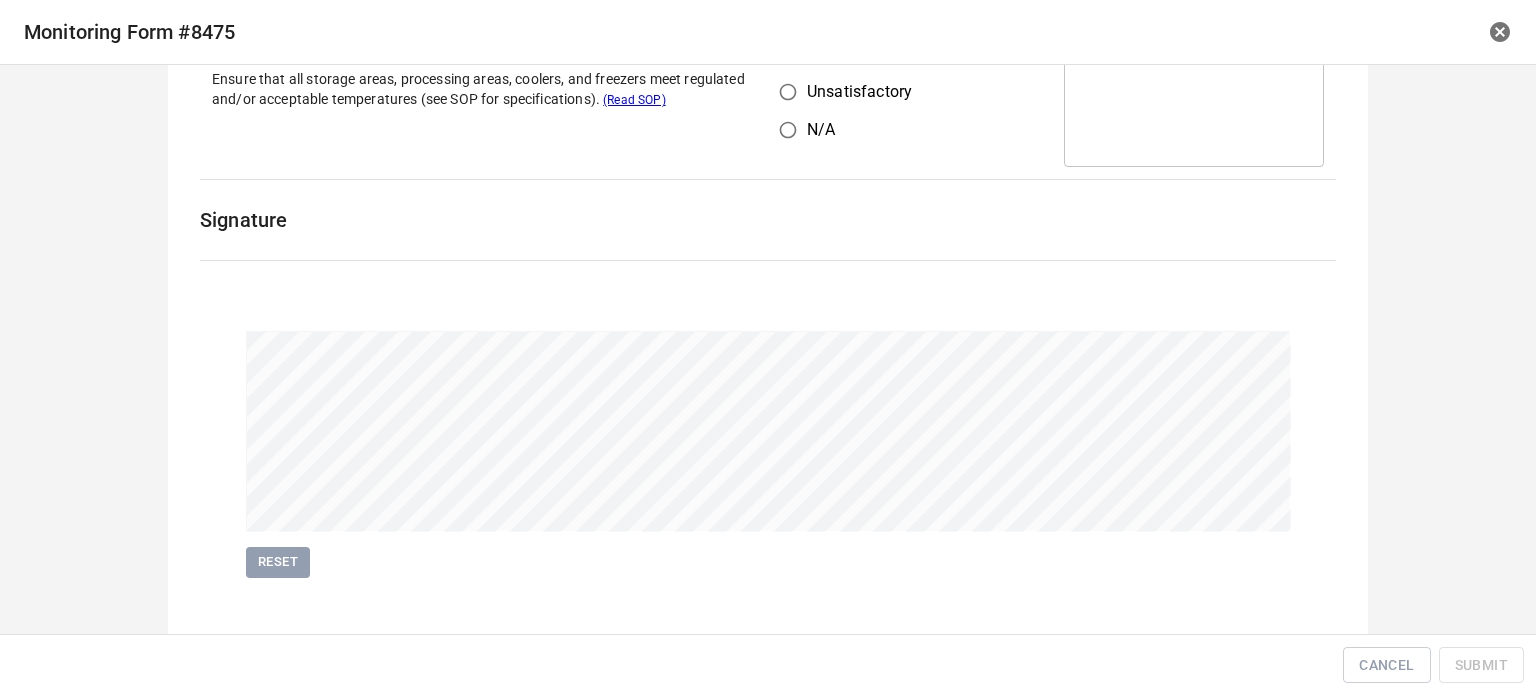 scroll, scrollTop: 618, scrollLeft: 0, axis: vertical 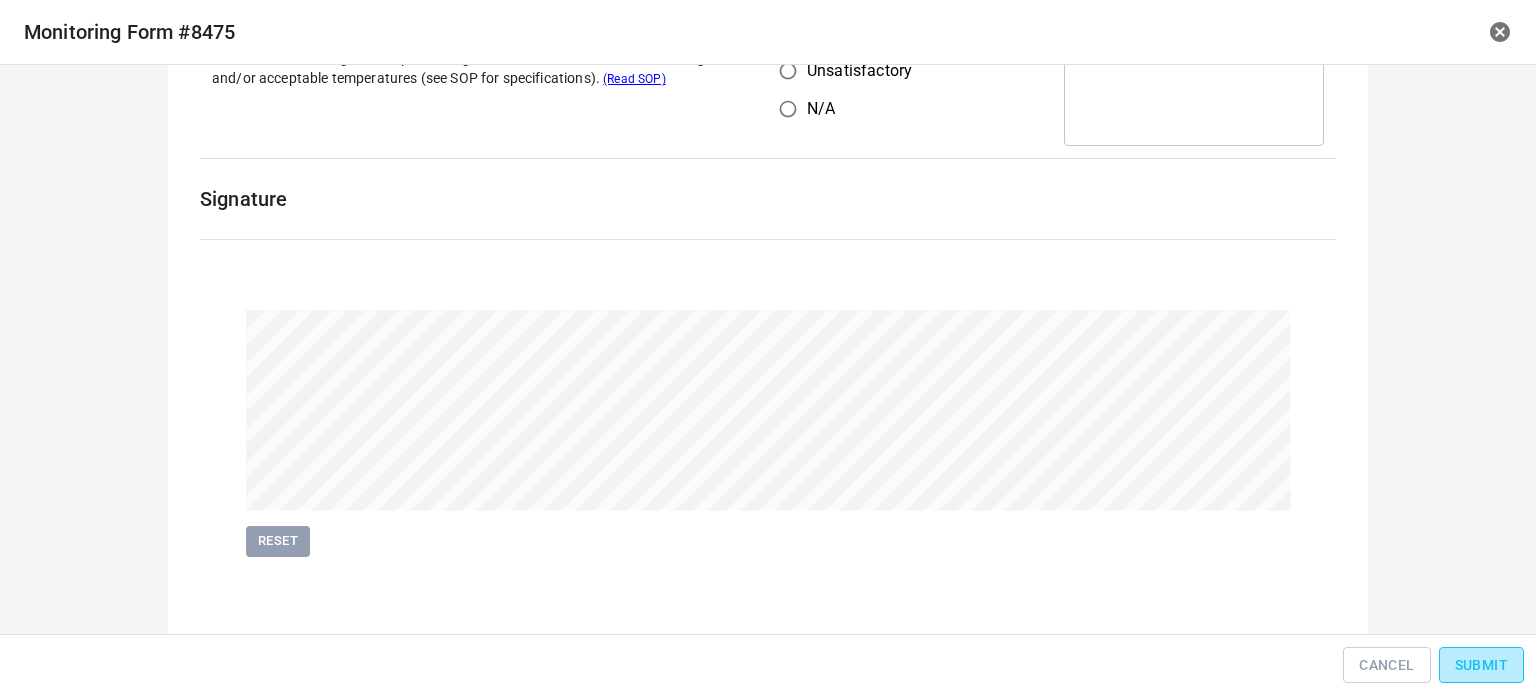 click on "Submit" at bounding box center (1481, 665) 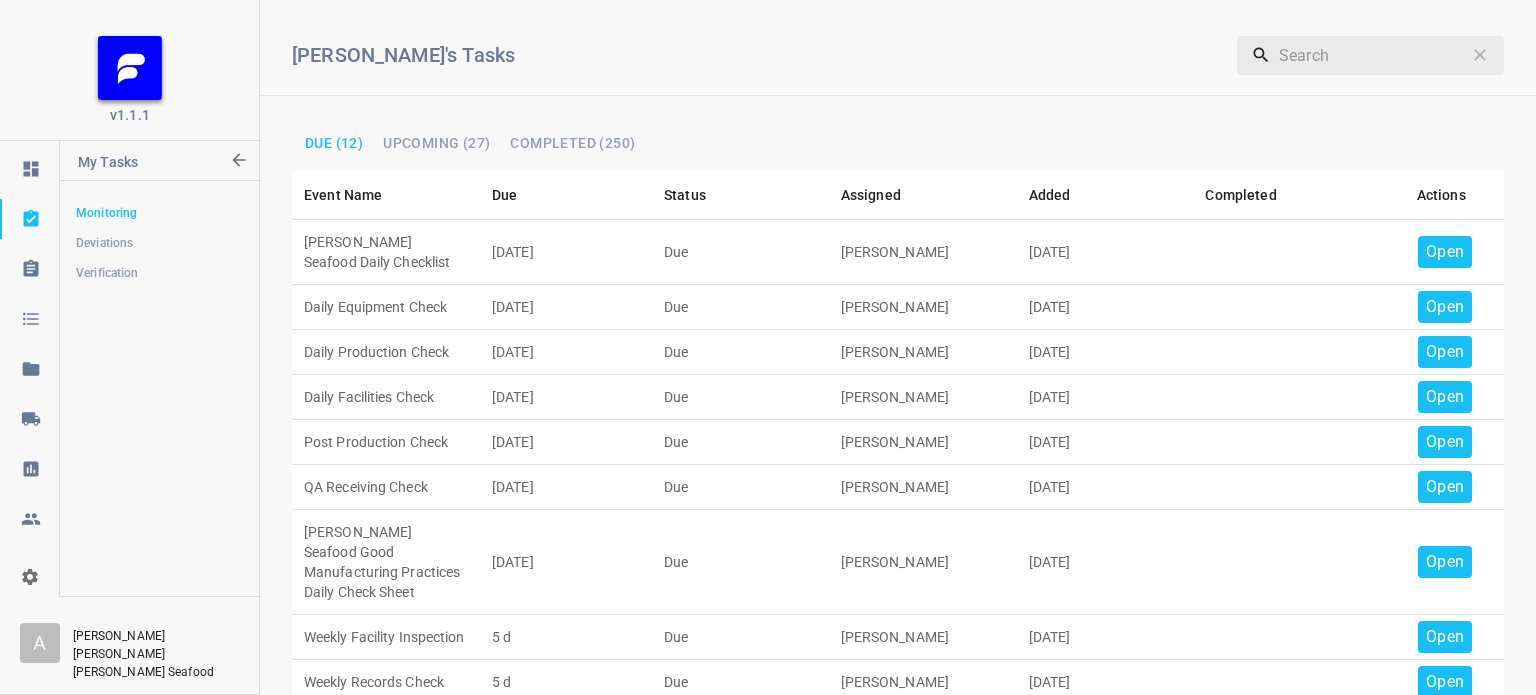 click on "Open" at bounding box center (1445, 252) 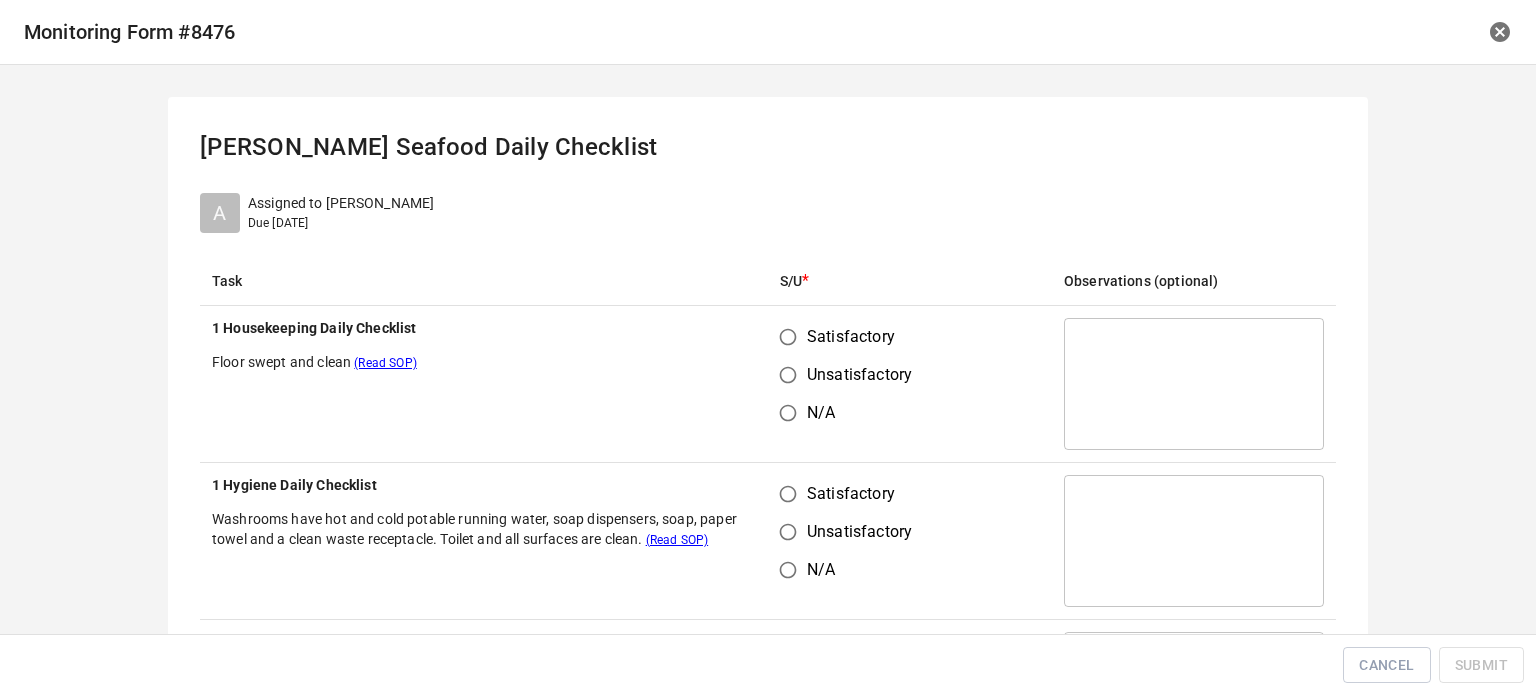 click on "Satisfactory" at bounding box center (788, 337) 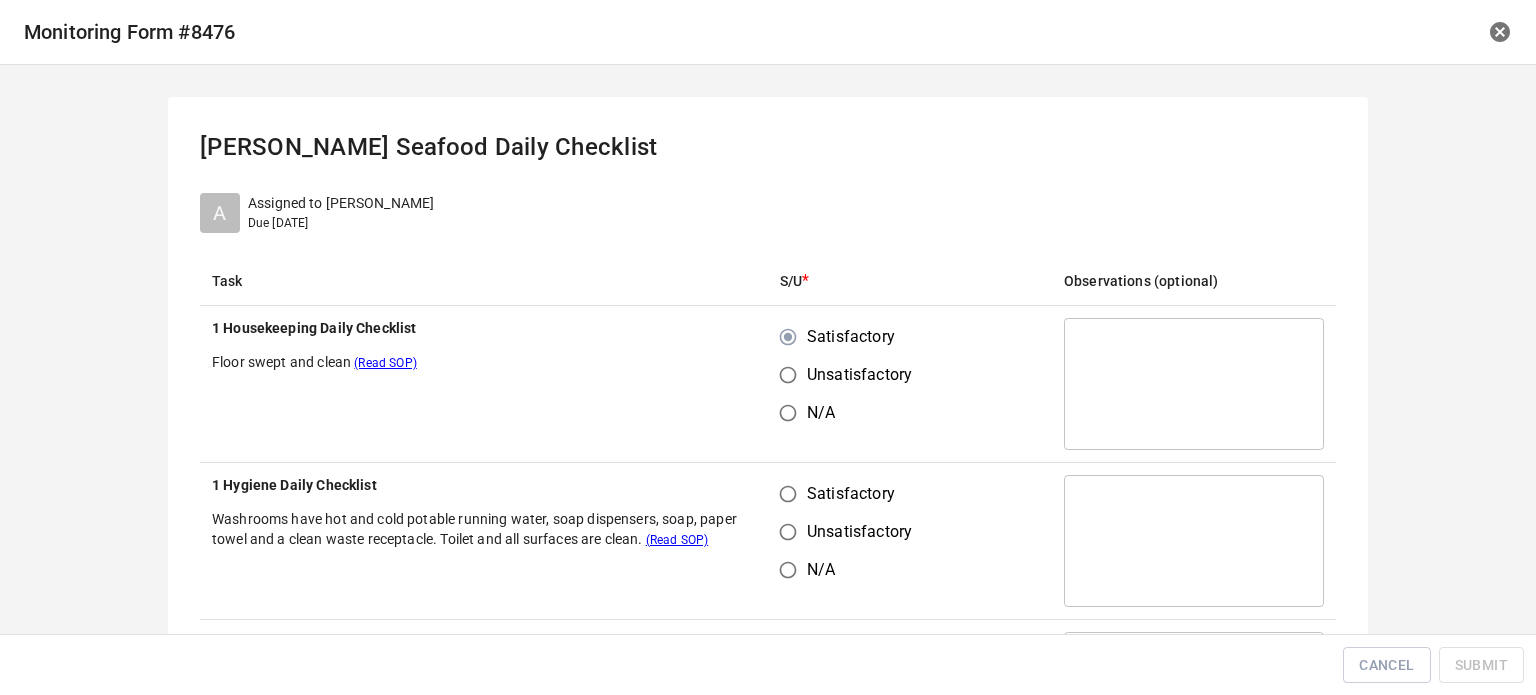 click on "Satisfactory" at bounding box center [788, 494] 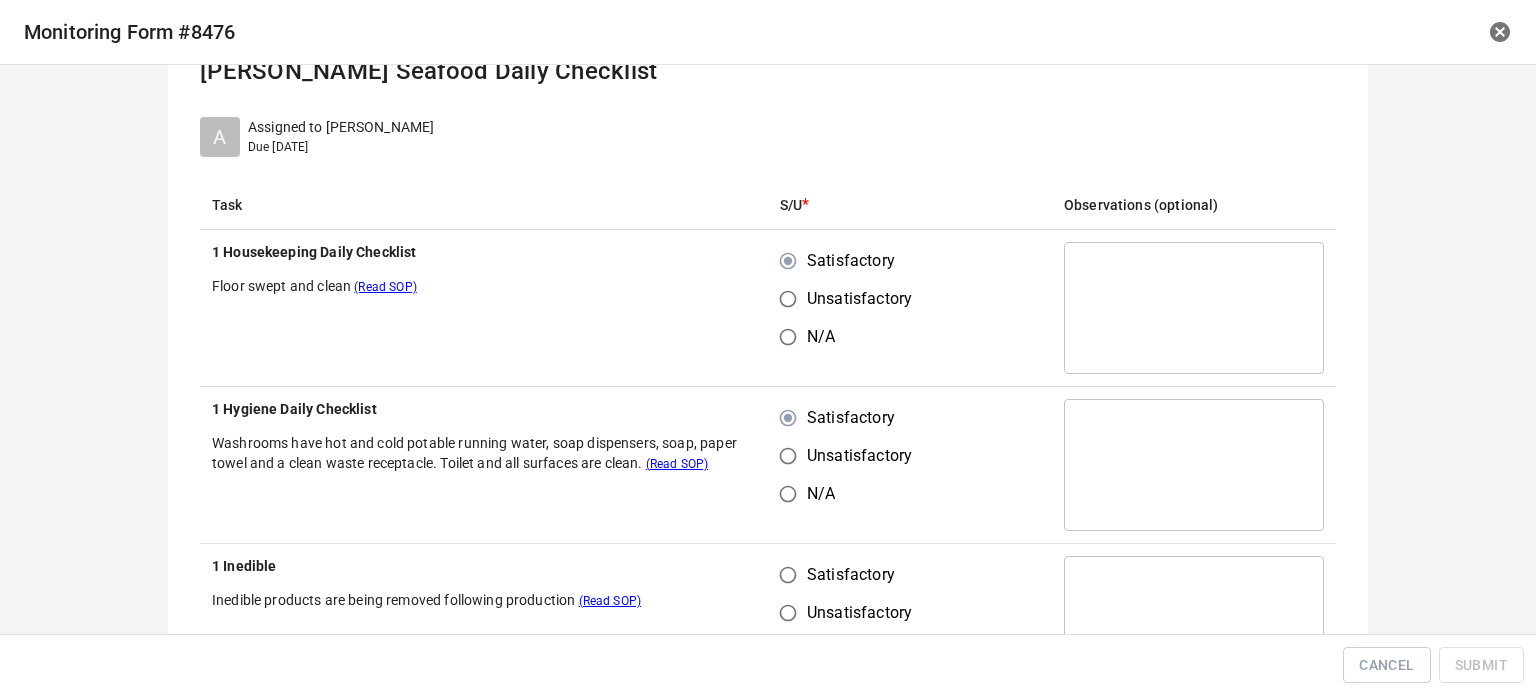 scroll, scrollTop: 200, scrollLeft: 0, axis: vertical 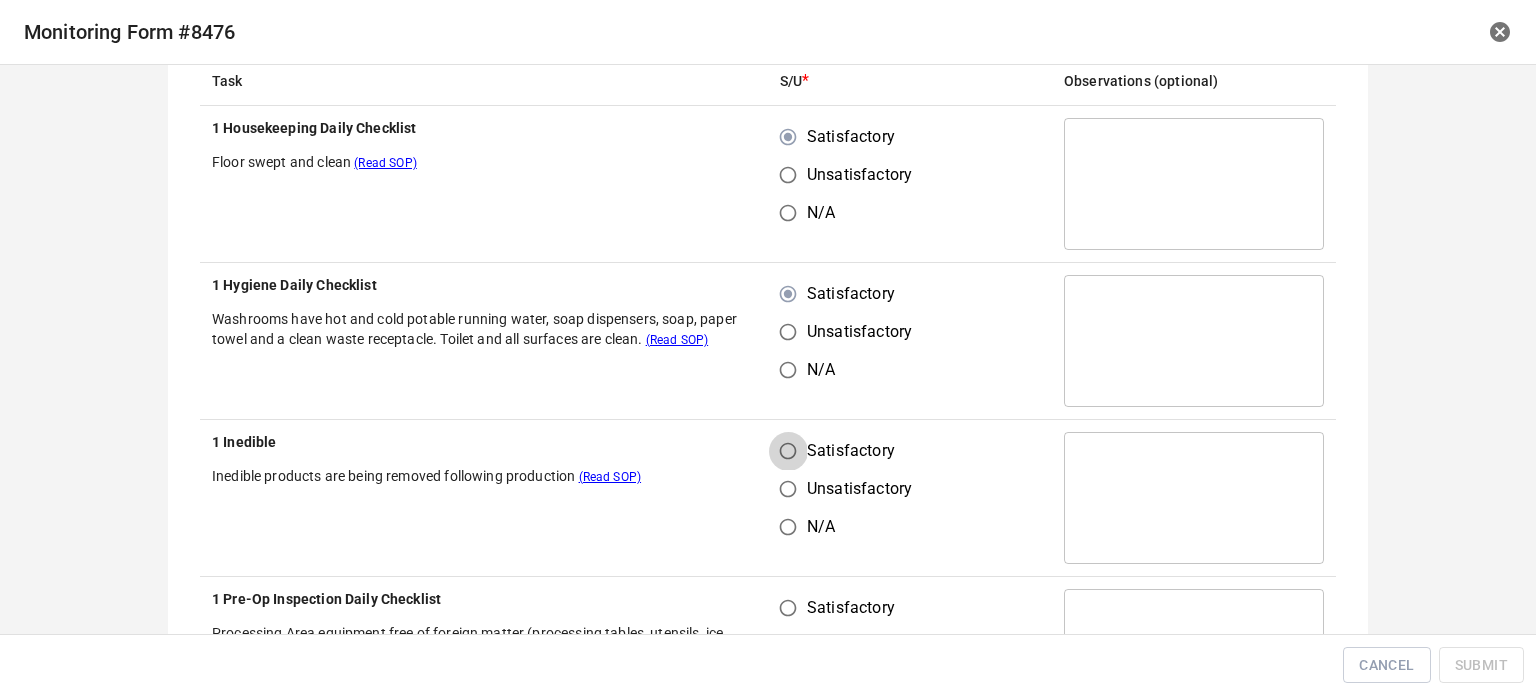drag, startPoint x: 790, startPoint y: 456, endPoint x: 873, endPoint y: 387, distance: 107.935165 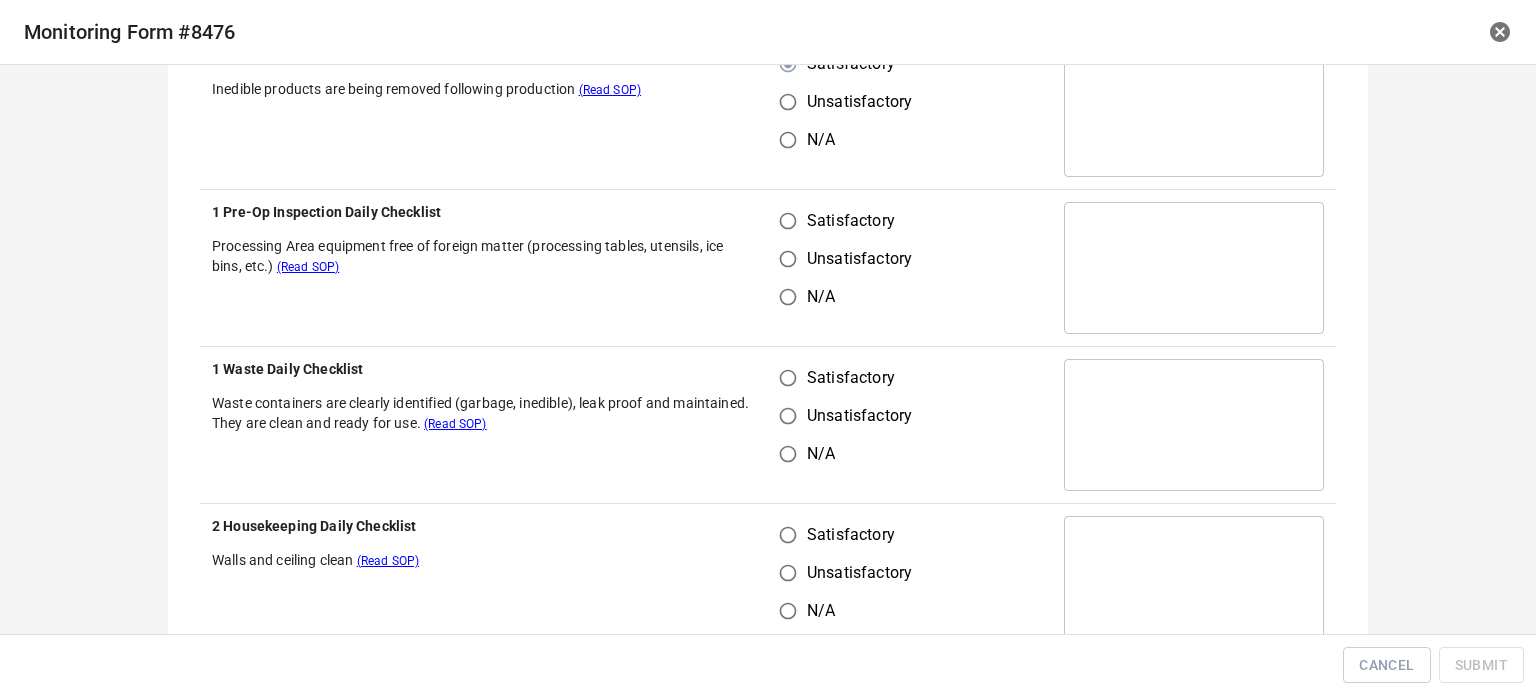 scroll, scrollTop: 600, scrollLeft: 0, axis: vertical 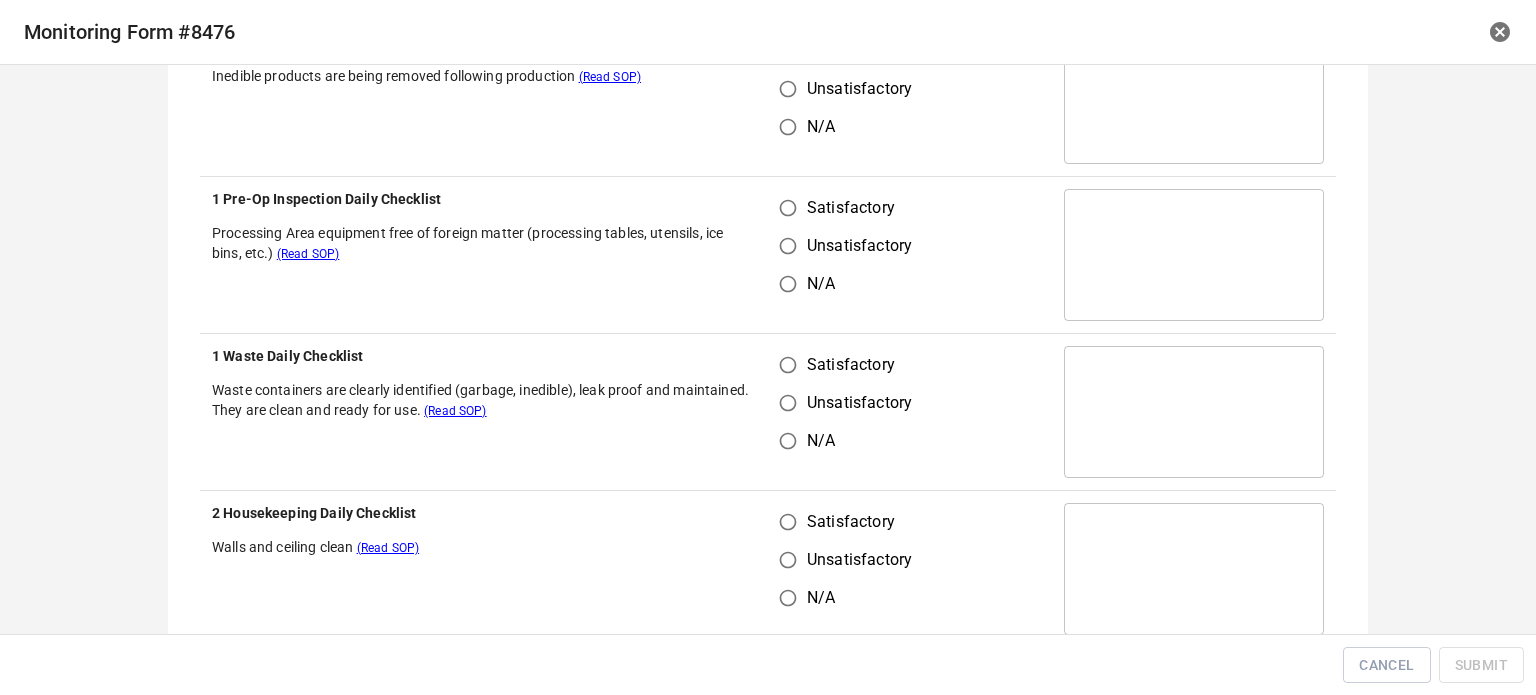 click on "Satisfactory" at bounding box center [788, 522] 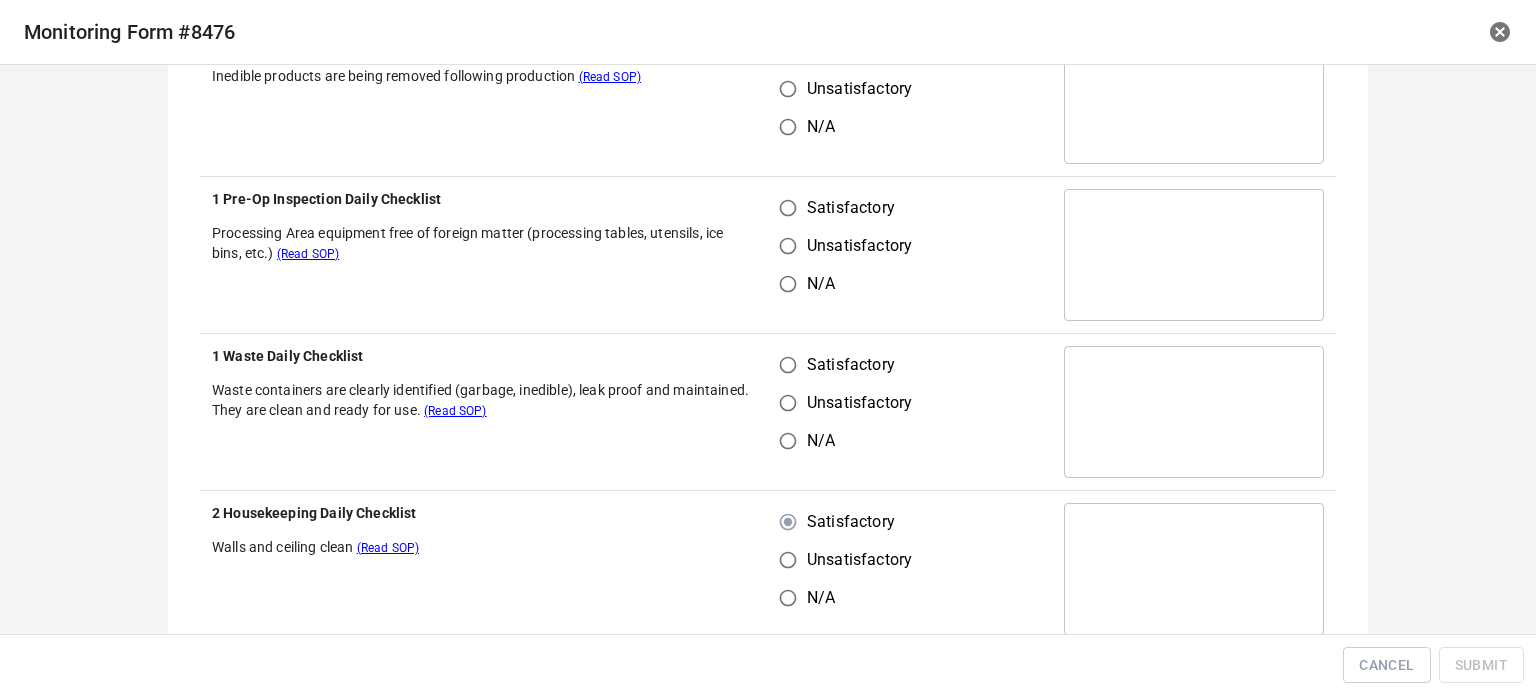 click on "Satisfactory" at bounding box center [788, 365] 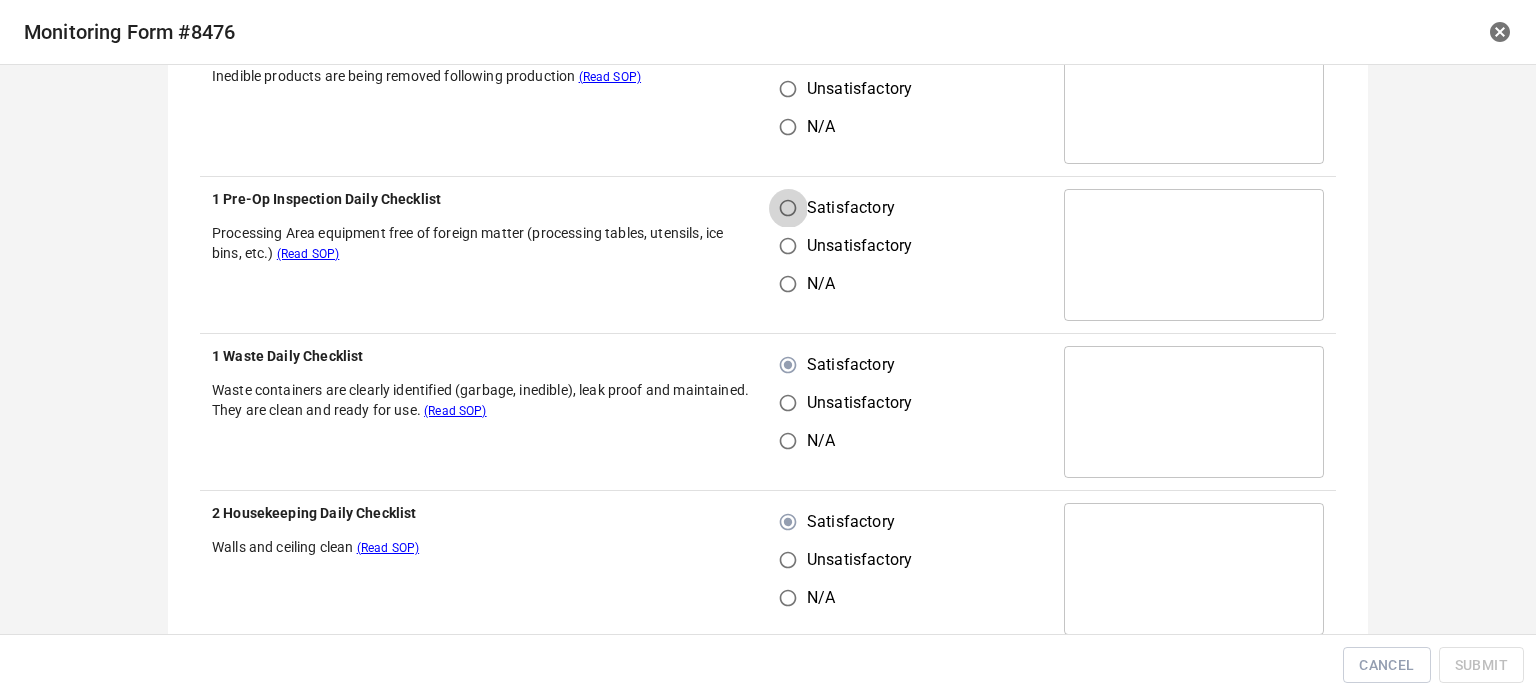 click on "Satisfactory" at bounding box center (788, 208) 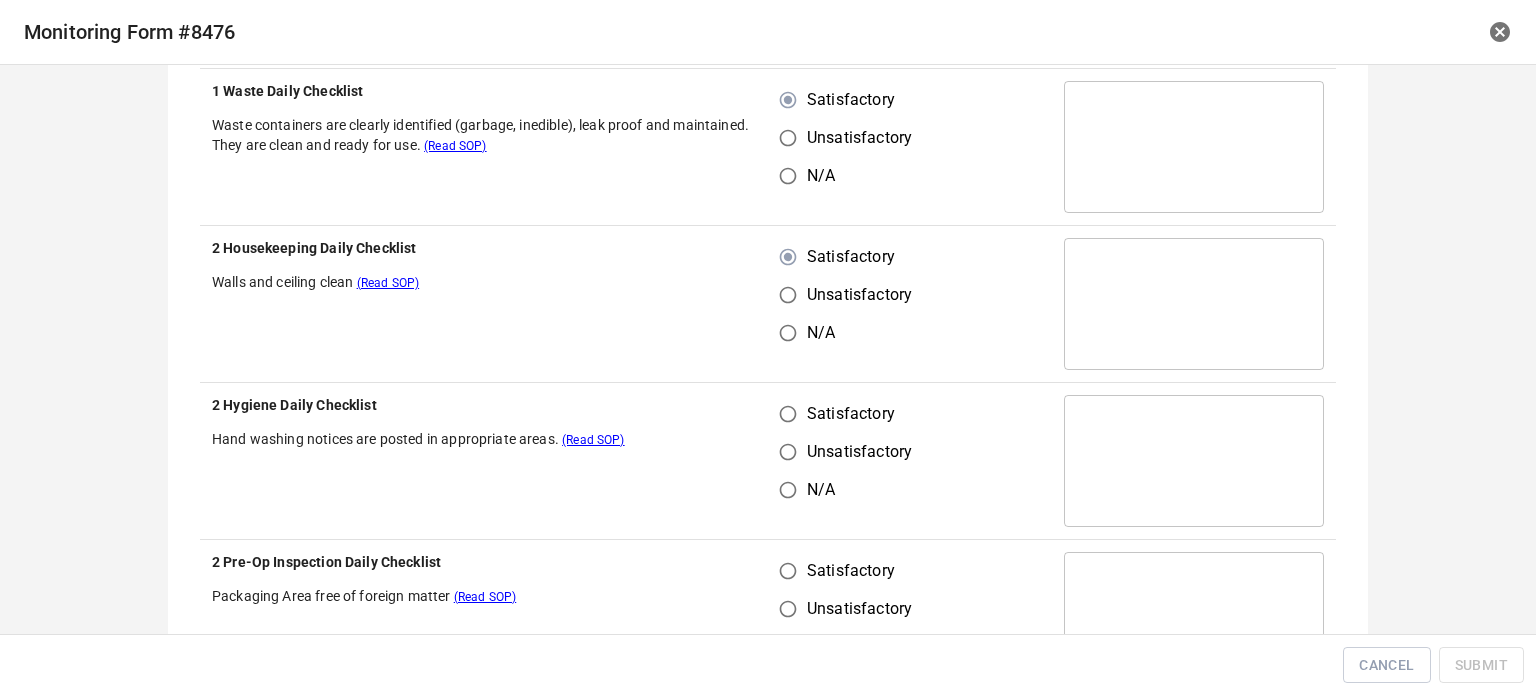scroll, scrollTop: 900, scrollLeft: 0, axis: vertical 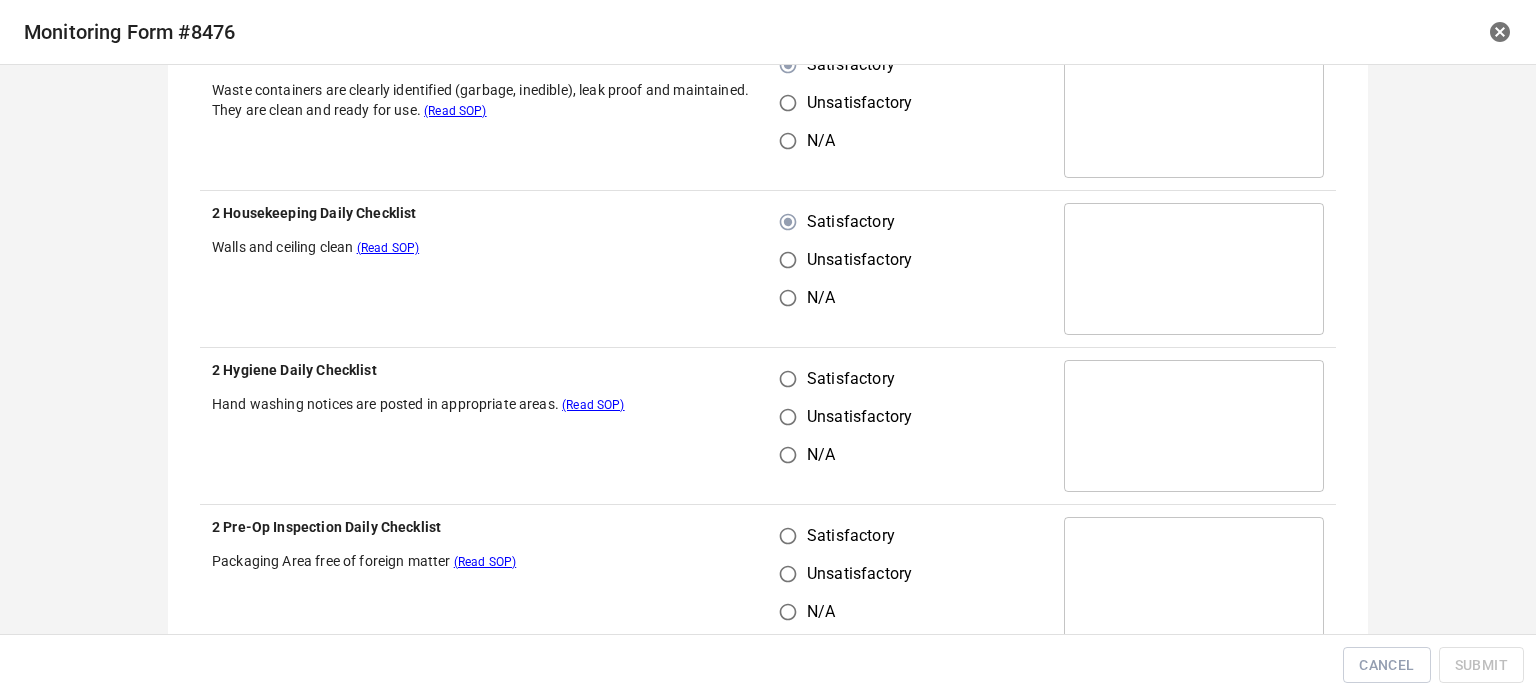 click on "Satisfactory" at bounding box center [788, 379] 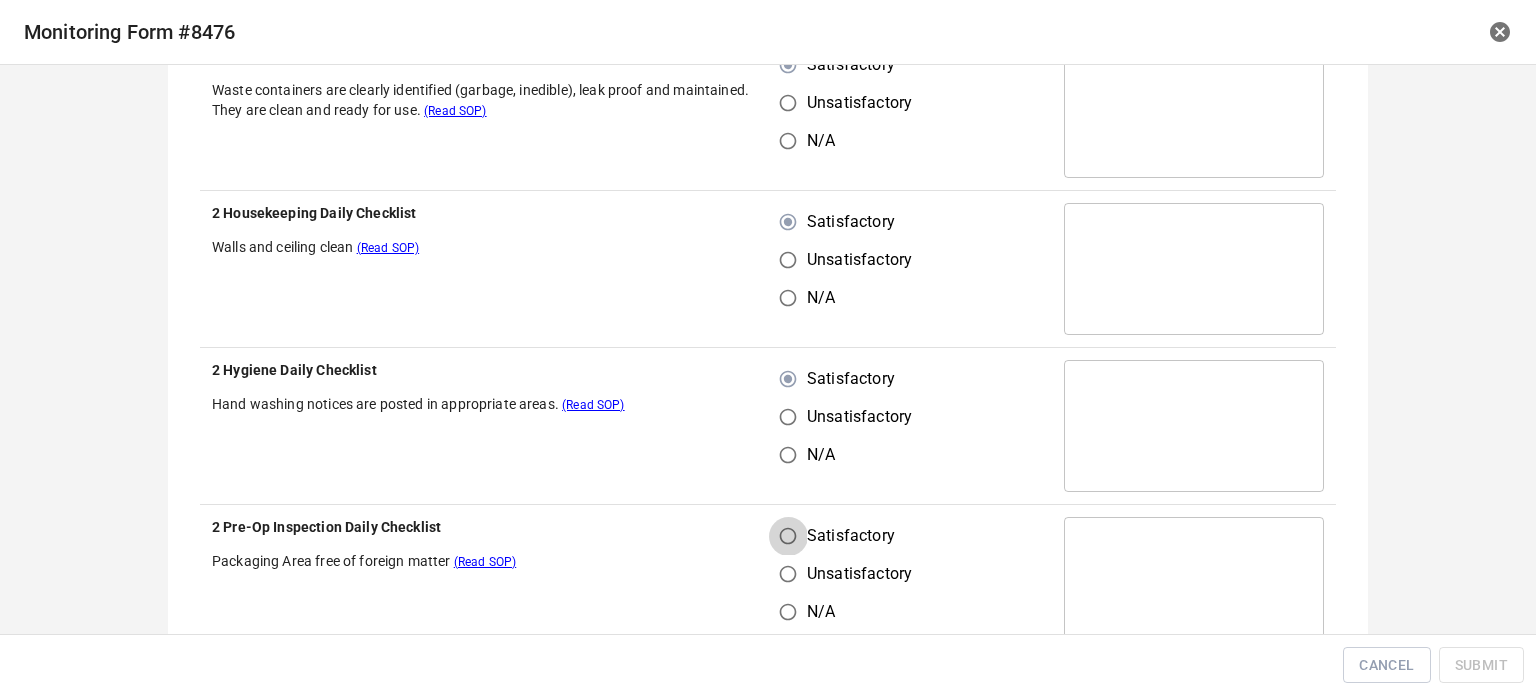 click on "Satisfactory" at bounding box center (788, 536) 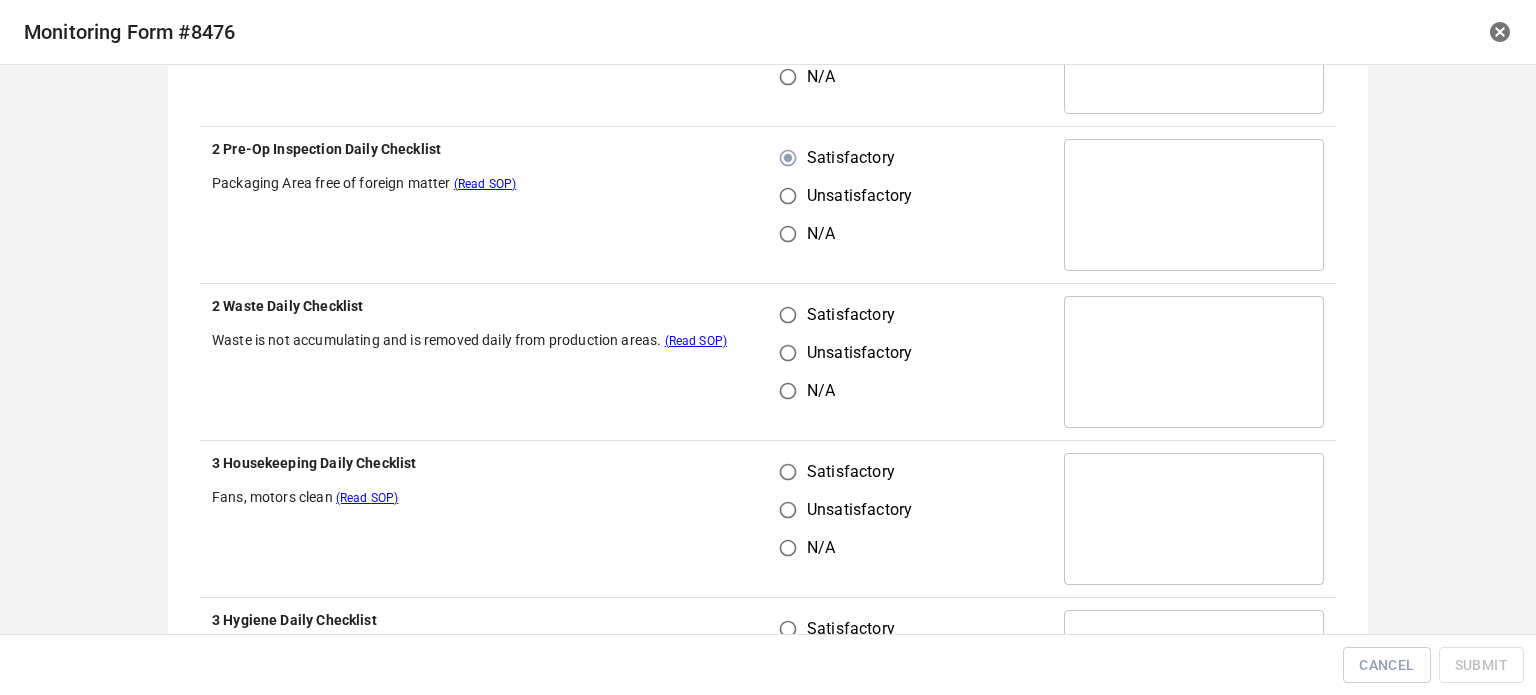 scroll, scrollTop: 1400, scrollLeft: 0, axis: vertical 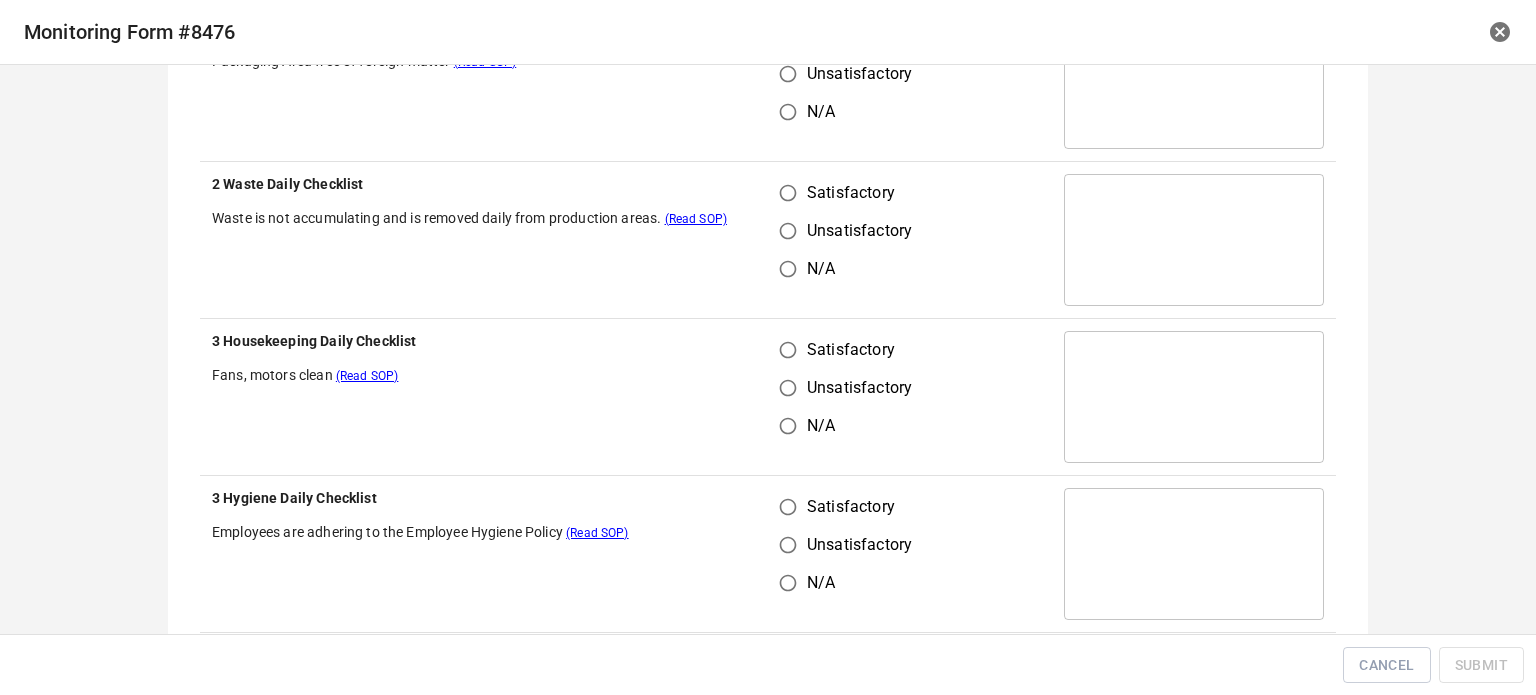 click on "Satisfactory" at bounding box center [788, 193] 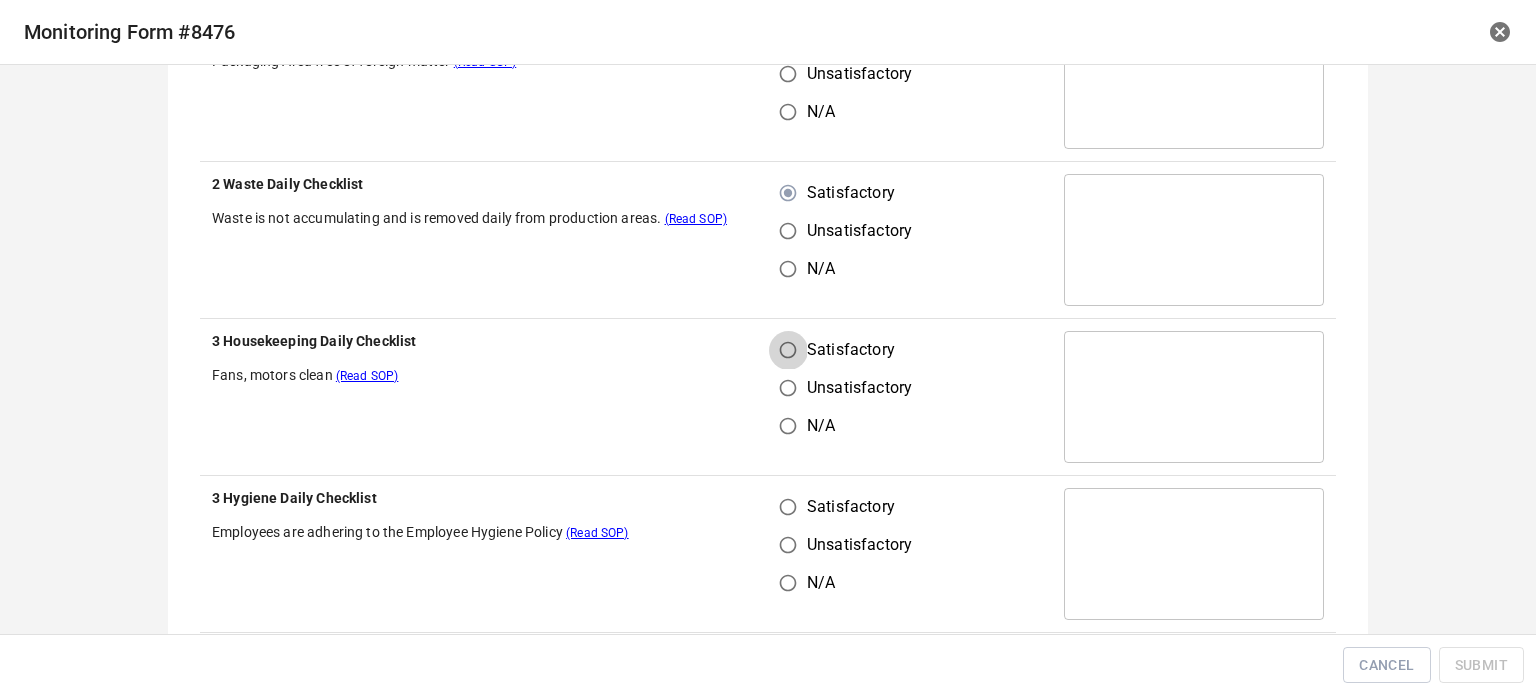 click on "Satisfactory" at bounding box center (788, 350) 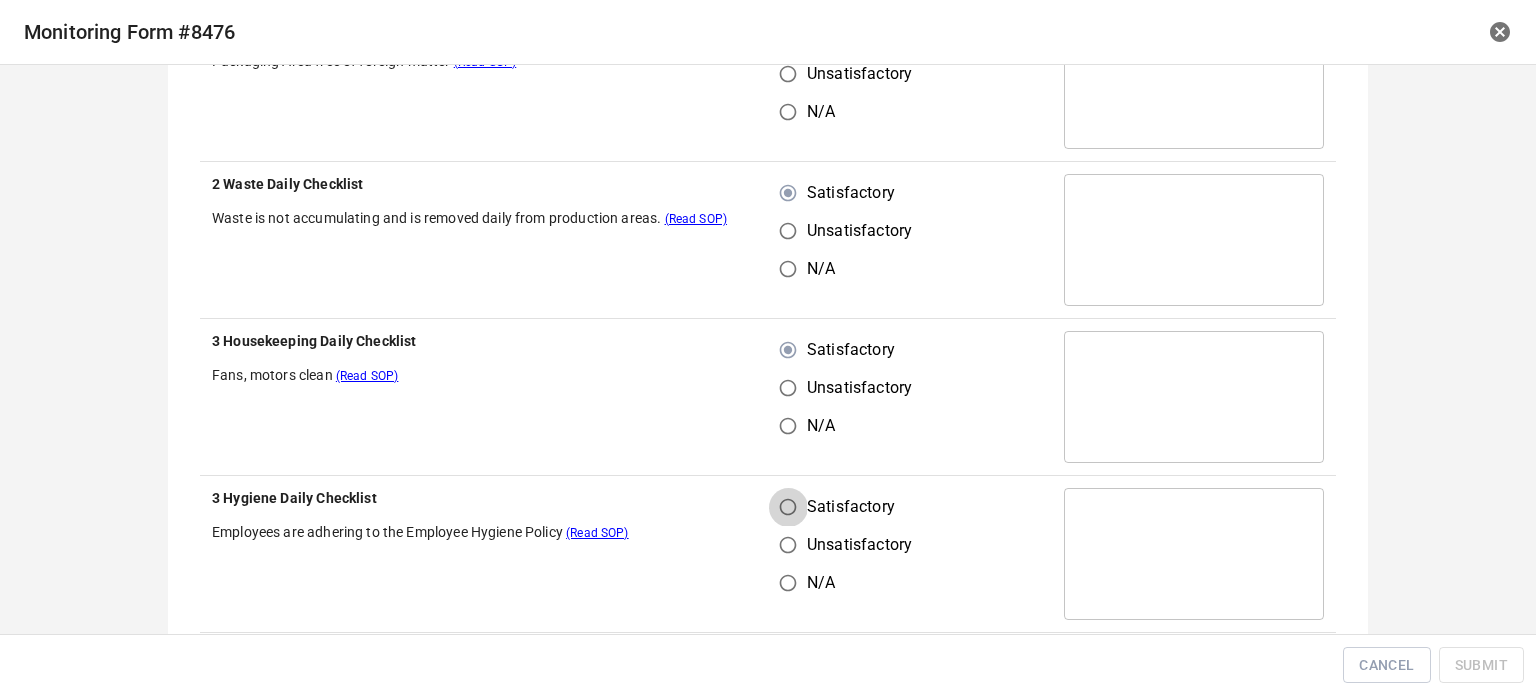 click on "Satisfactory" at bounding box center [788, 507] 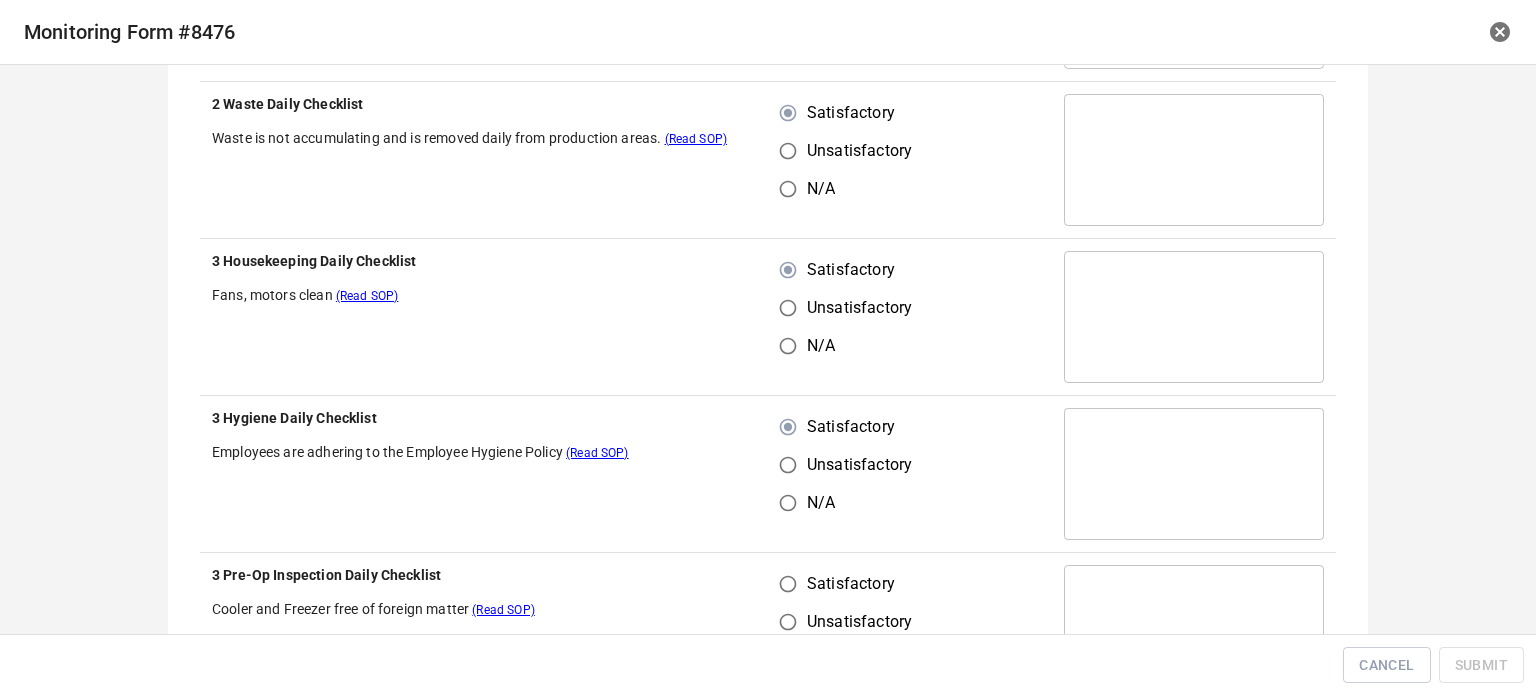 scroll, scrollTop: 1600, scrollLeft: 0, axis: vertical 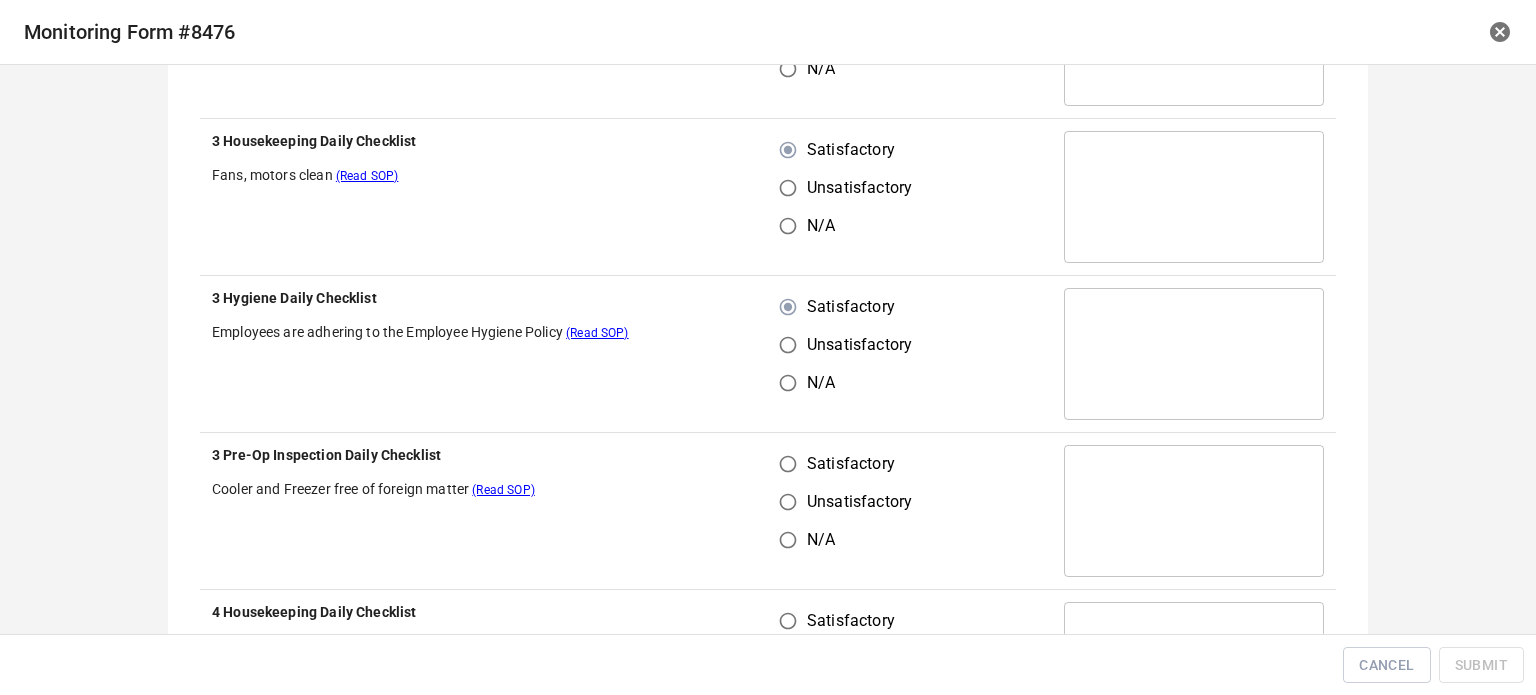 drag, startPoint x: 788, startPoint y: 461, endPoint x: 769, endPoint y: 583, distance: 123.47064 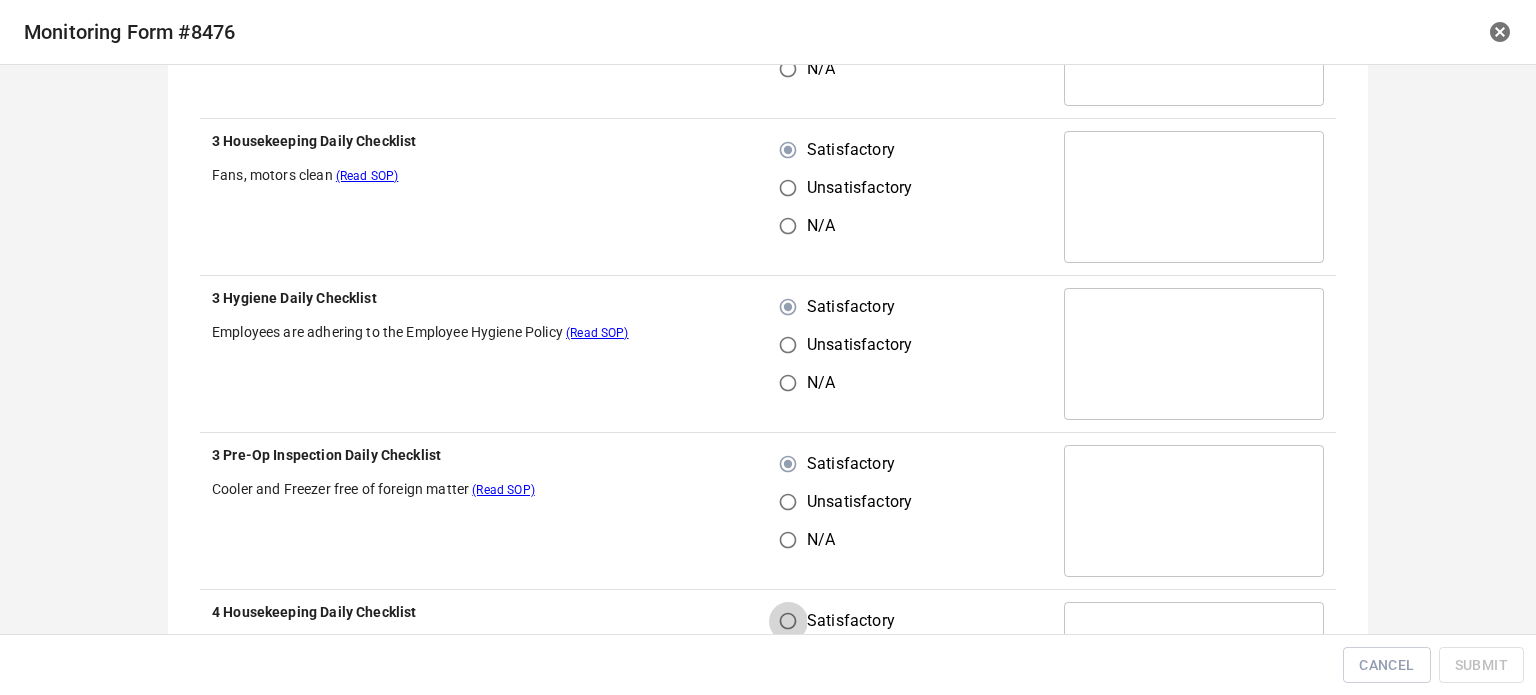 drag, startPoint x: 772, startPoint y: 623, endPoint x: 844, endPoint y: 600, distance: 75.58439 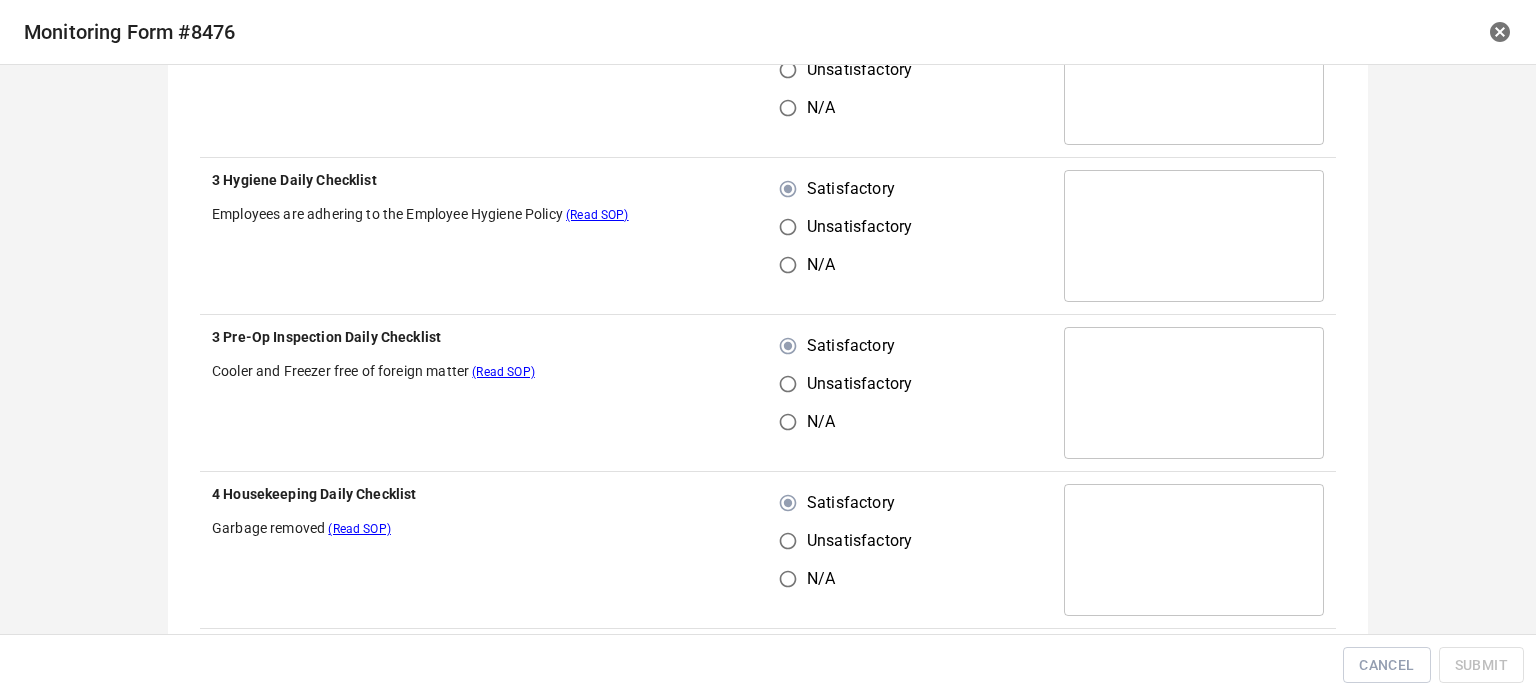 scroll, scrollTop: 1900, scrollLeft: 0, axis: vertical 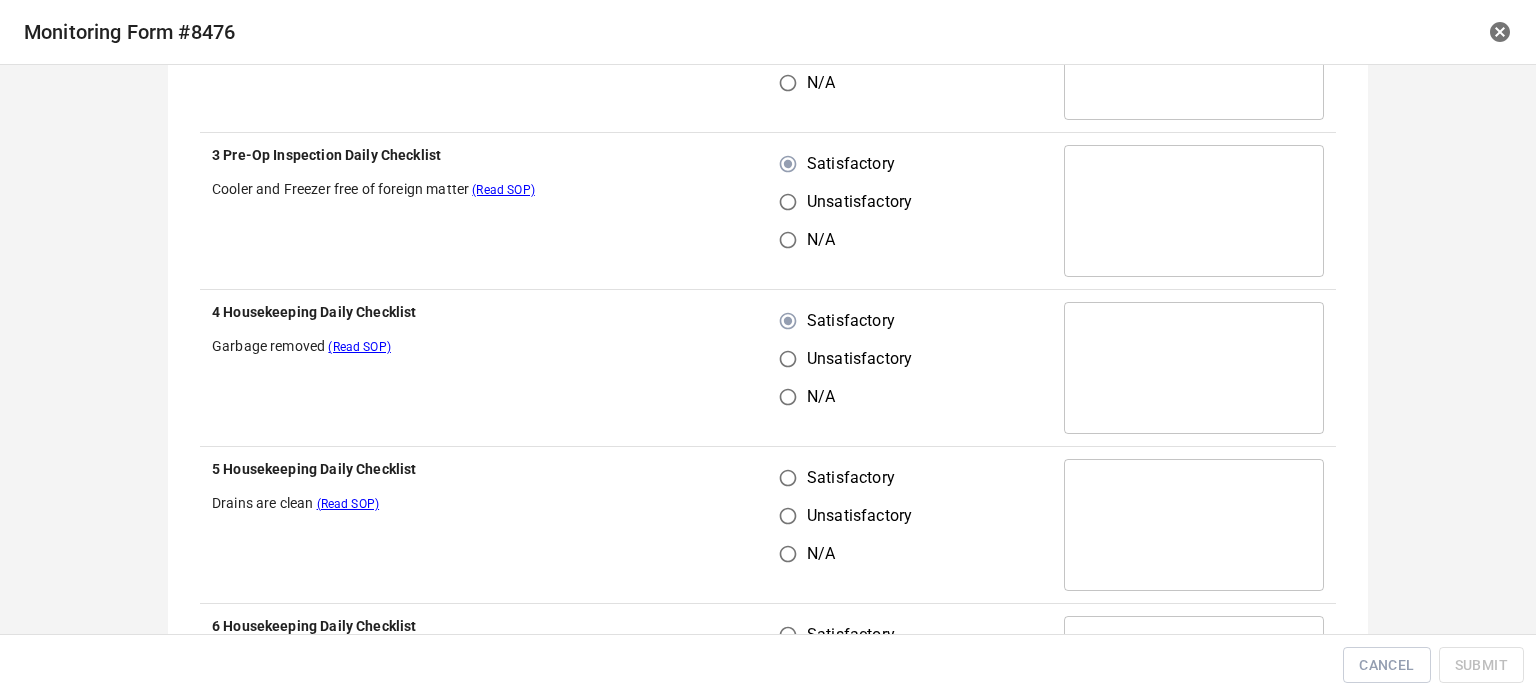 click on "Satisfactory" at bounding box center [788, 478] 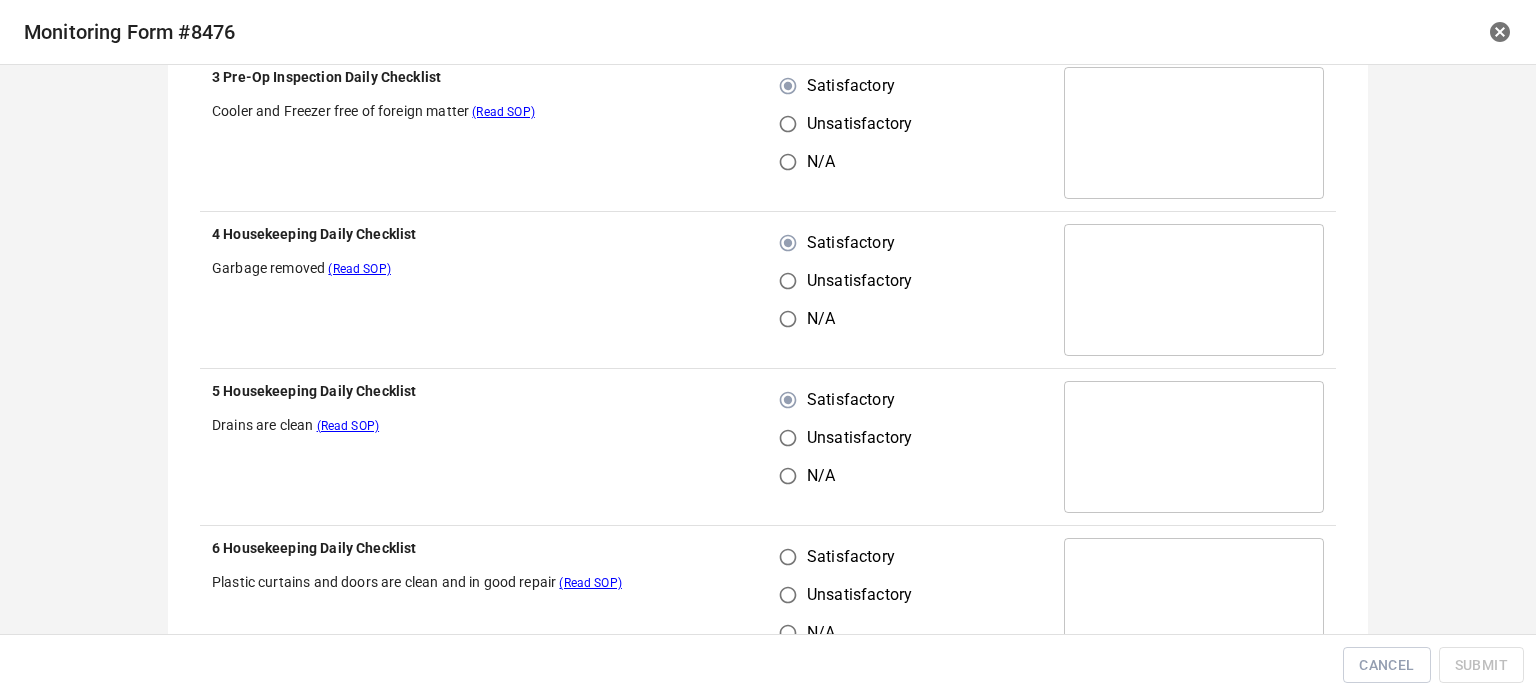 scroll, scrollTop: 2100, scrollLeft: 0, axis: vertical 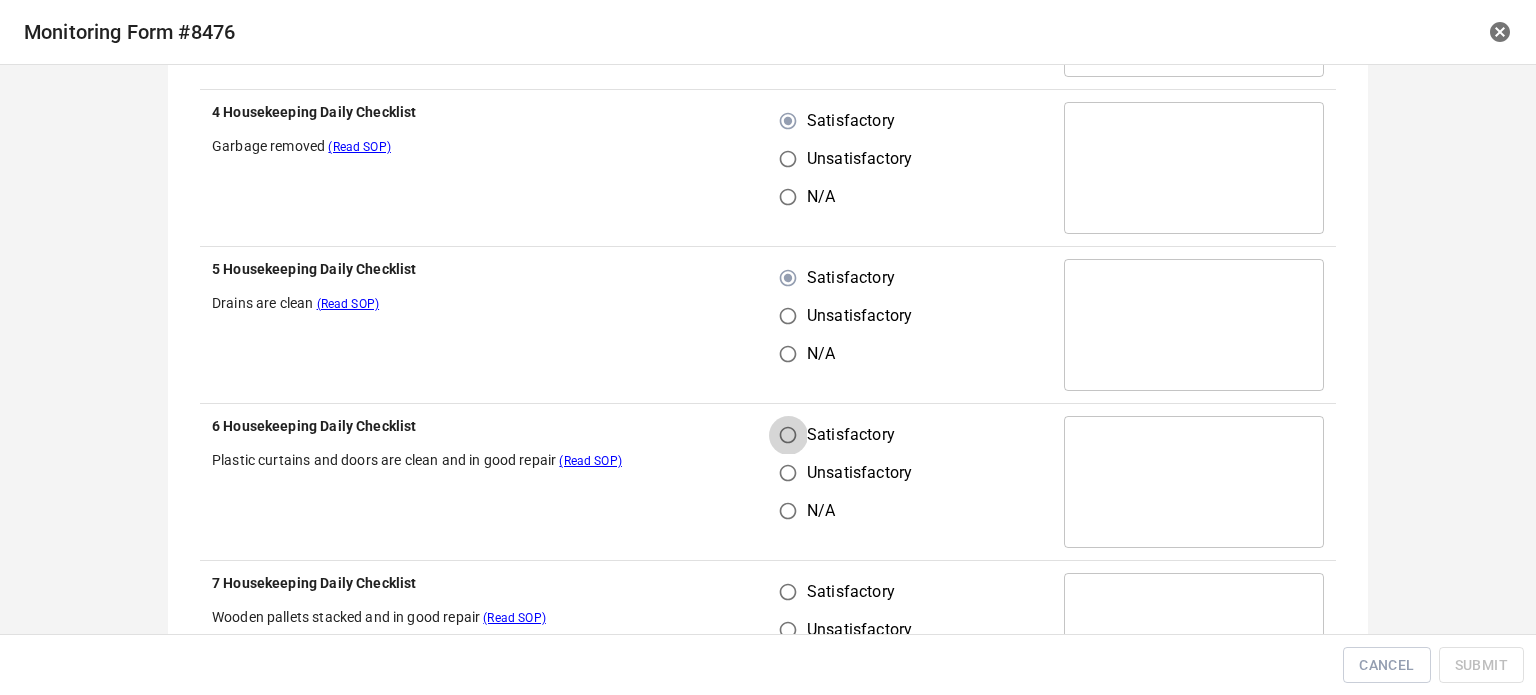 click on "Satisfactory" at bounding box center (788, 435) 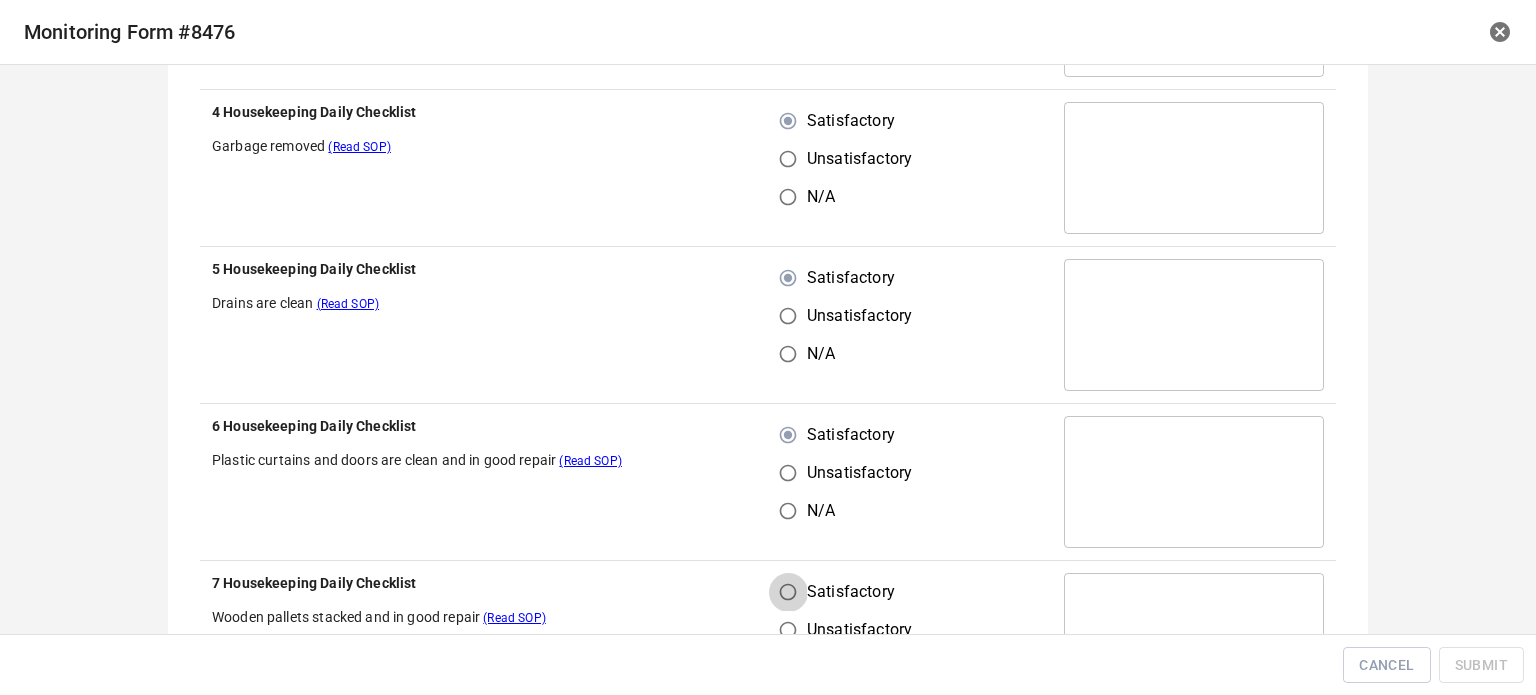 click on "Satisfactory" at bounding box center [788, 592] 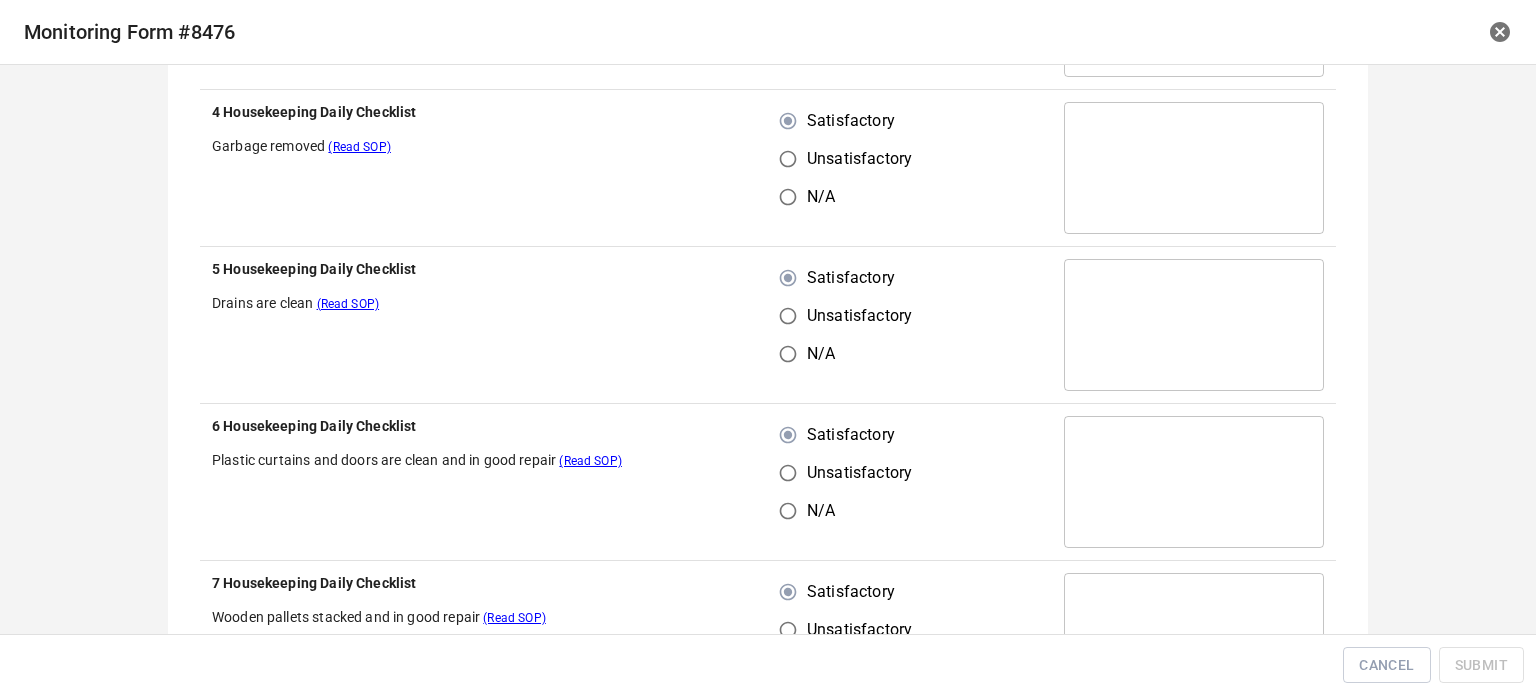 scroll, scrollTop: 2400, scrollLeft: 0, axis: vertical 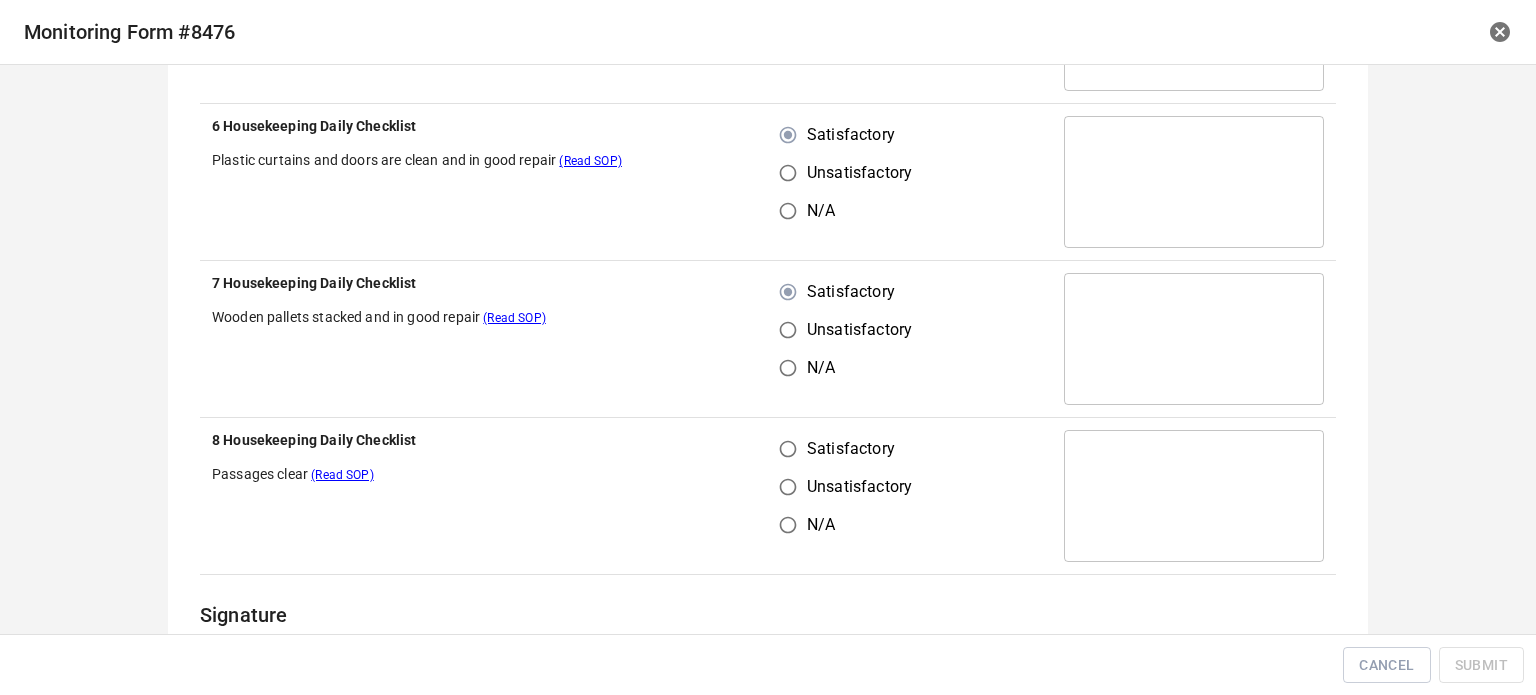 click on "Satisfactory" at bounding box center (788, 449) 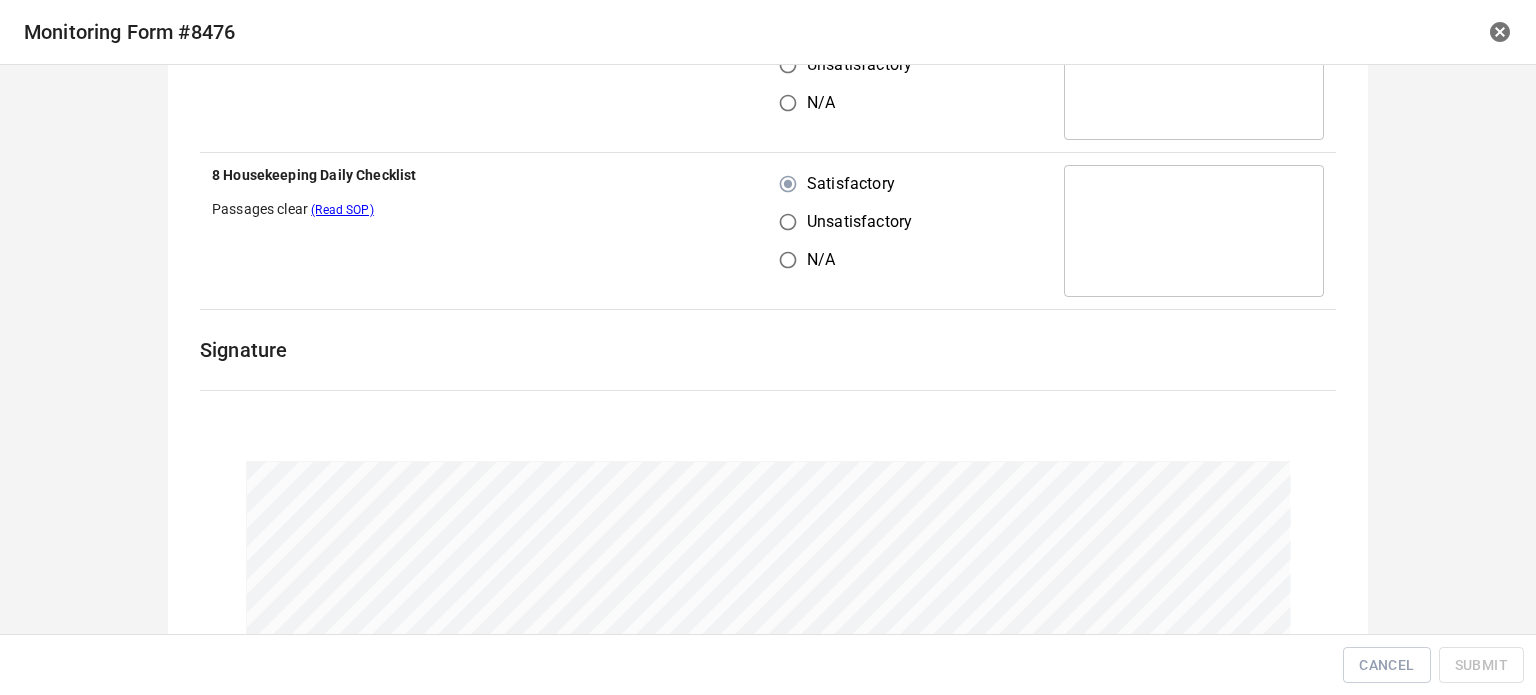 scroll, scrollTop: 2700, scrollLeft: 0, axis: vertical 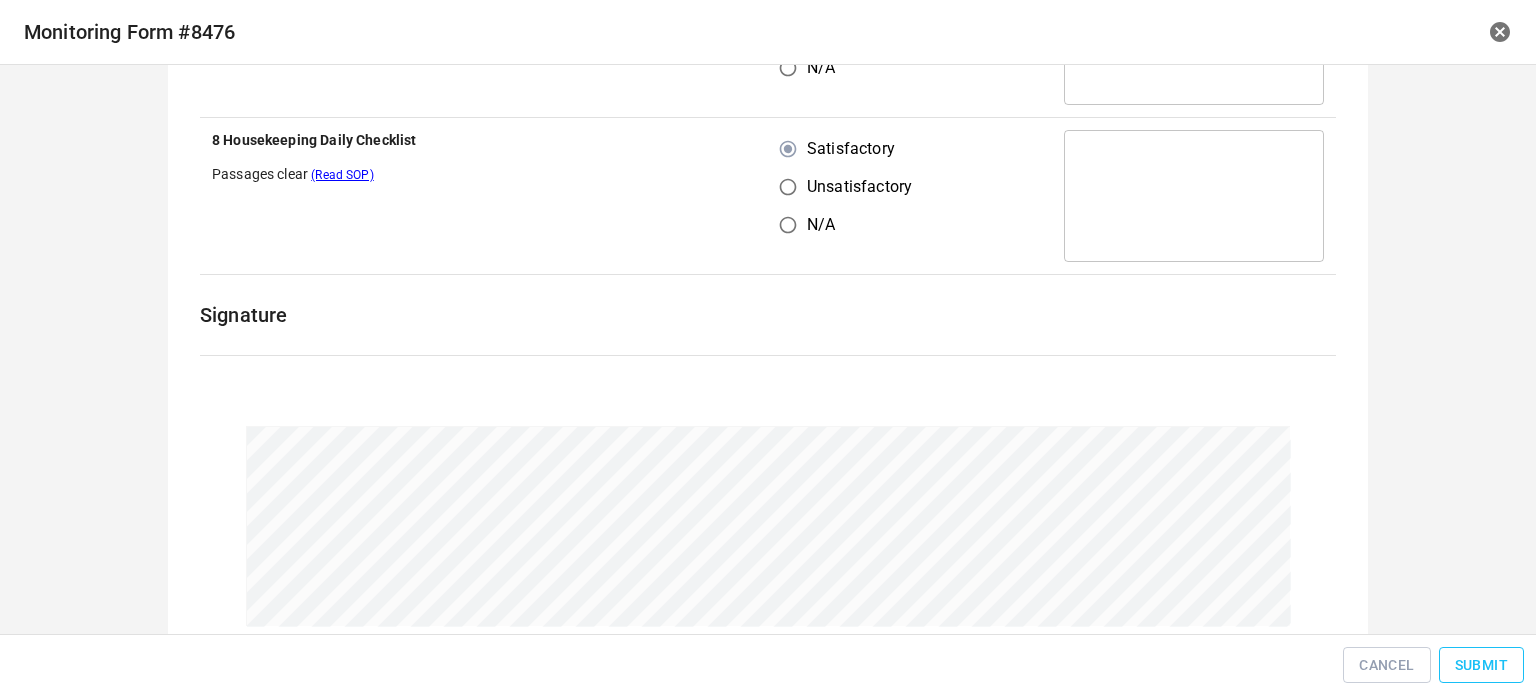 click on "Submit" at bounding box center [1481, 665] 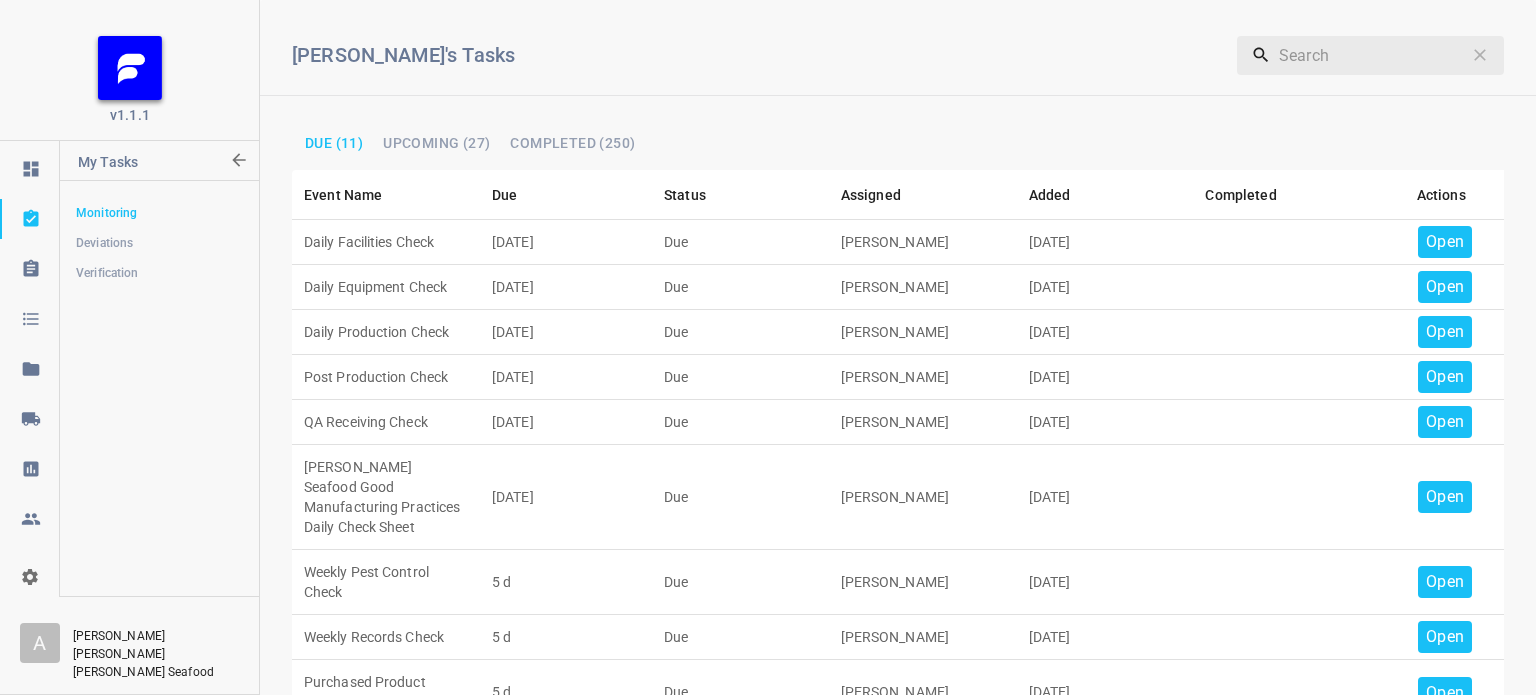 click on "Open" at bounding box center [1441, 242] 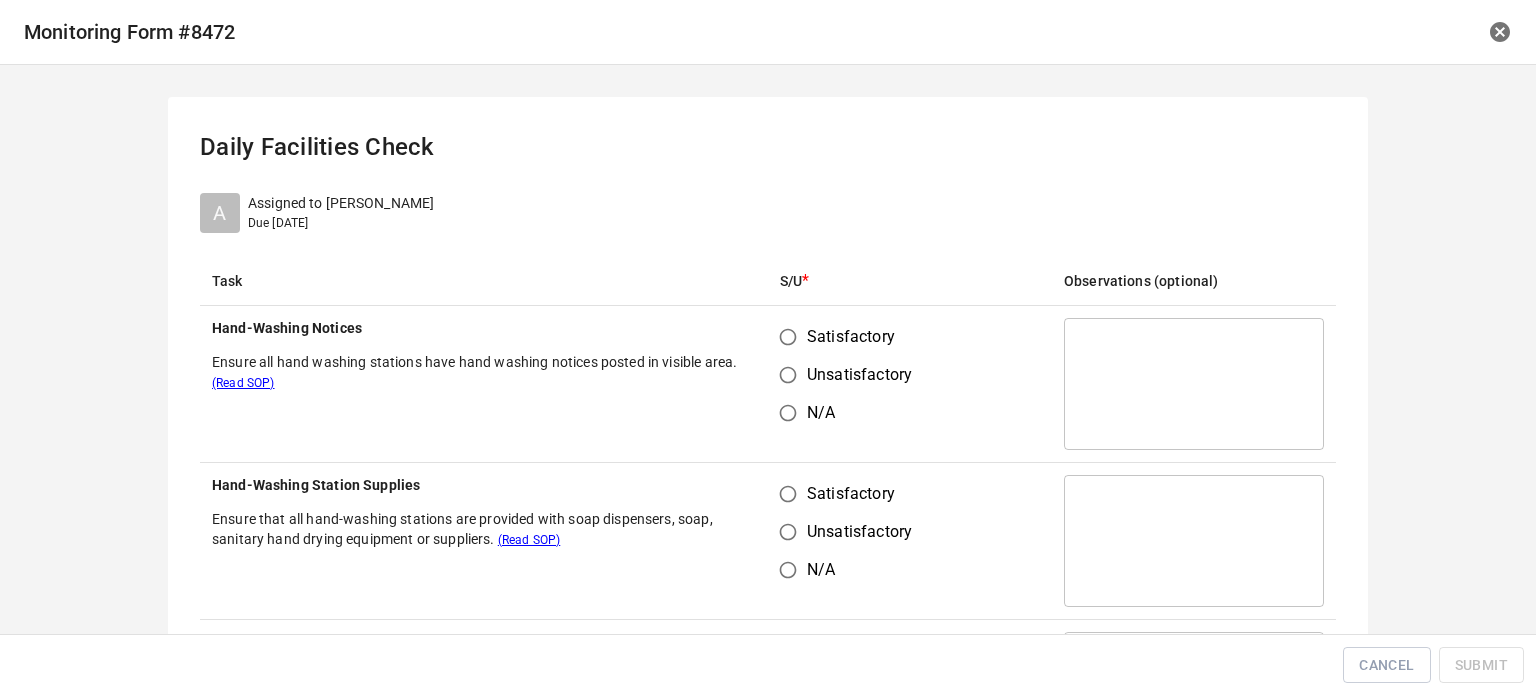 drag, startPoint x: 780, startPoint y: 337, endPoint x: 808, endPoint y: 385, distance: 55.569775 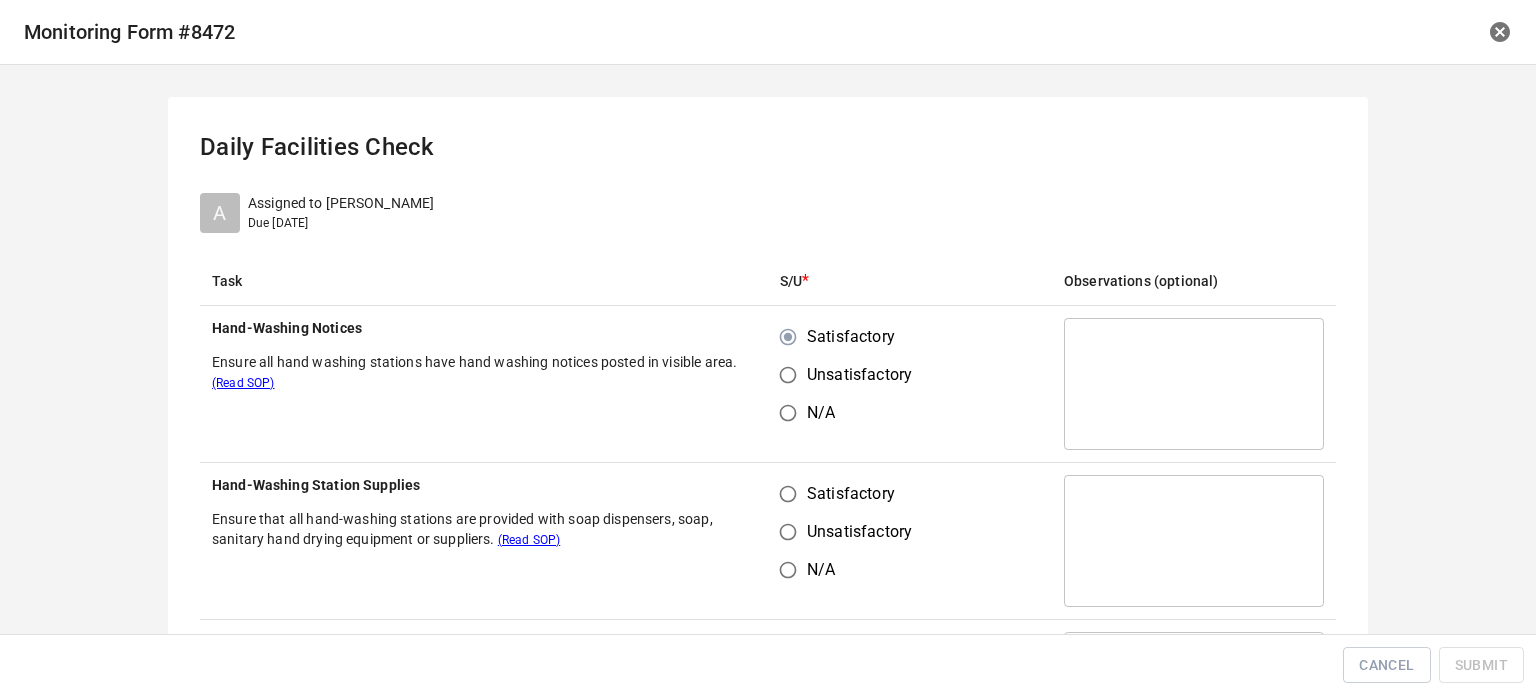 click on "Satisfactory" at bounding box center [788, 494] 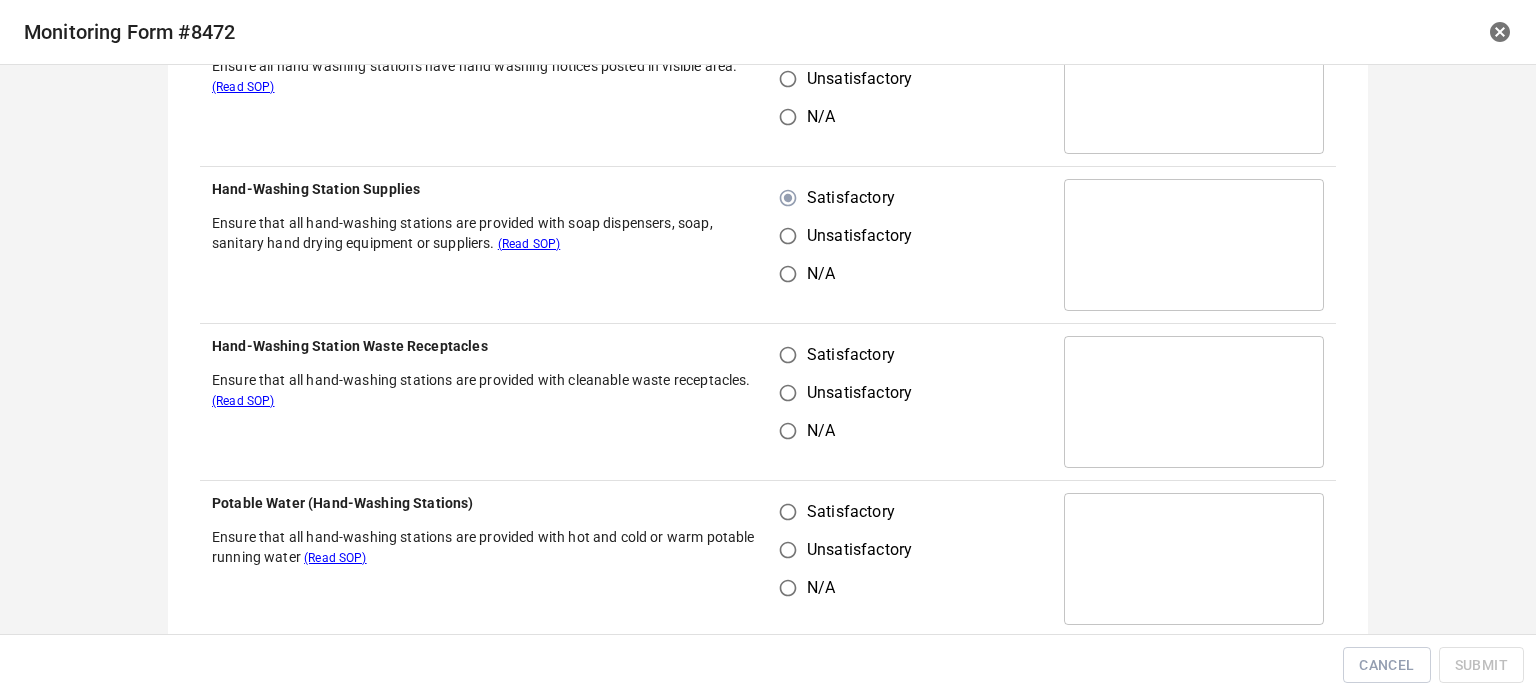 scroll, scrollTop: 300, scrollLeft: 0, axis: vertical 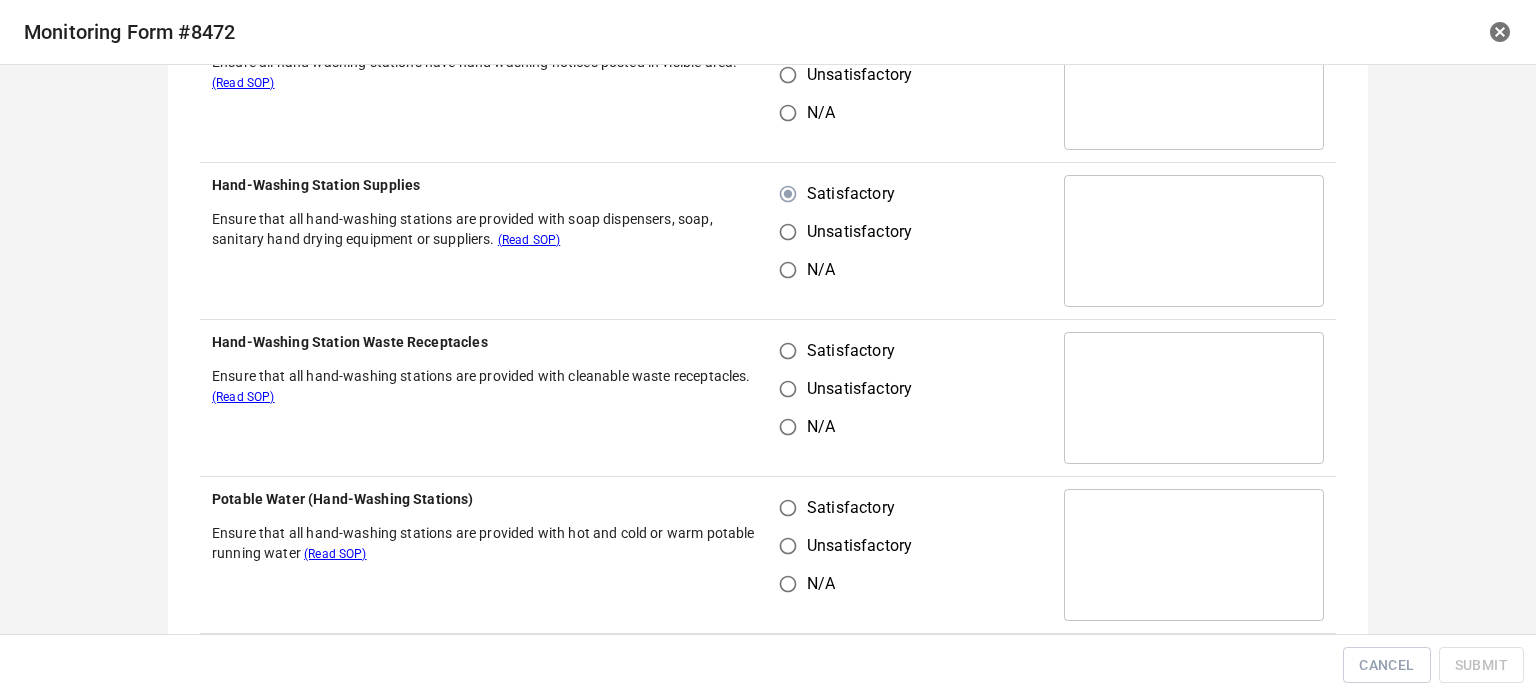 click on "Satisfactory" at bounding box center (788, 351) 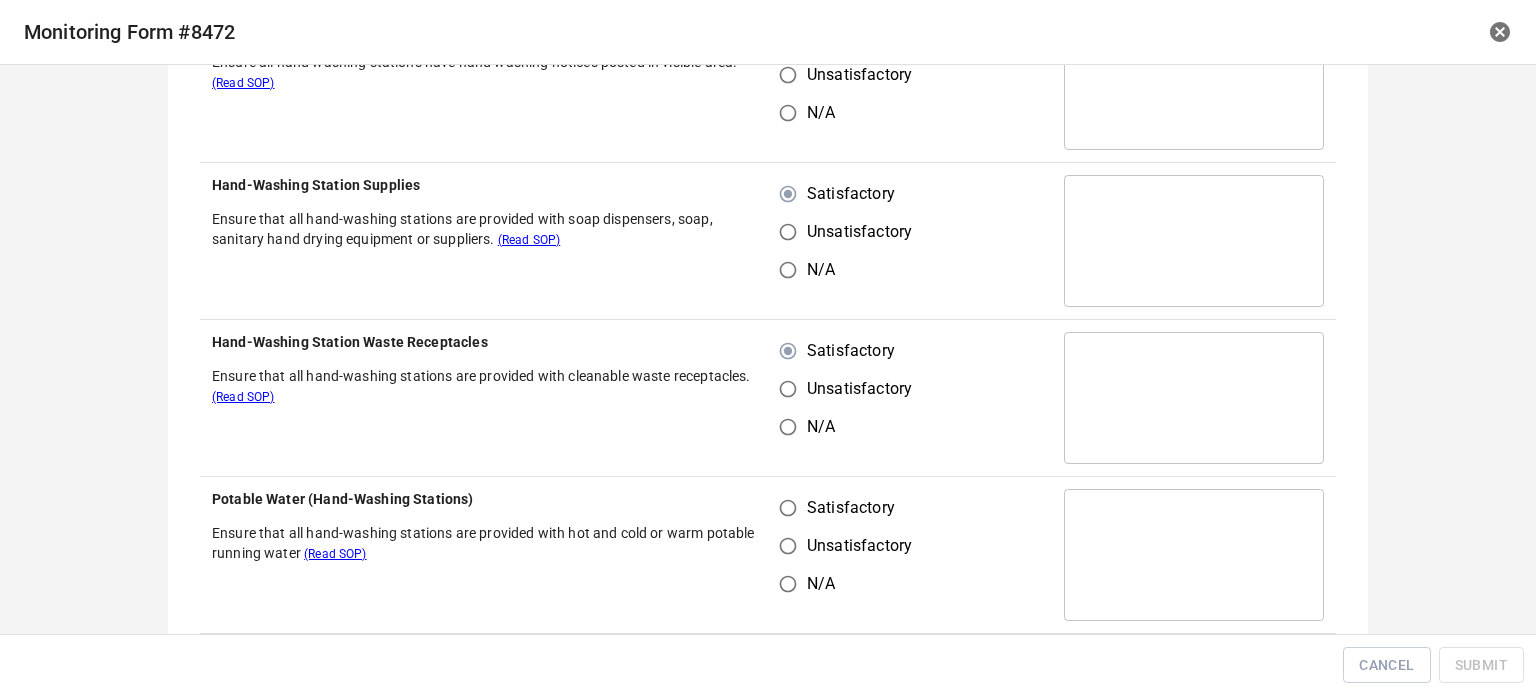 click on "Satisfactory" at bounding box center [788, 508] 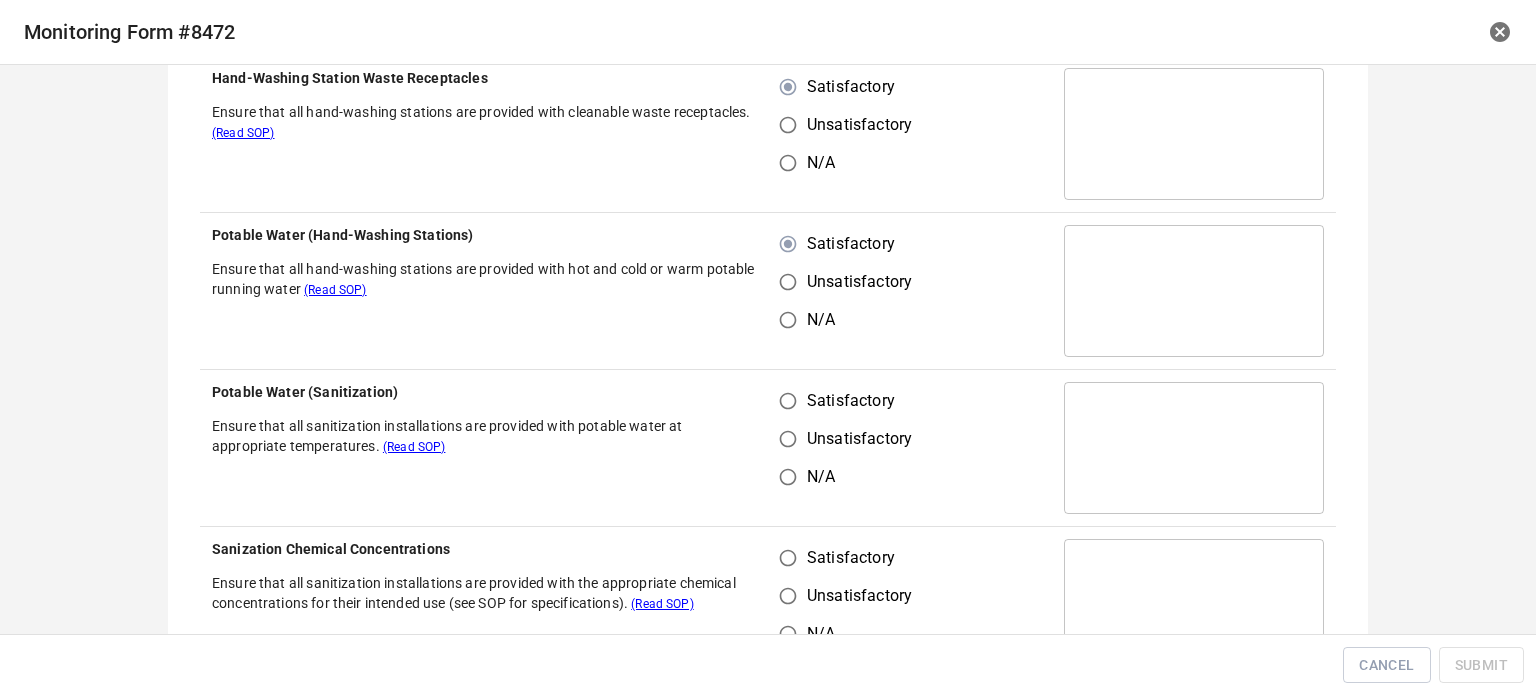 scroll, scrollTop: 600, scrollLeft: 0, axis: vertical 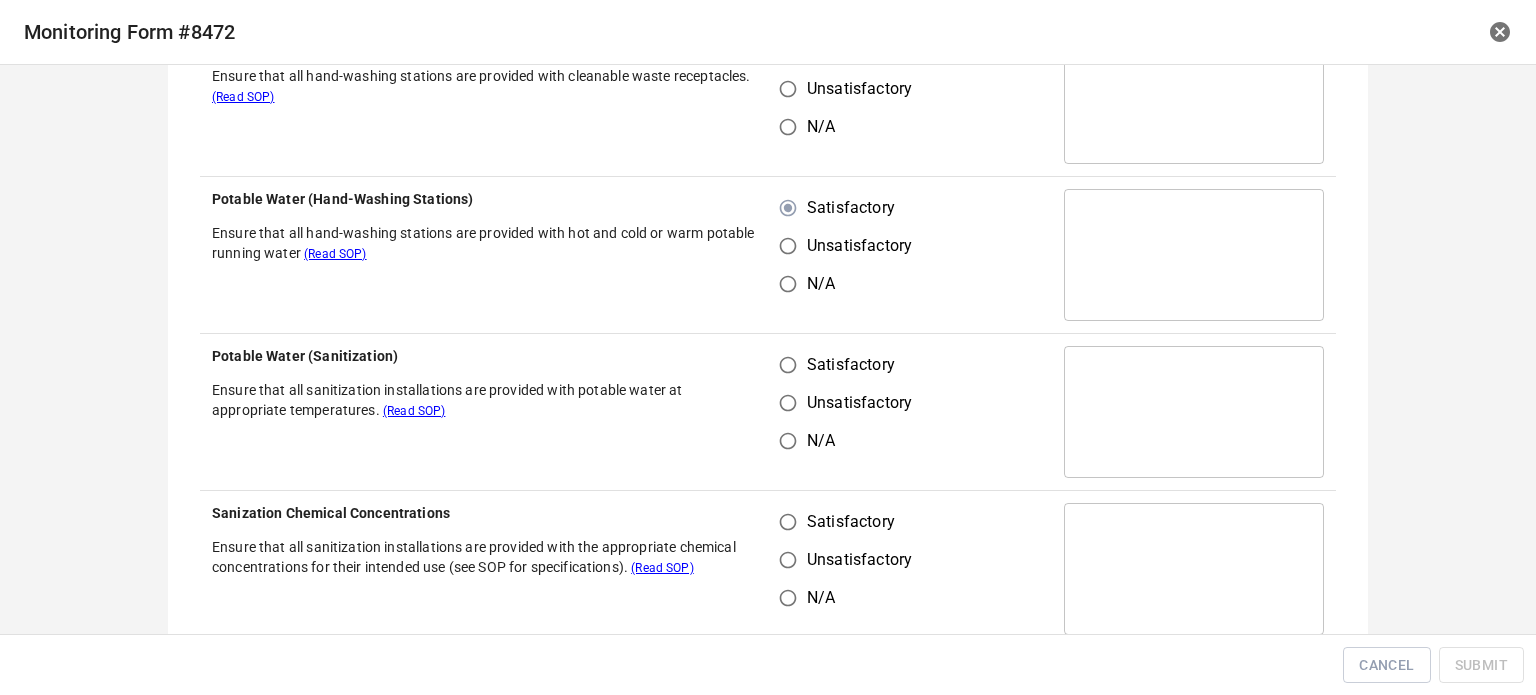 click on "Satisfactory" at bounding box center [788, 365] 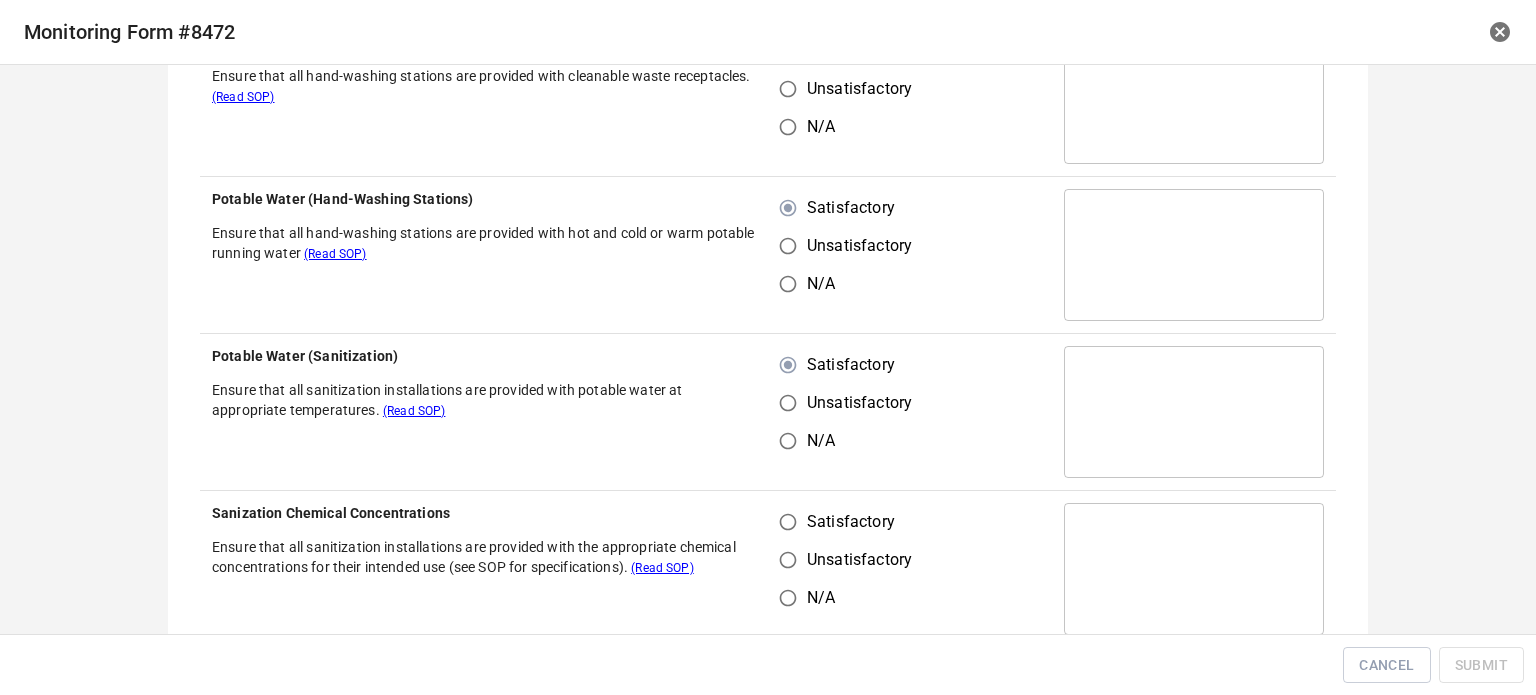 drag, startPoint x: 784, startPoint y: 506, endPoint x: 794, endPoint y: 530, distance: 26 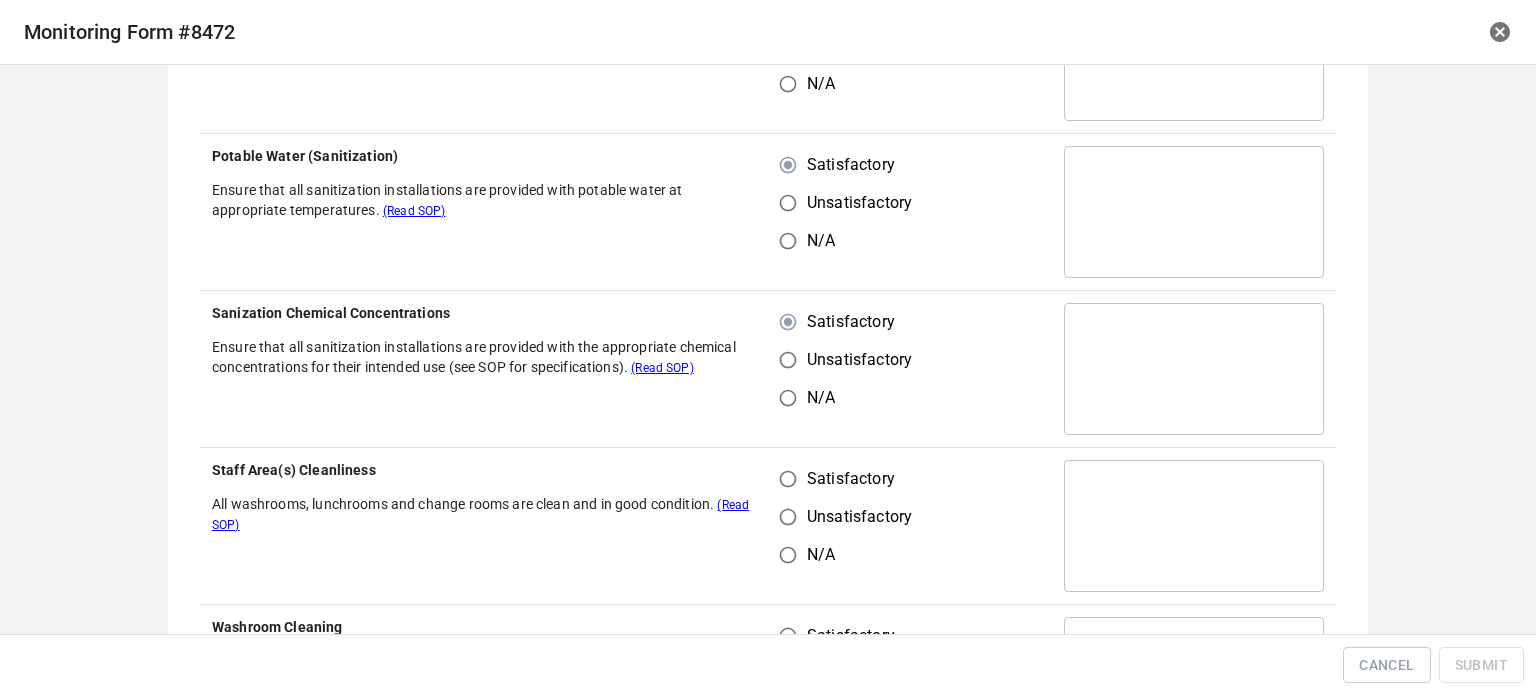scroll, scrollTop: 900, scrollLeft: 0, axis: vertical 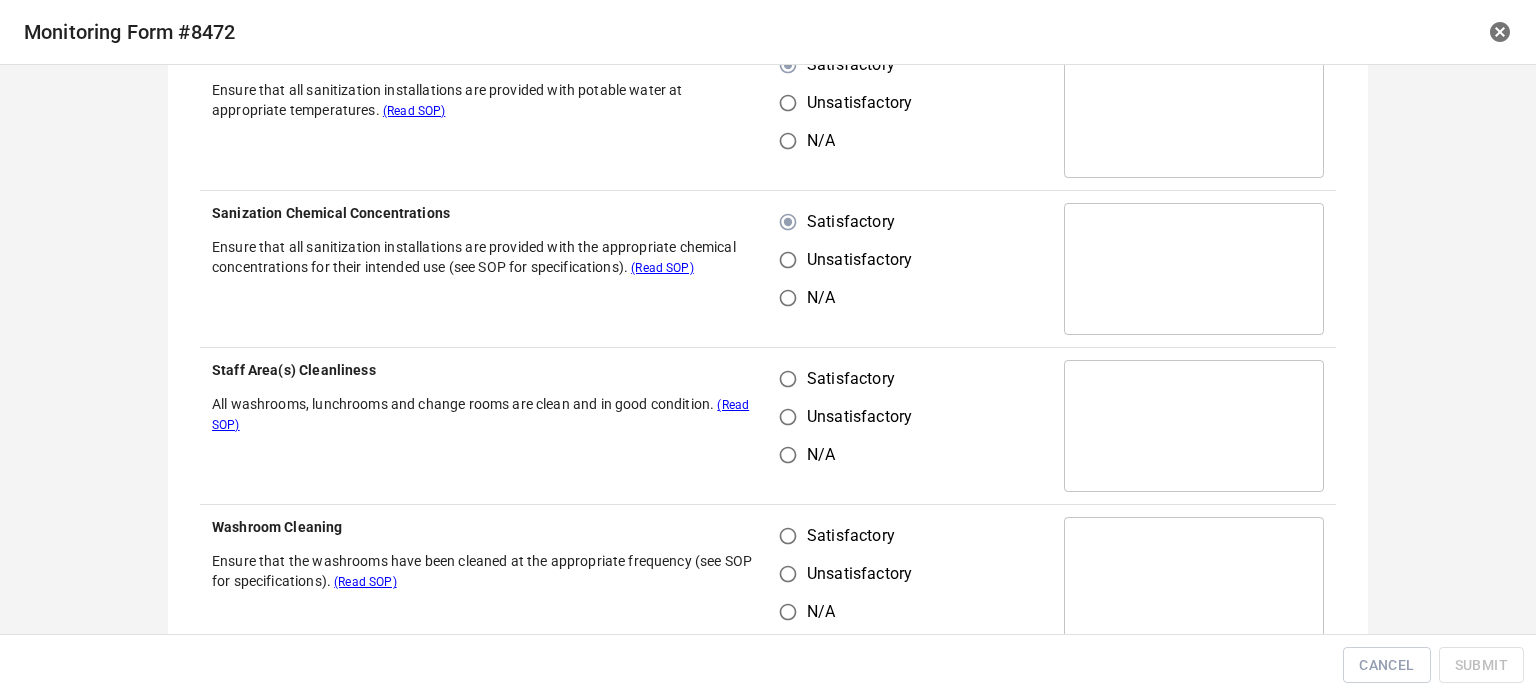 click on "Satisfactory" at bounding box center (788, 379) 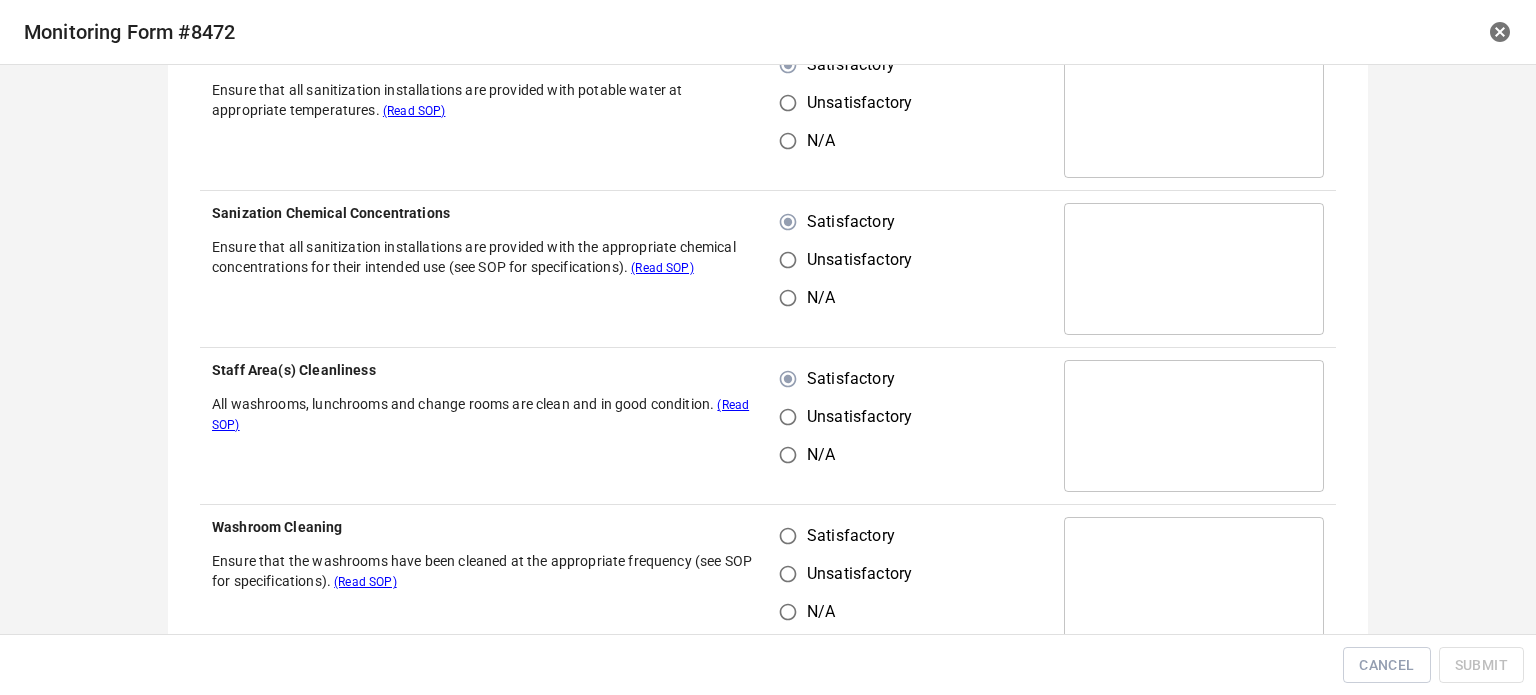 click on "Satisfactory" at bounding box center [788, 536] 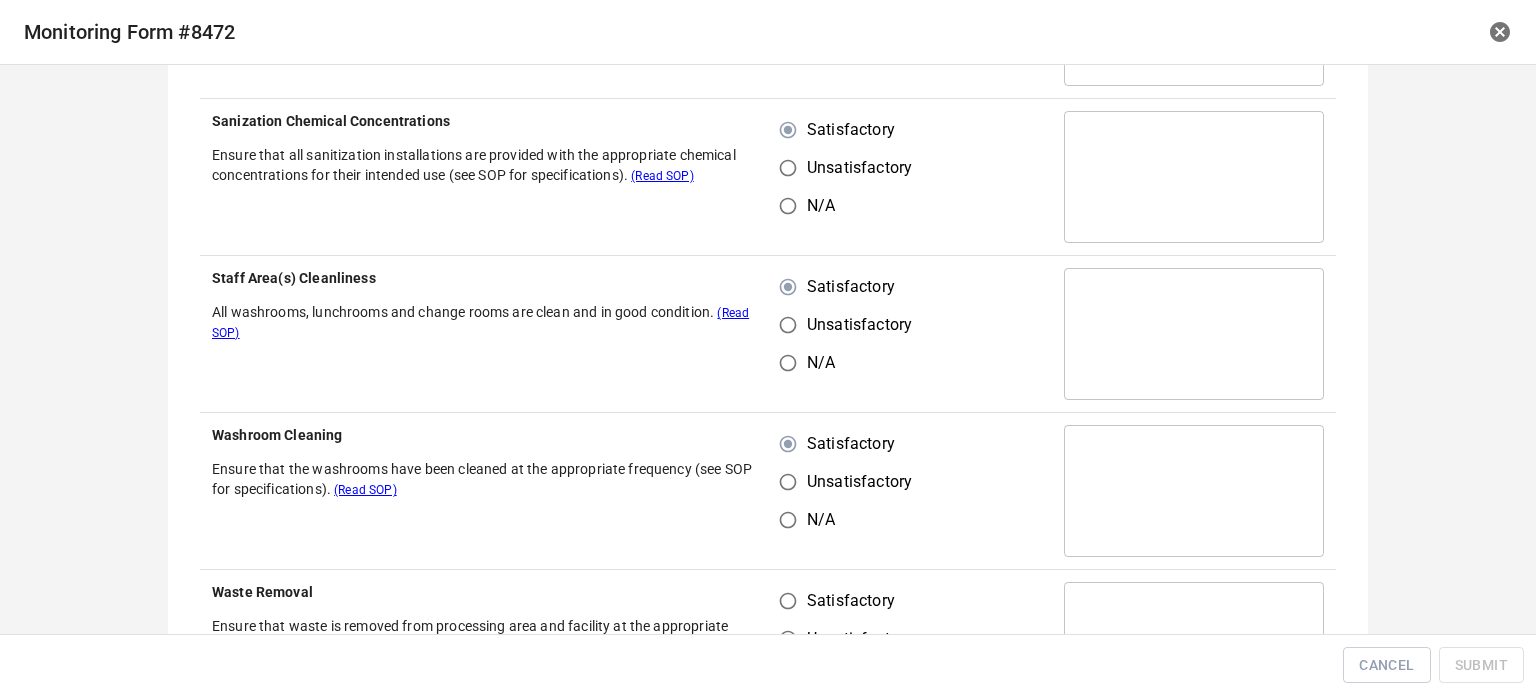 scroll, scrollTop: 1100, scrollLeft: 0, axis: vertical 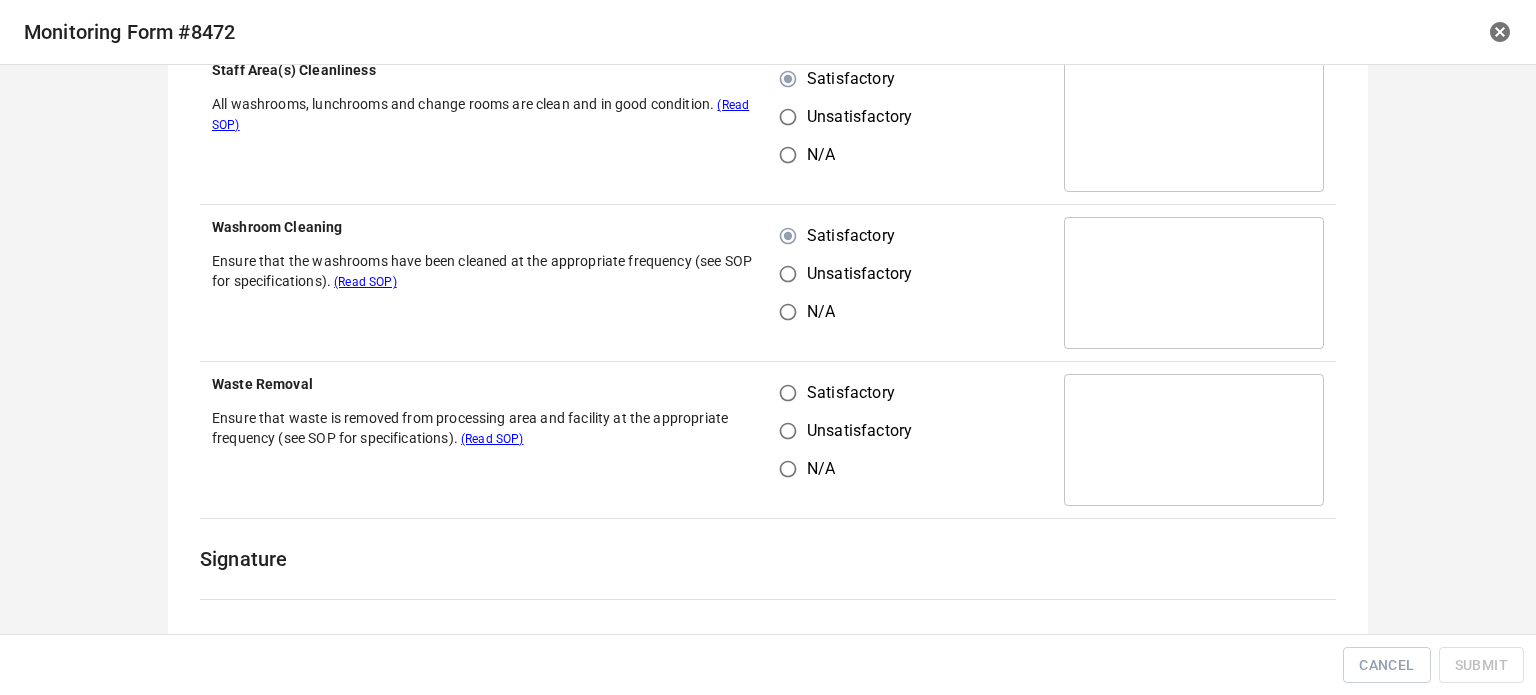 click on "Satisfactory" at bounding box center (788, 393) 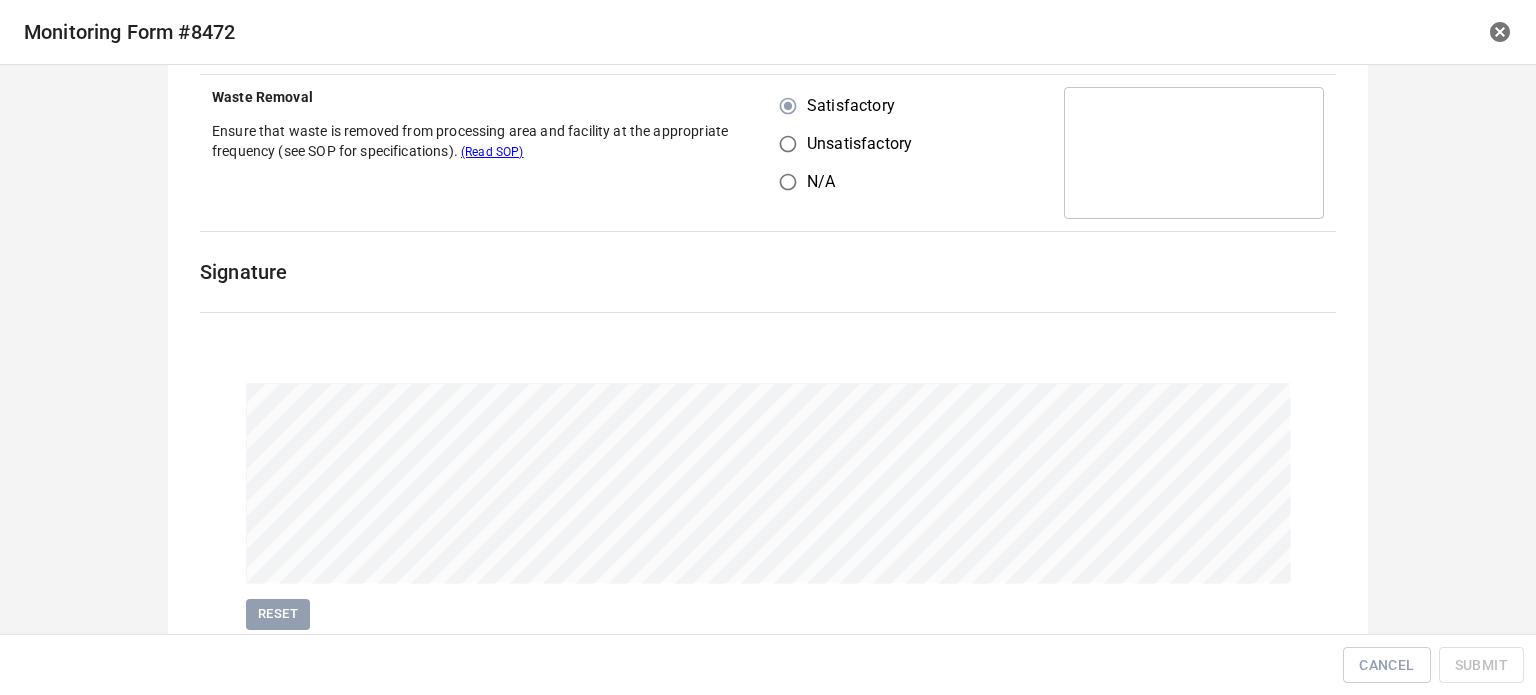scroll, scrollTop: 1500, scrollLeft: 0, axis: vertical 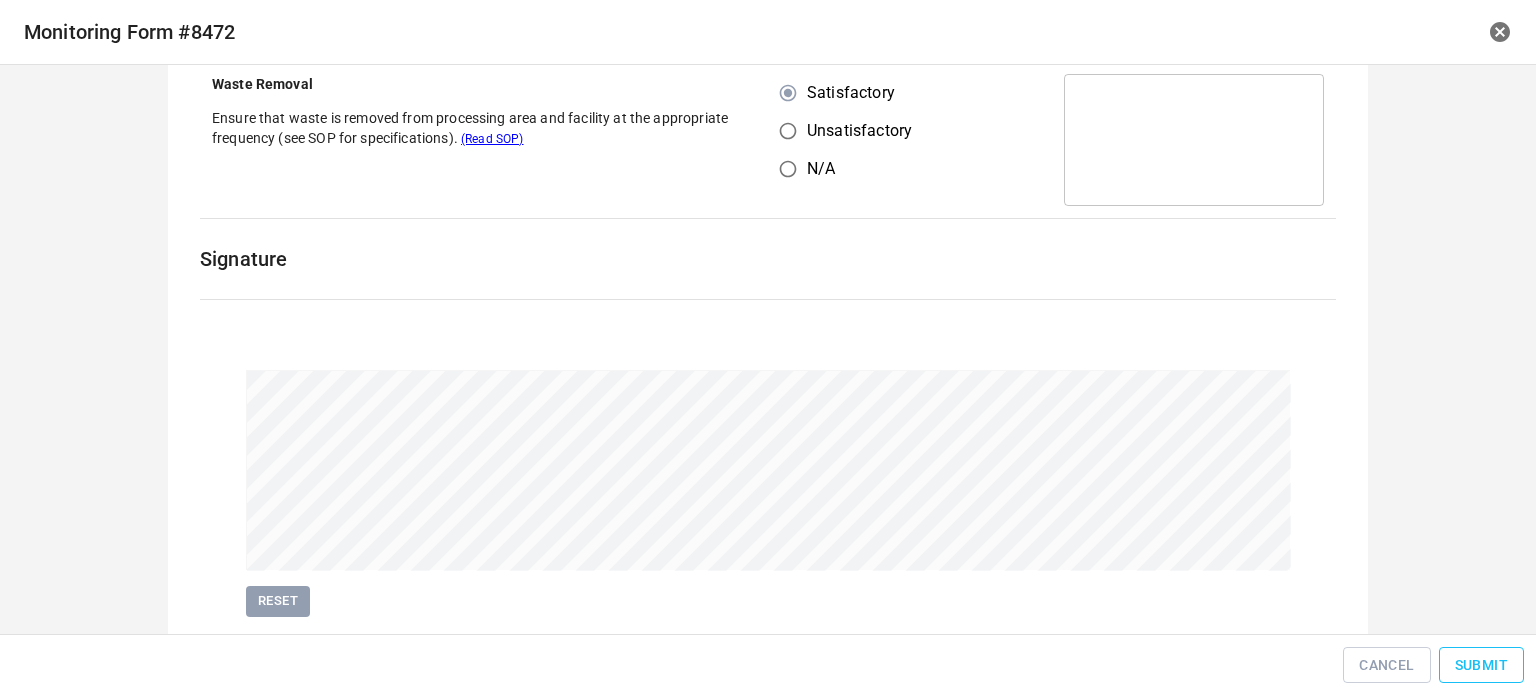 click on "Submit" at bounding box center (1481, 665) 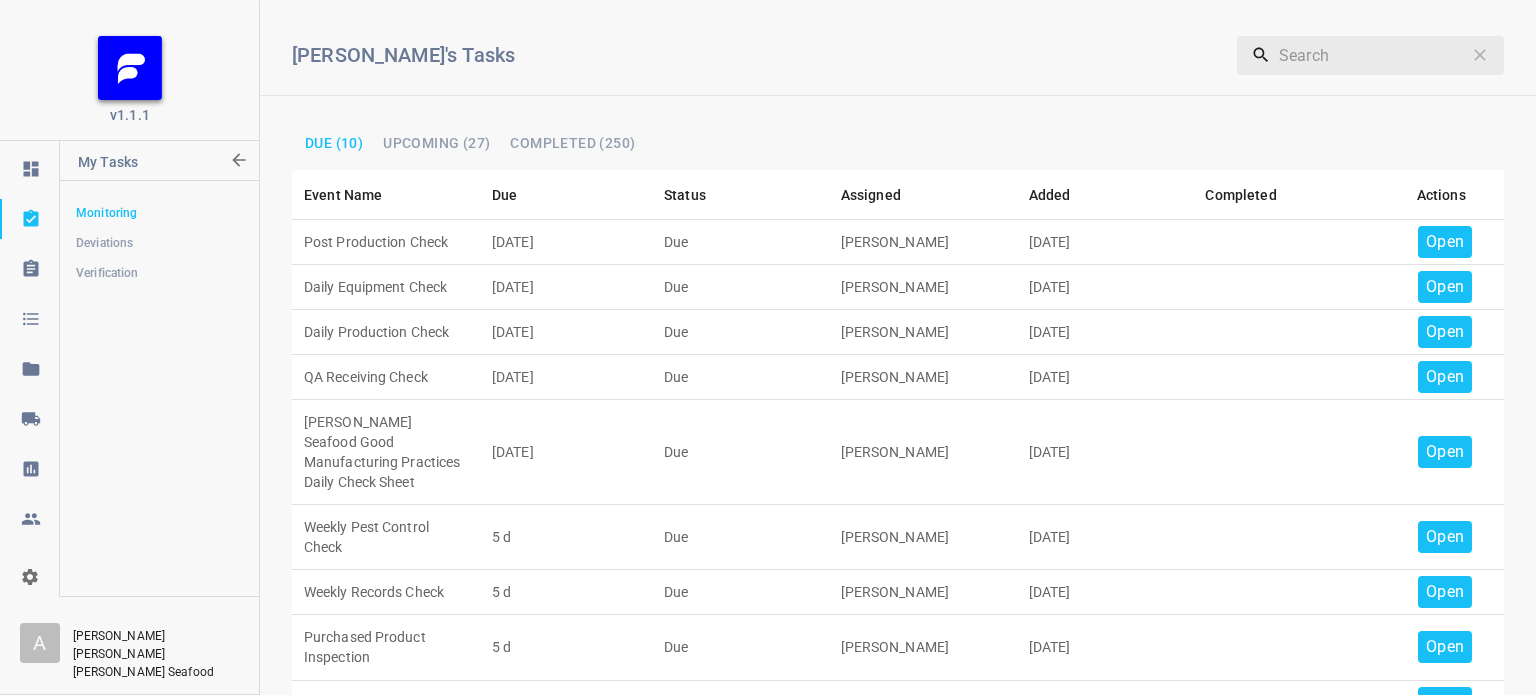 click on "Open" at bounding box center (1445, 242) 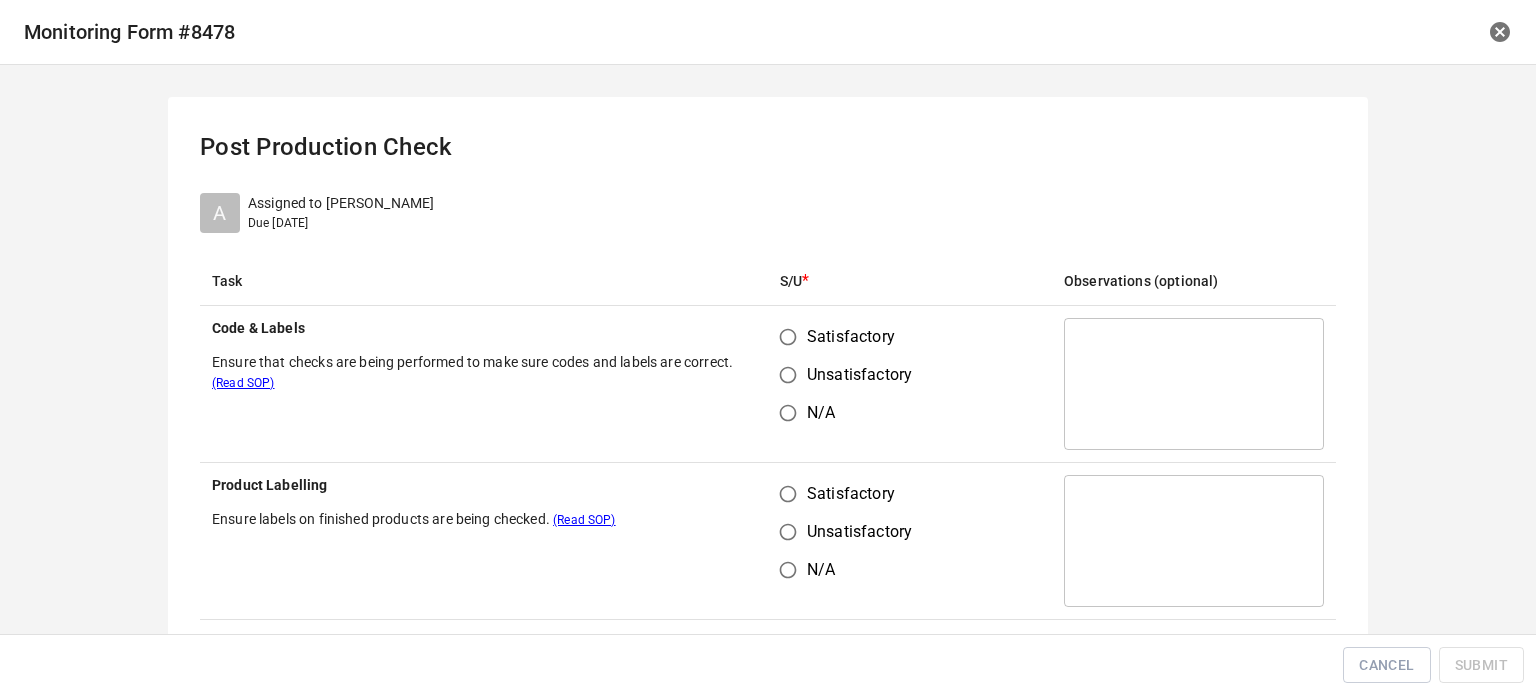drag, startPoint x: 773, startPoint y: 341, endPoint x: 783, endPoint y: 354, distance: 16.40122 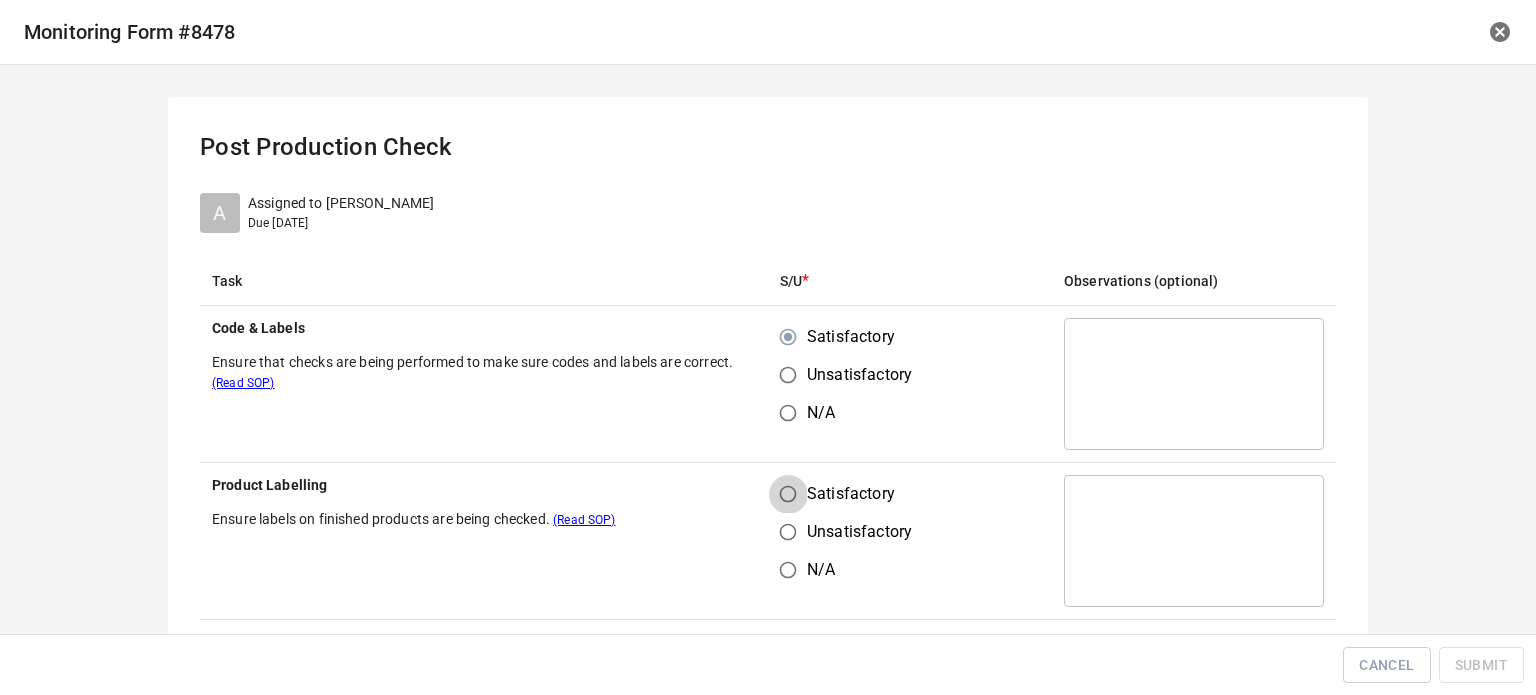 click on "Satisfactory" at bounding box center [788, 494] 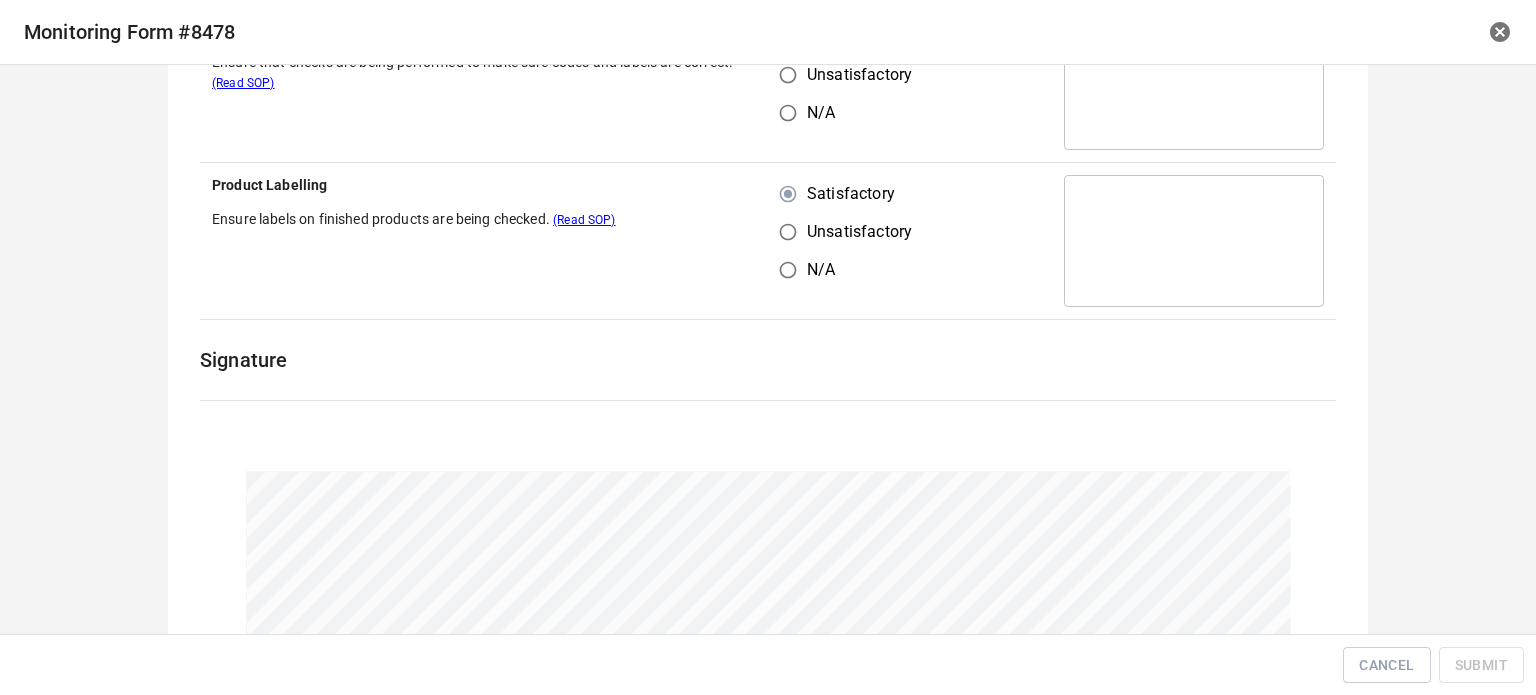 scroll, scrollTop: 461, scrollLeft: 0, axis: vertical 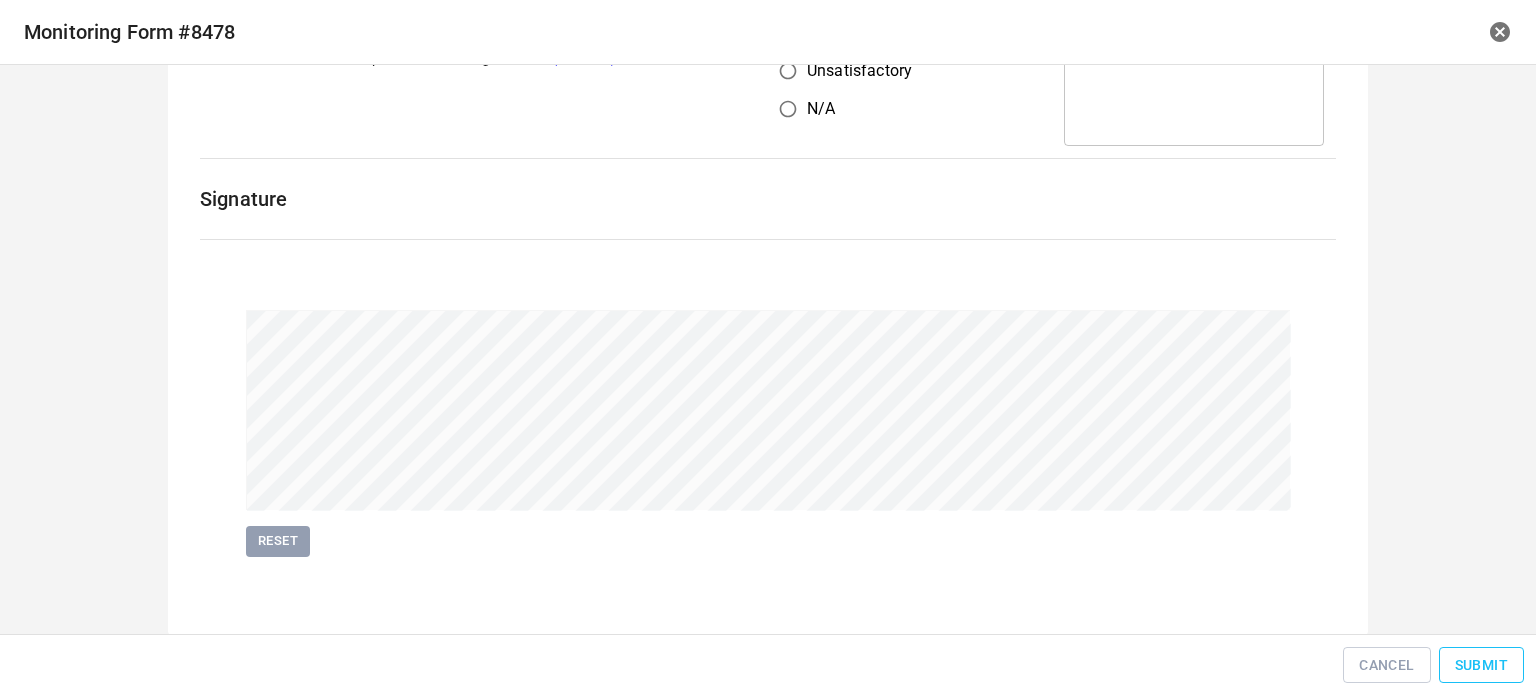 click on "Submit" at bounding box center (1481, 665) 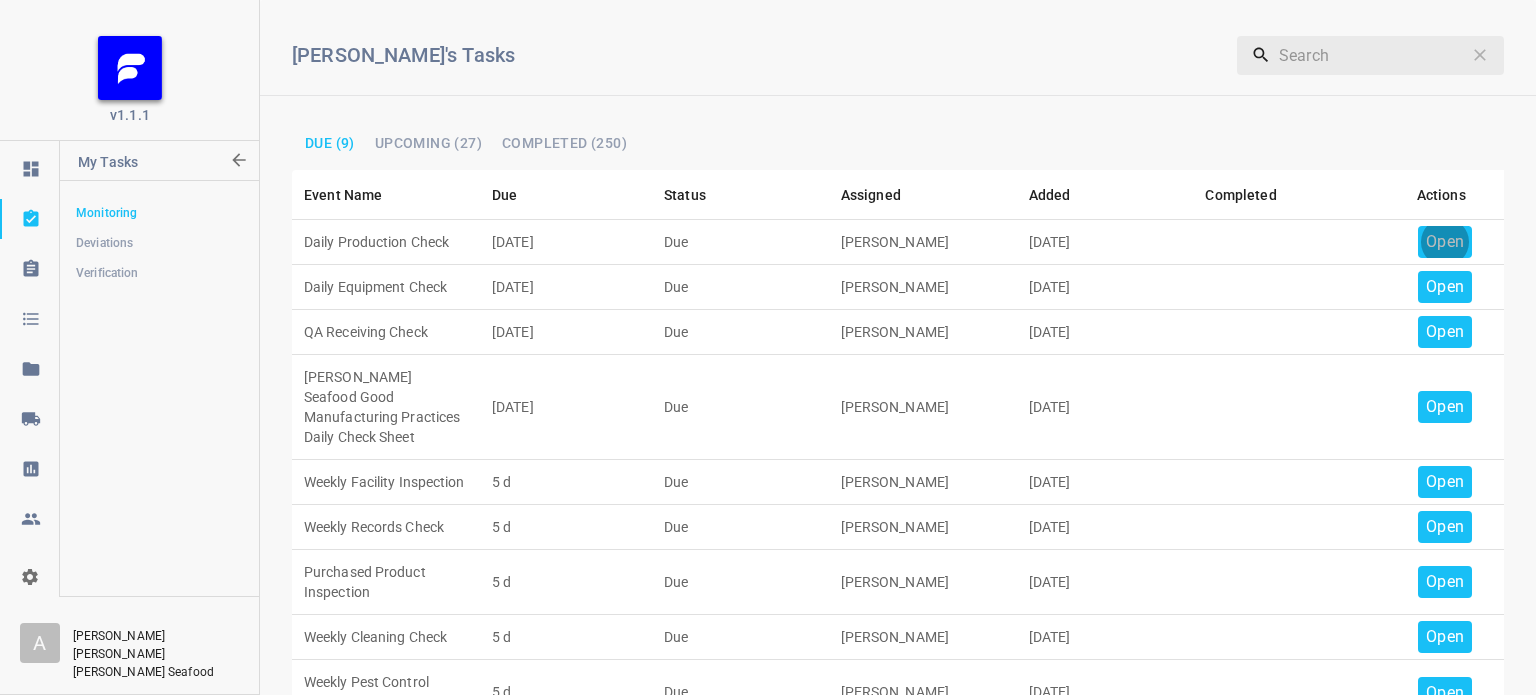 click on "Open" at bounding box center [1445, 242] 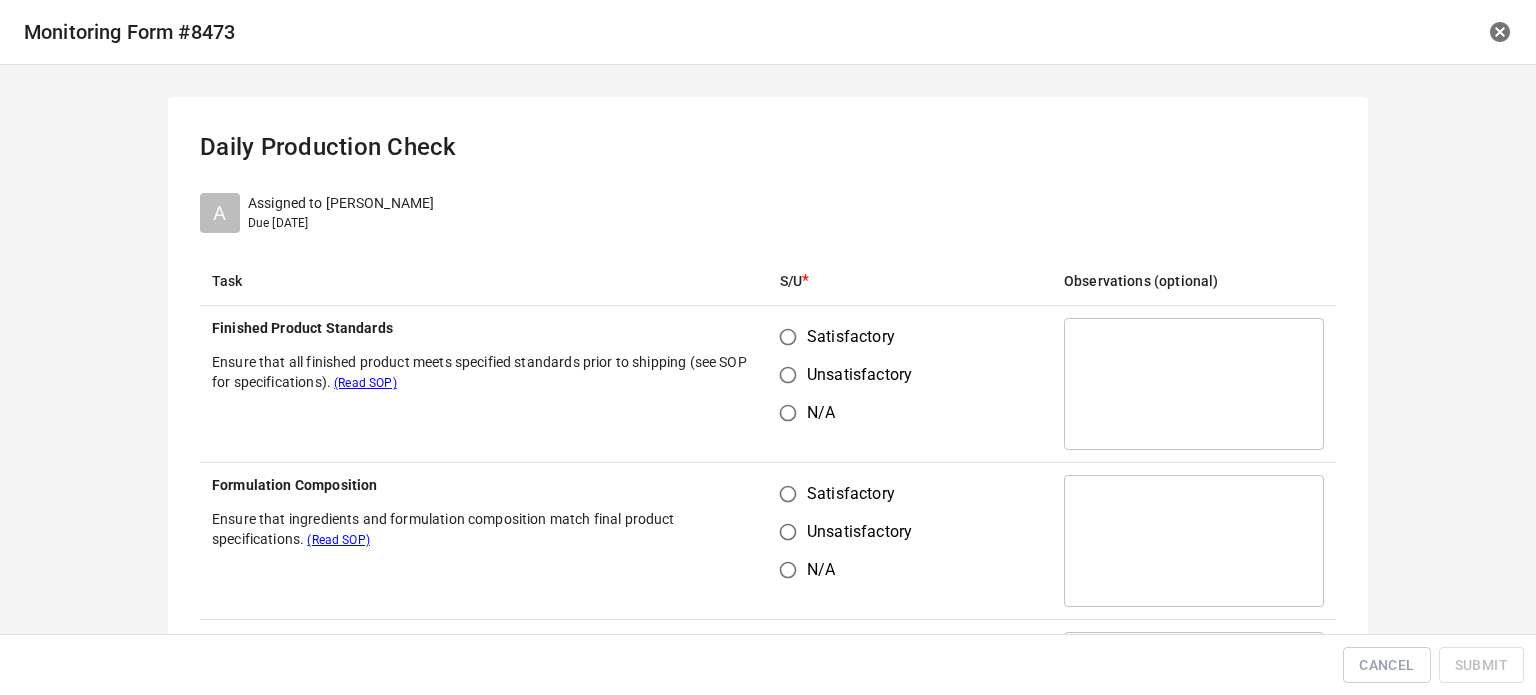 drag, startPoint x: 774, startPoint y: 331, endPoint x: 782, endPoint y: 474, distance: 143.2236 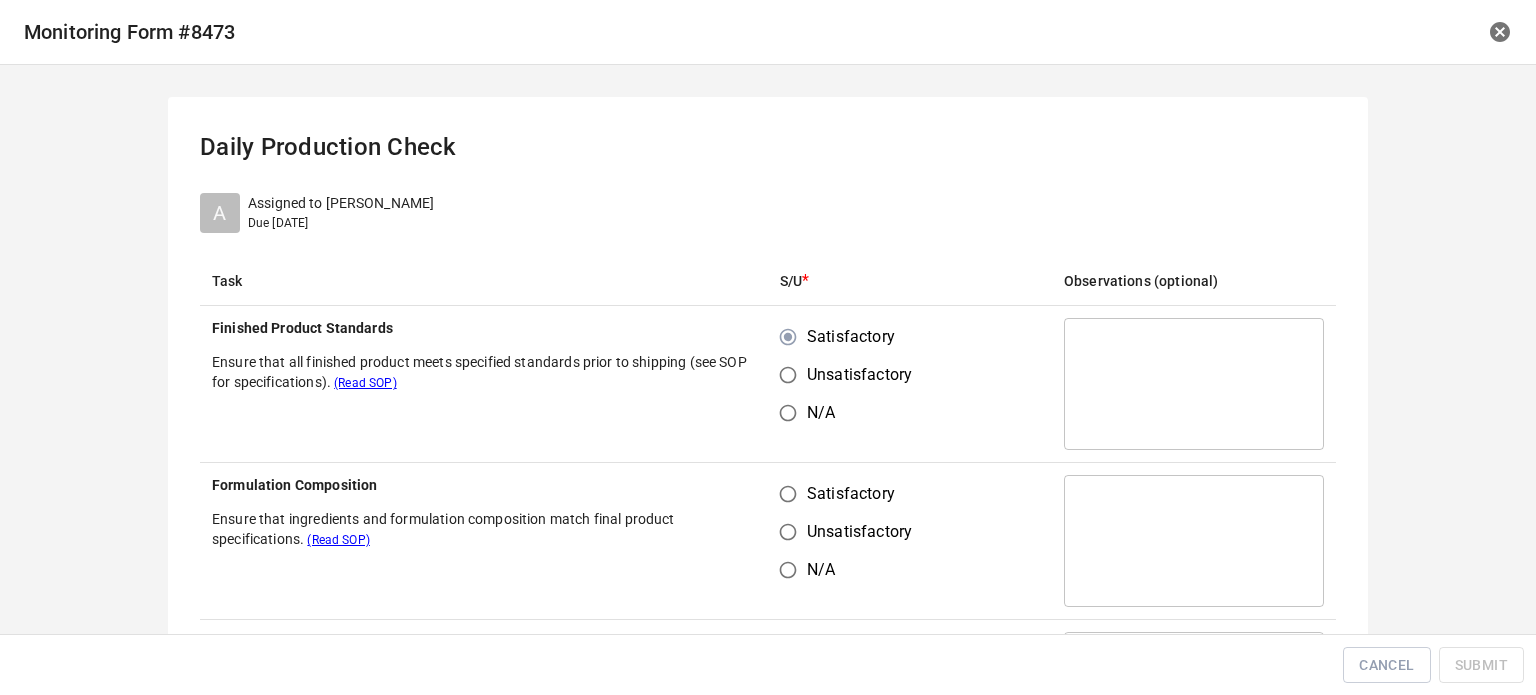 click on "Satisfactory" at bounding box center [788, 494] 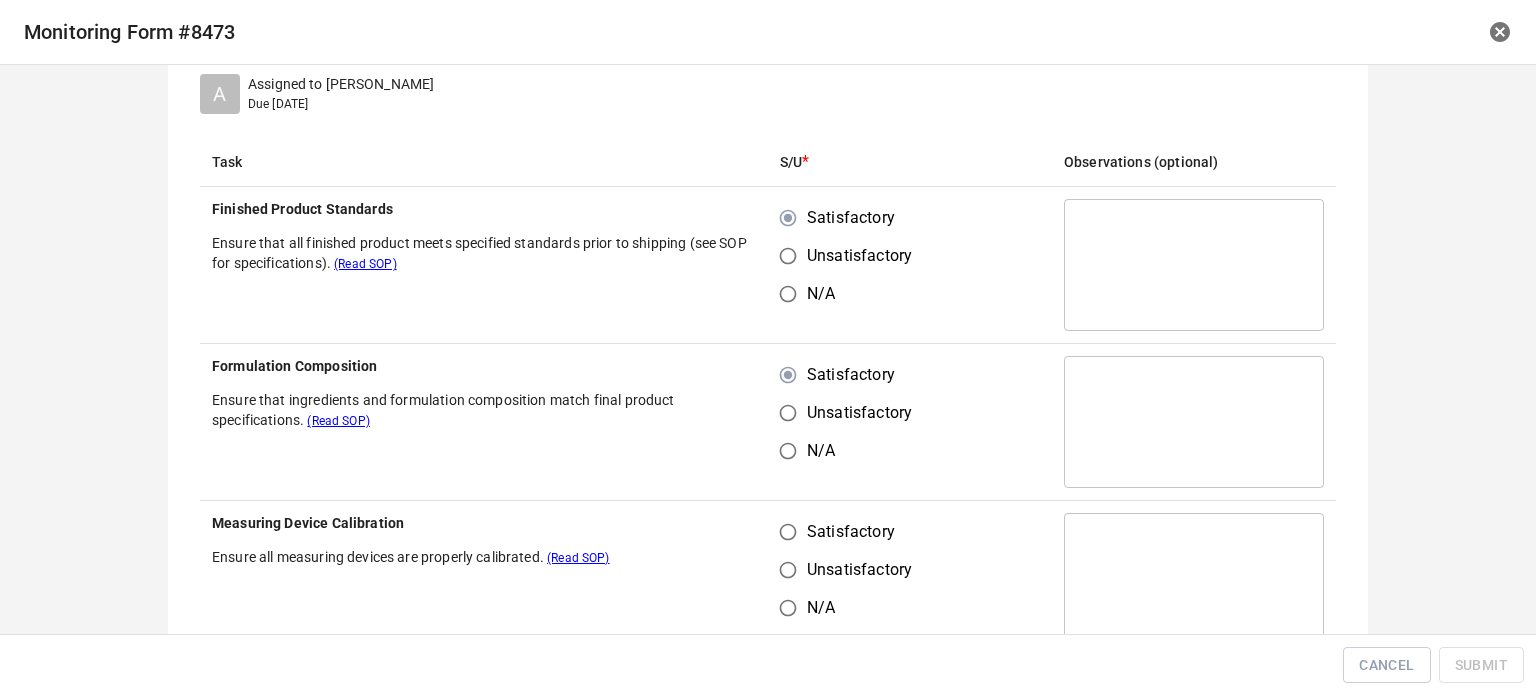 scroll, scrollTop: 300, scrollLeft: 0, axis: vertical 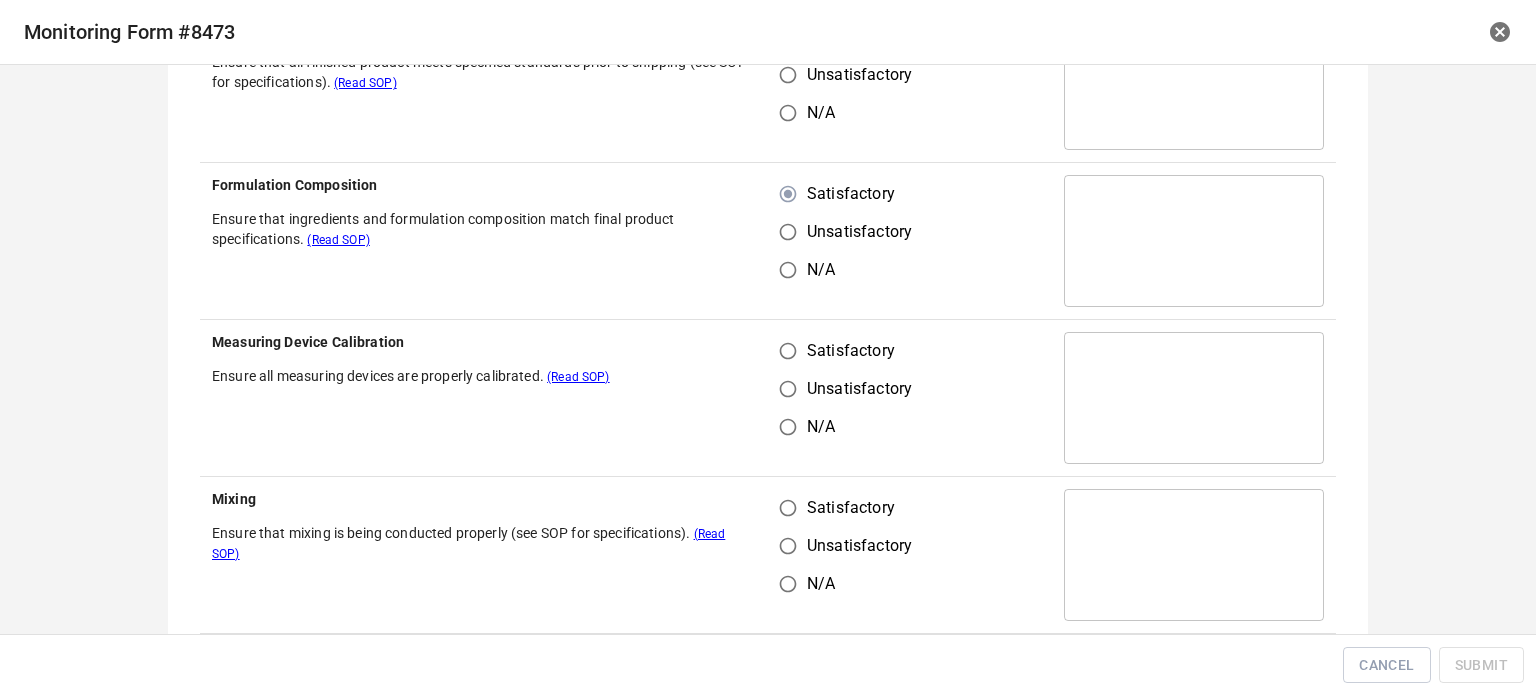 click on "Satisfactory" at bounding box center [788, 351] 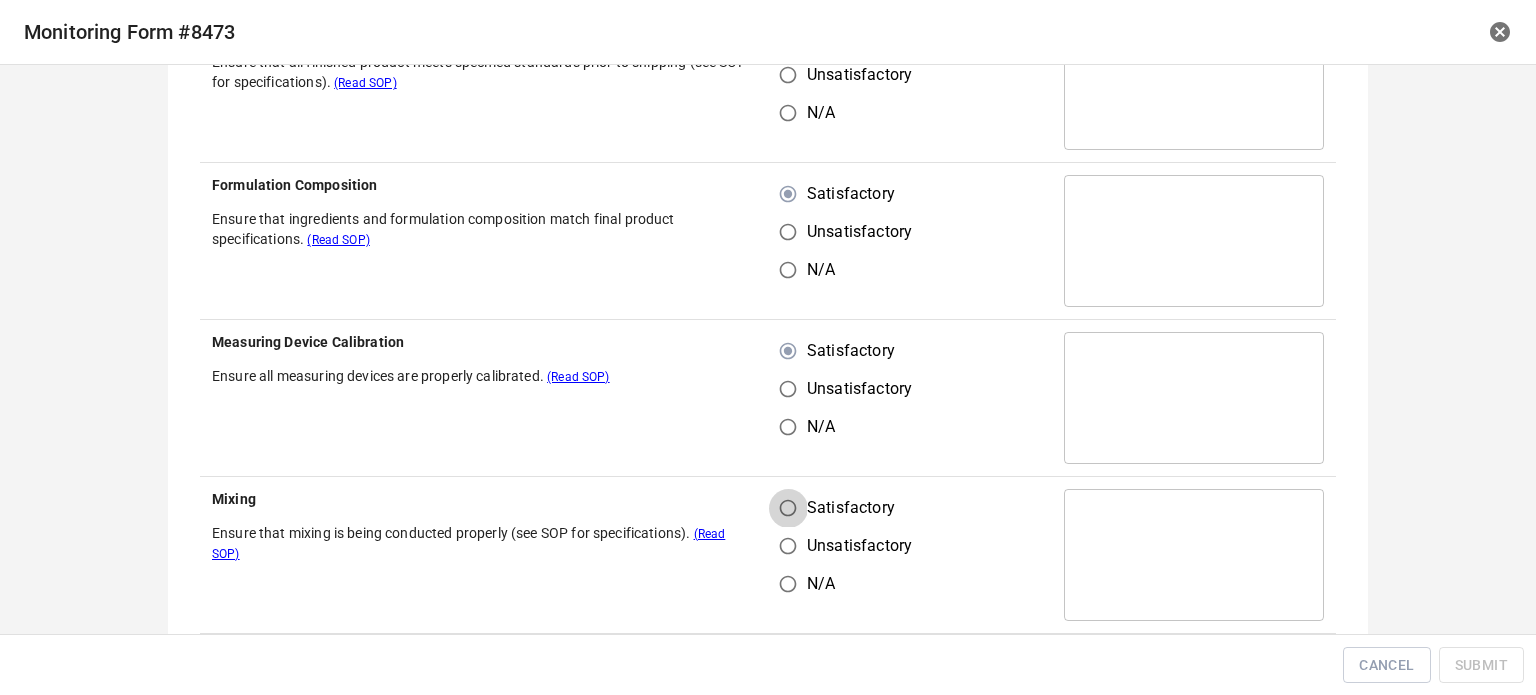 click on "Satisfactory" at bounding box center (788, 508) 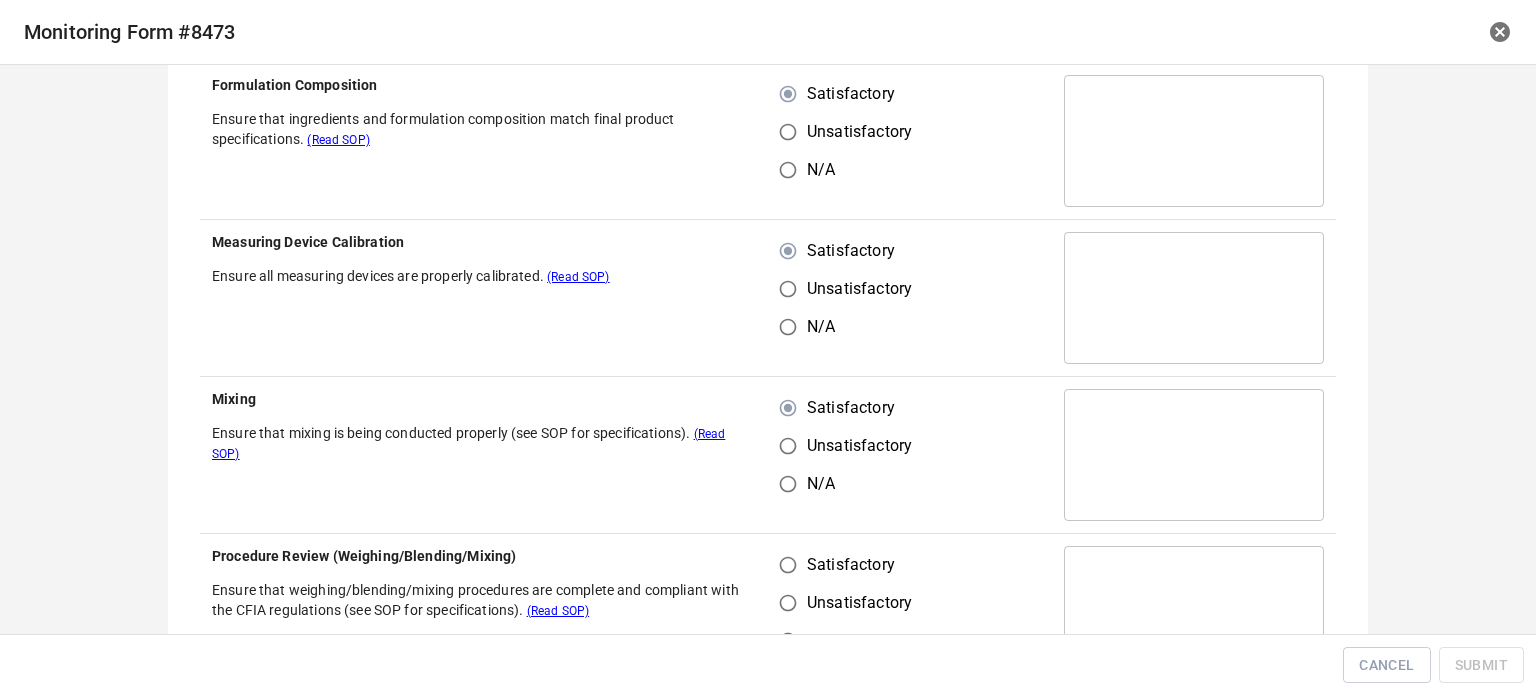 scroll, scrollTop: 600, scrollLeft: 0, axis: vertical 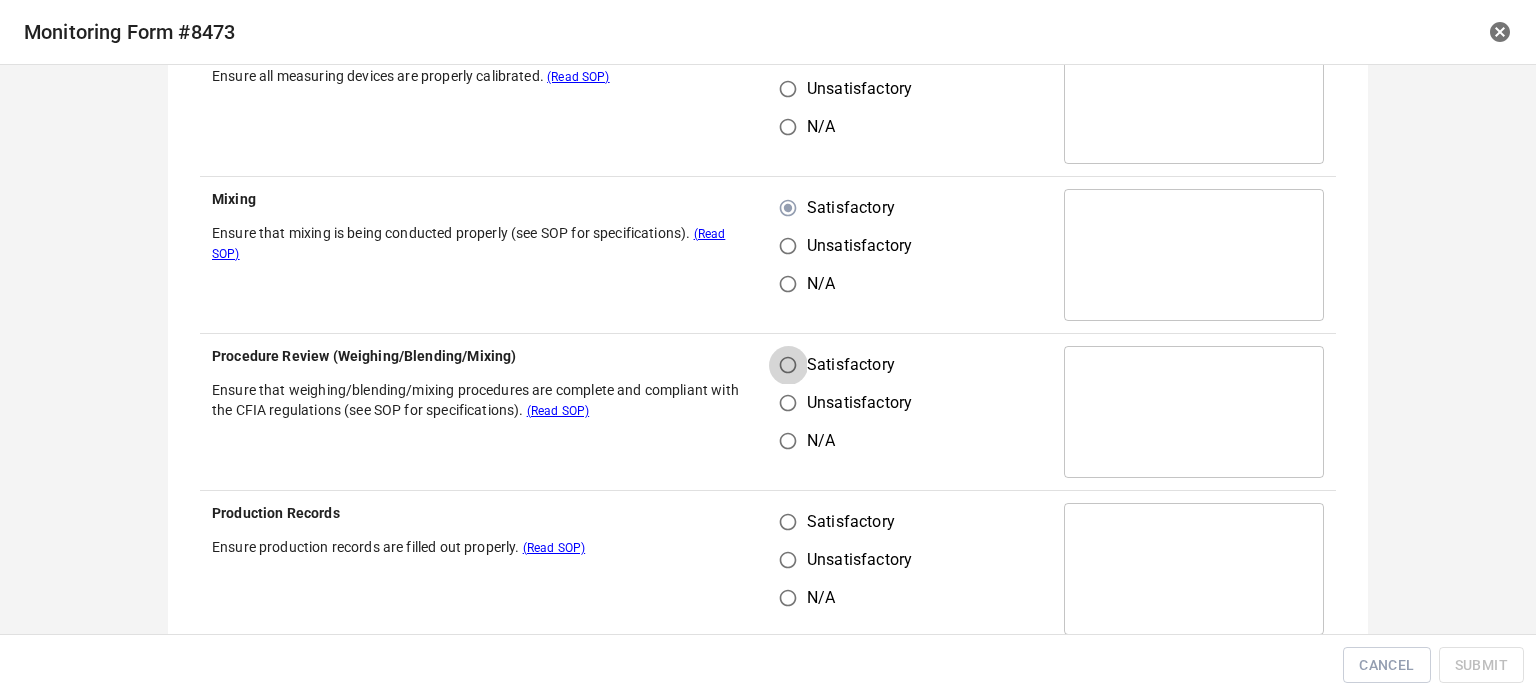 click on "Satisfactory" at bounding box center (788, 365) 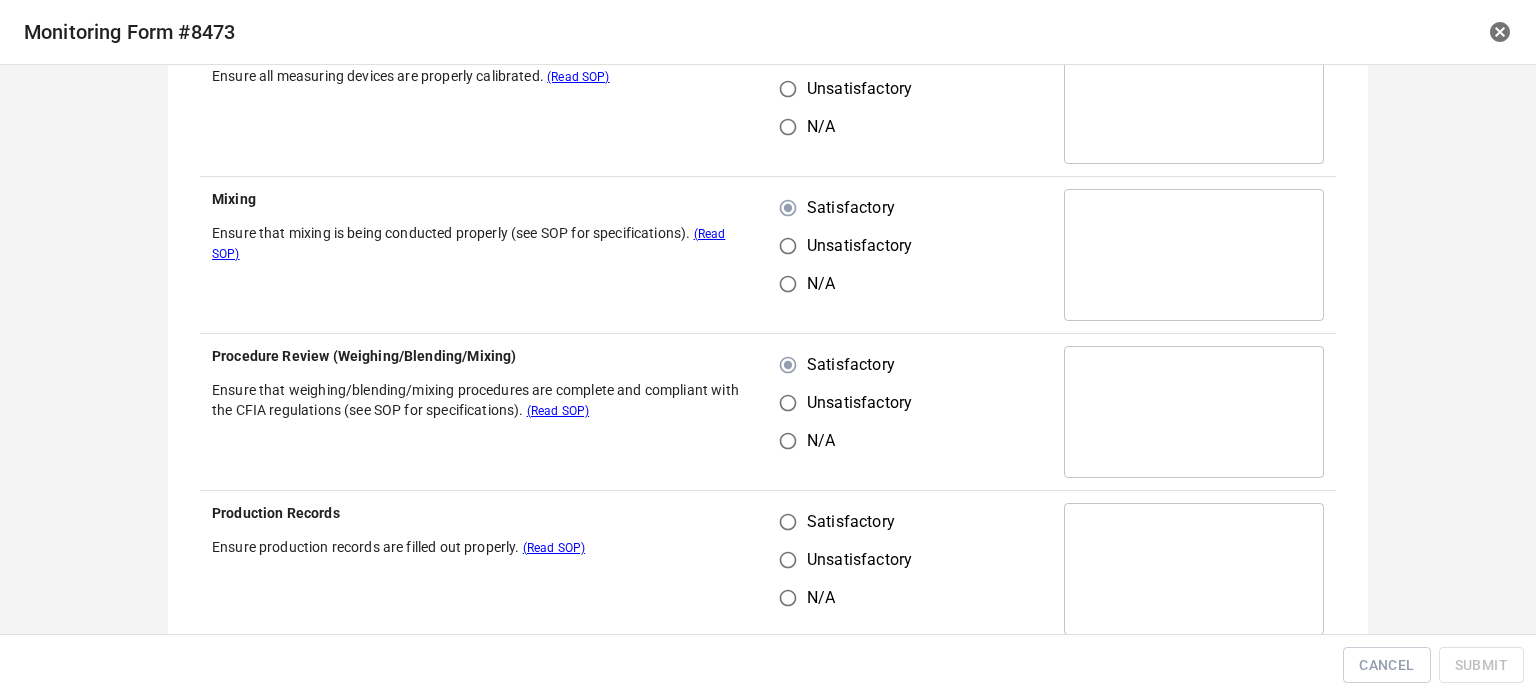 click on "Satisfactory" at bounding box center (788, 522) 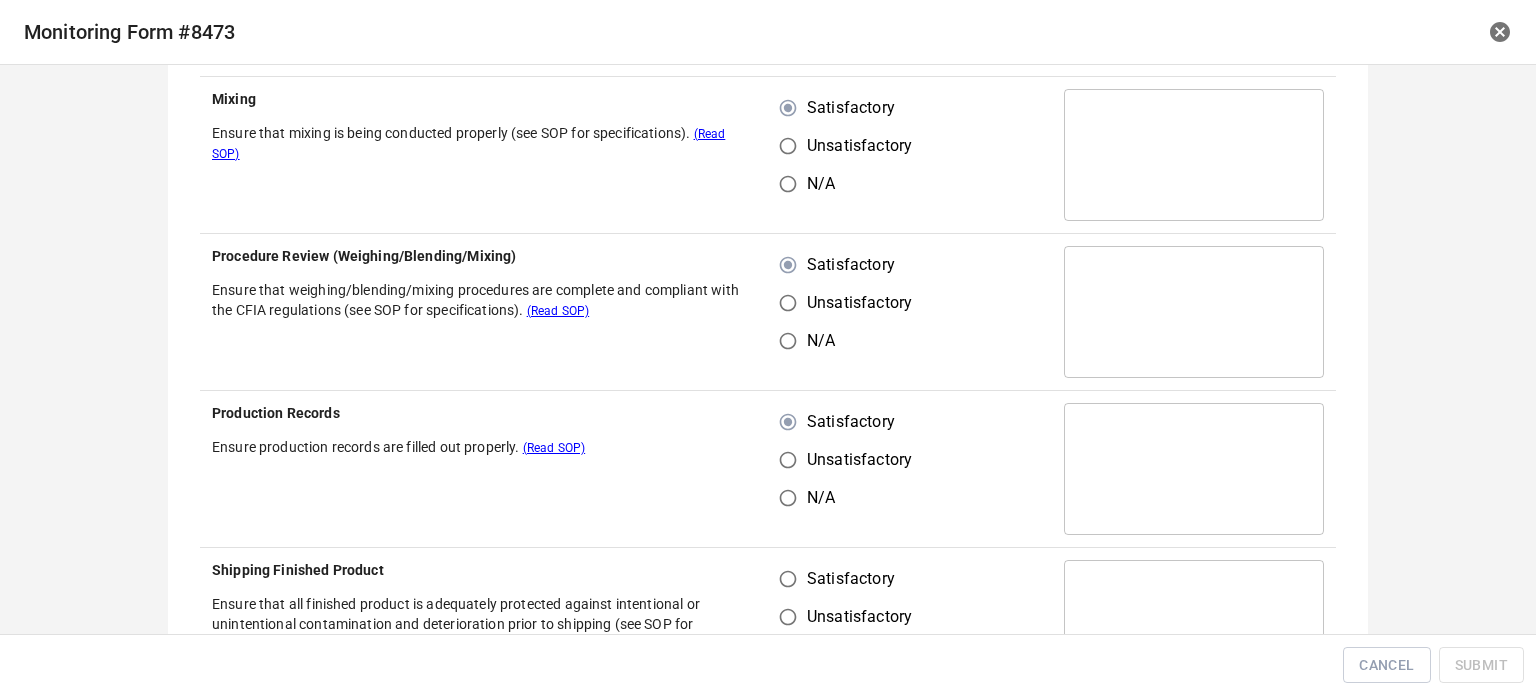 scroll, scrollTop: 900, scrollLeft: 0, axis: vertical 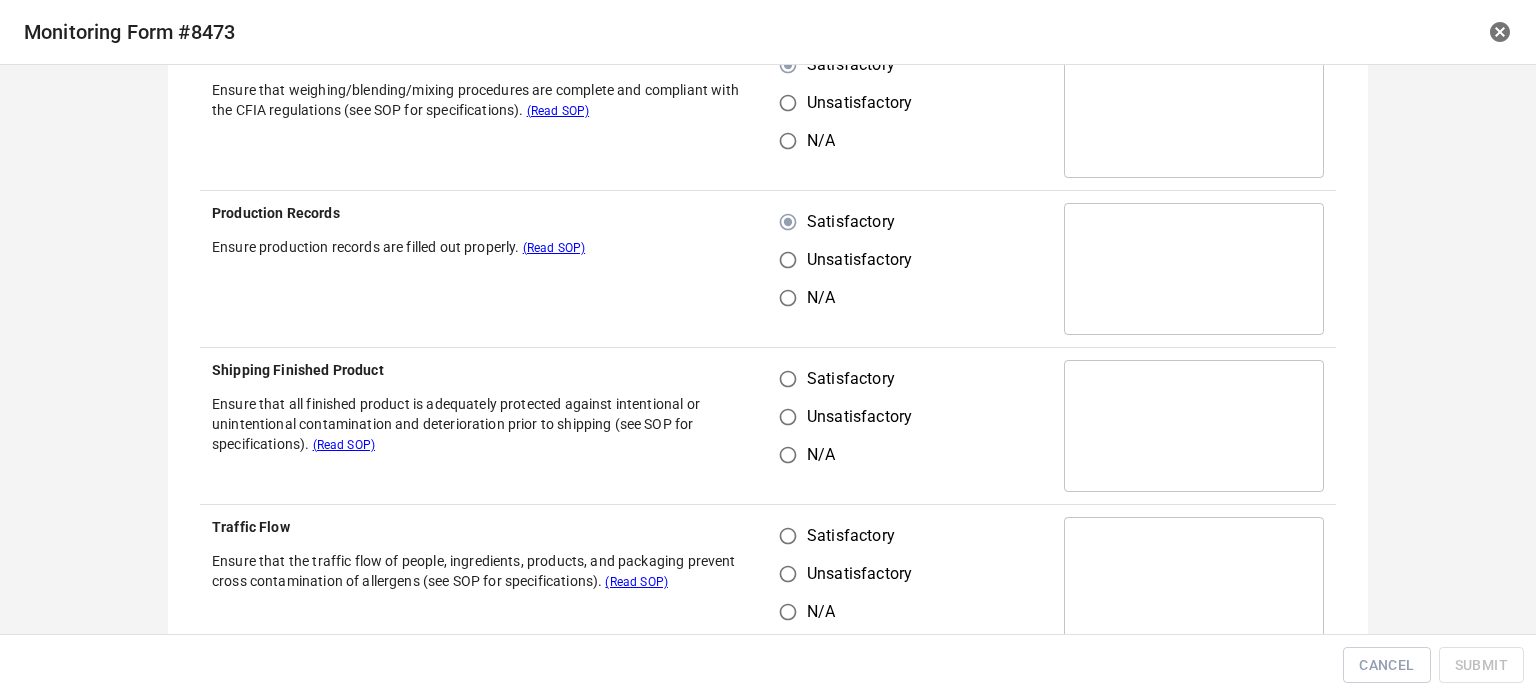 click on "Satisfactory" at bounding box center (788, 379) 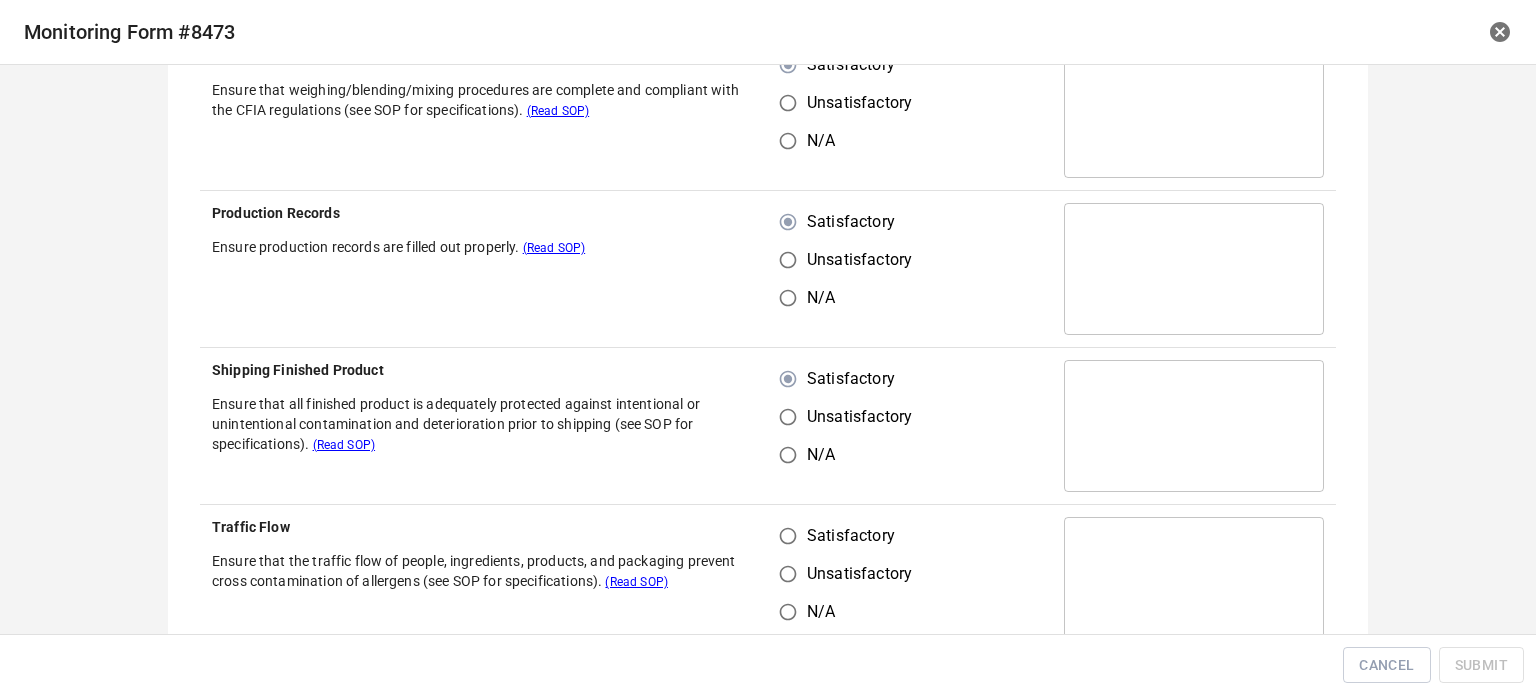 click on "Satisfactory" at bounding box center [788, 536] 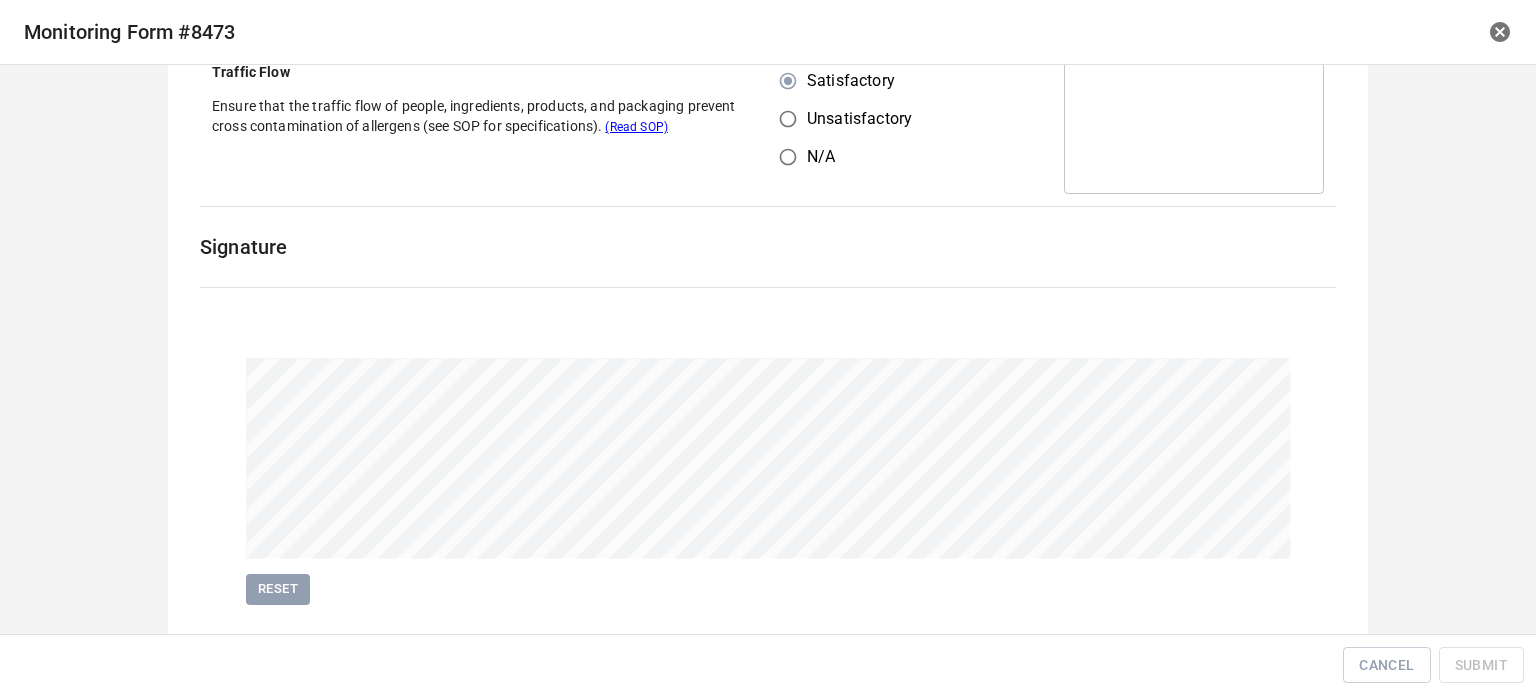 scroll, scrollTop: 1402, scrollLeft: 0, axis: vertical 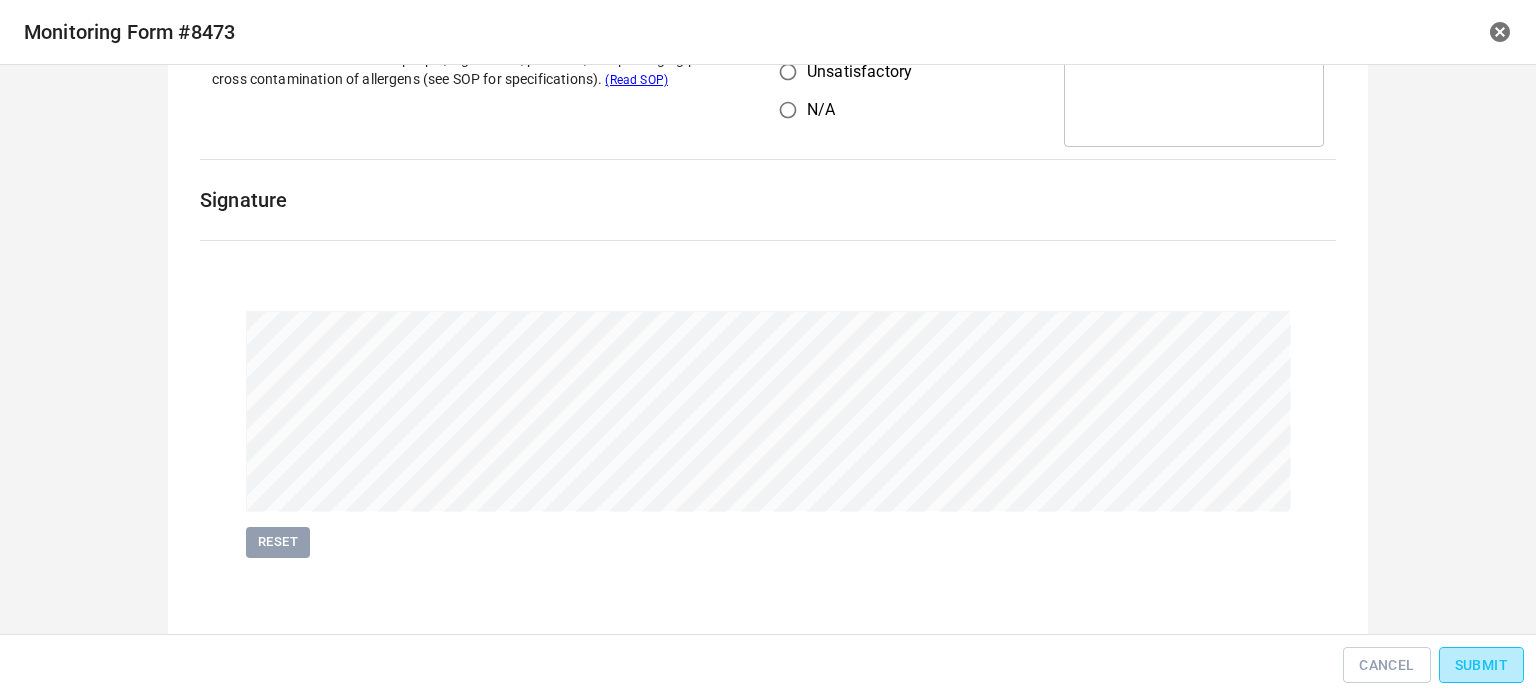 click on "Submit" at bounding box center (1481, 665) 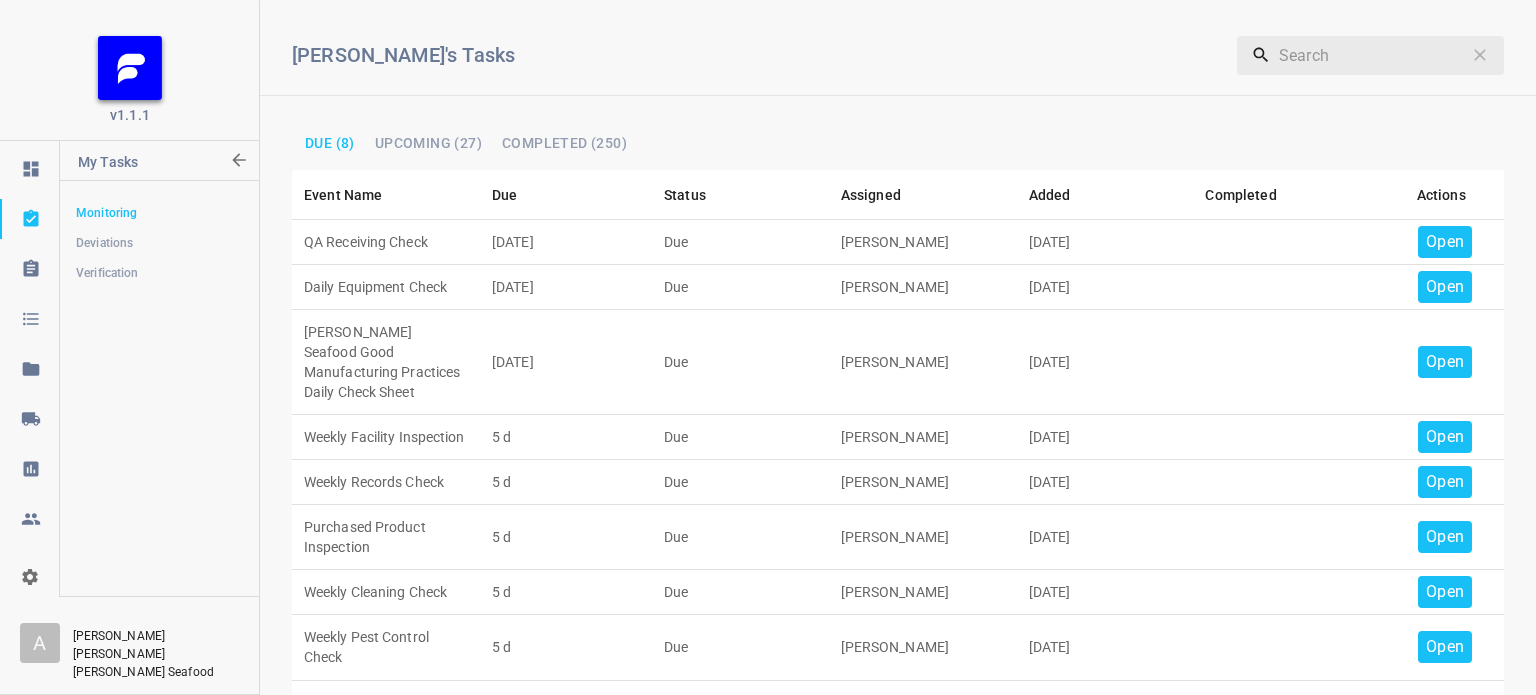 click on "Open" at bounding box center [1445, 242] 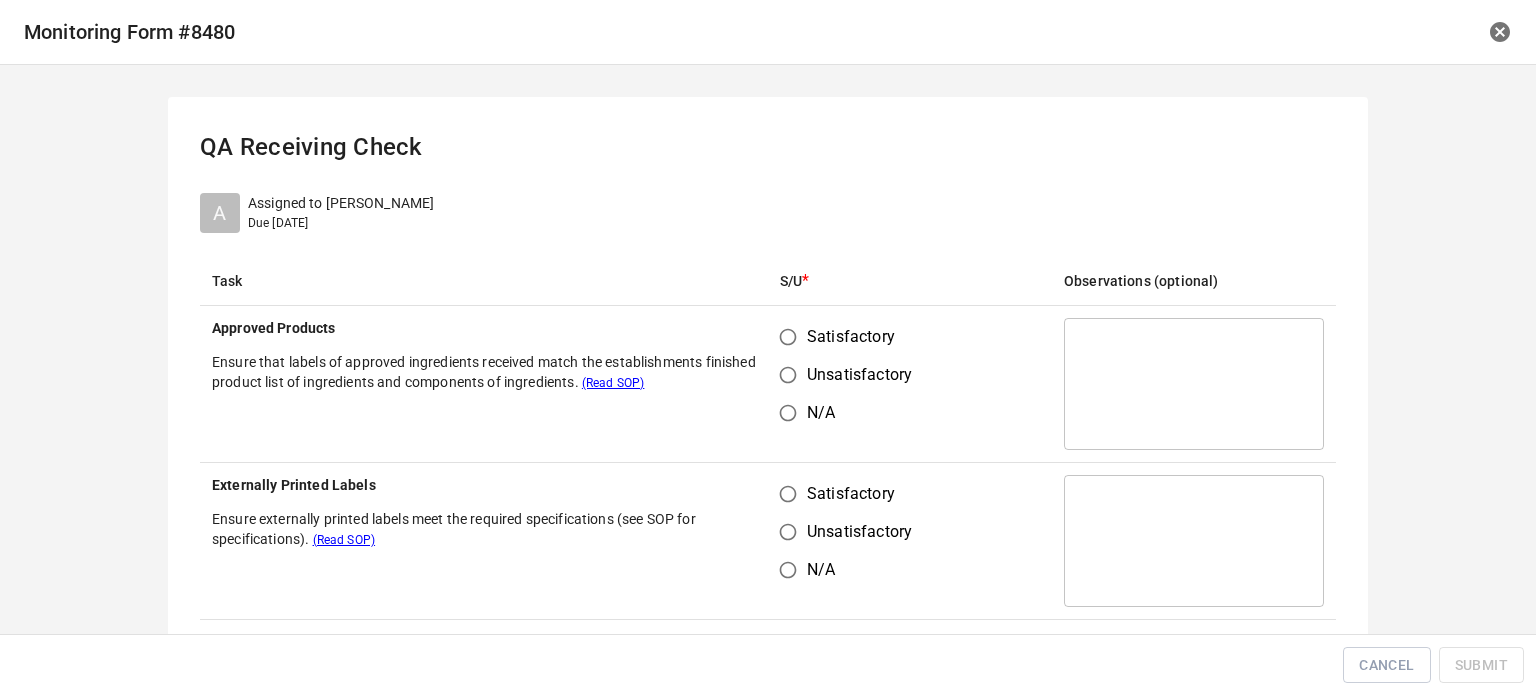 click on "Satisfactory" at bounding box center (788, 337) 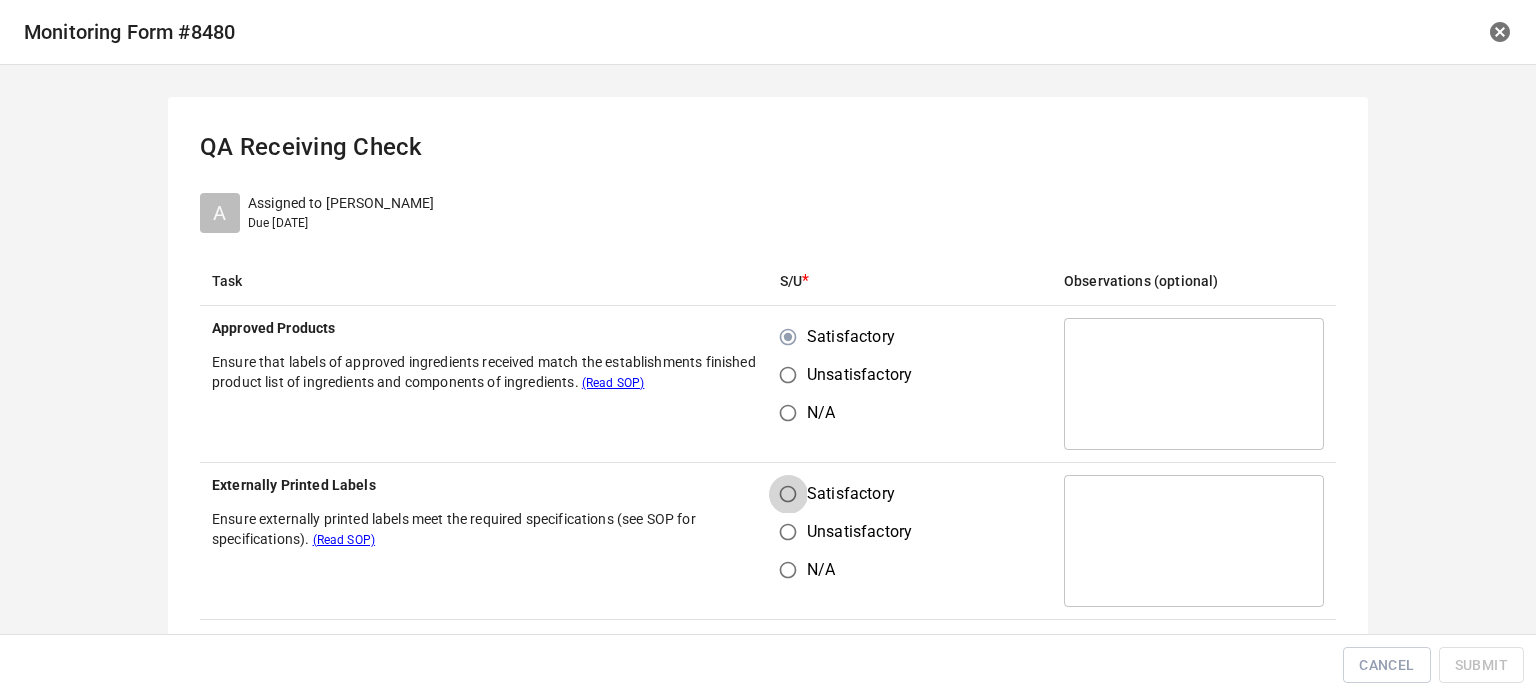 click on "Satisfactory" at bounding box center [788, 494] 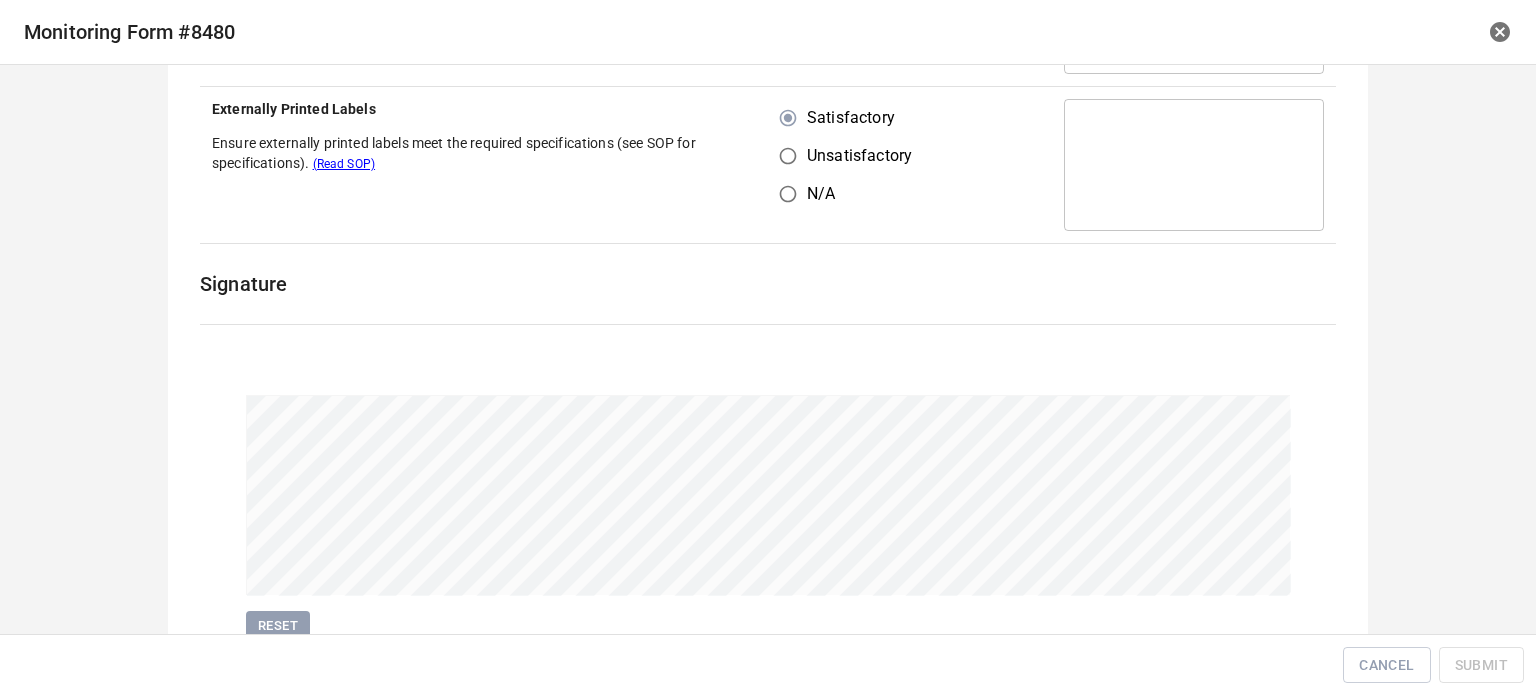 scroll, scrollTop: 461, scrollLeft: 0, axis: vertical 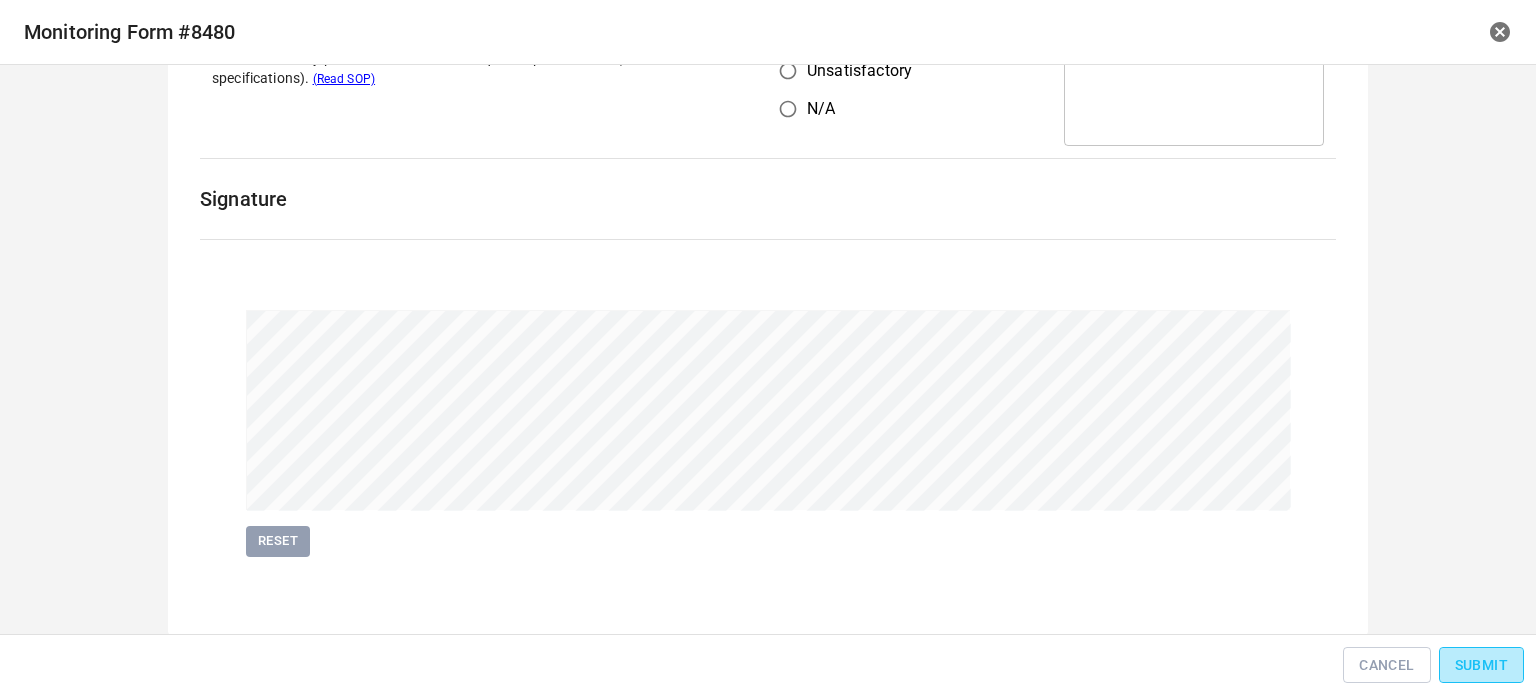 click on "Submit" at bounding box center (1481, 665) 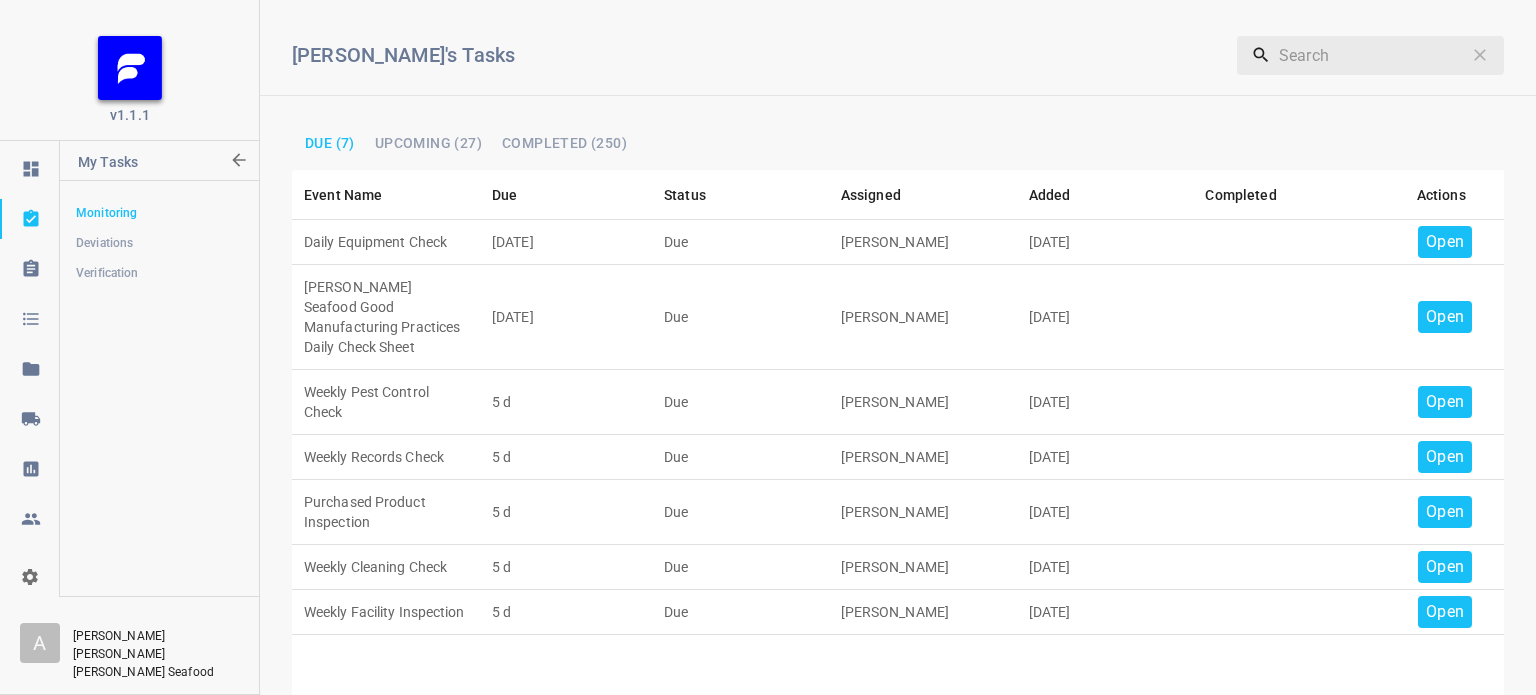 click on "Open" at bounding box center (1445, 242) 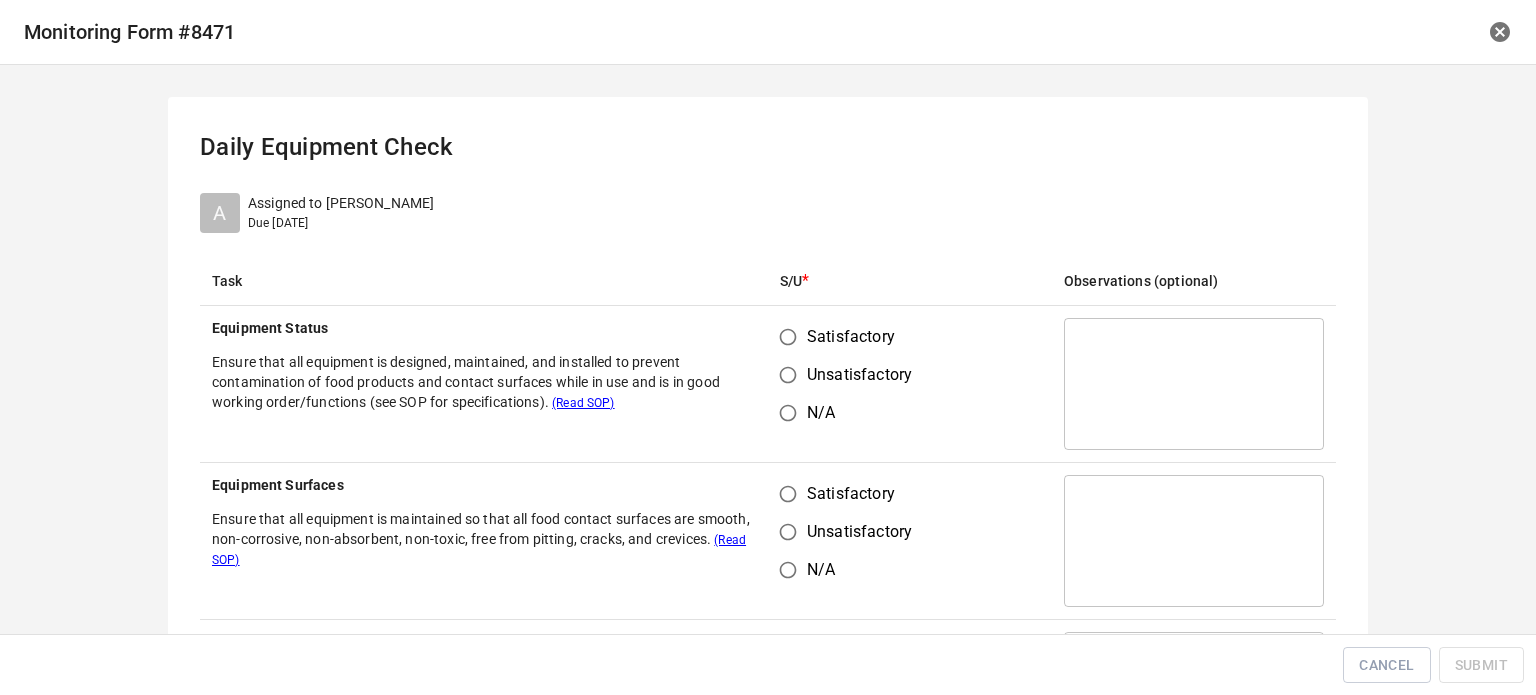 click on "Satisfactory" at bounding box center [788, 337] 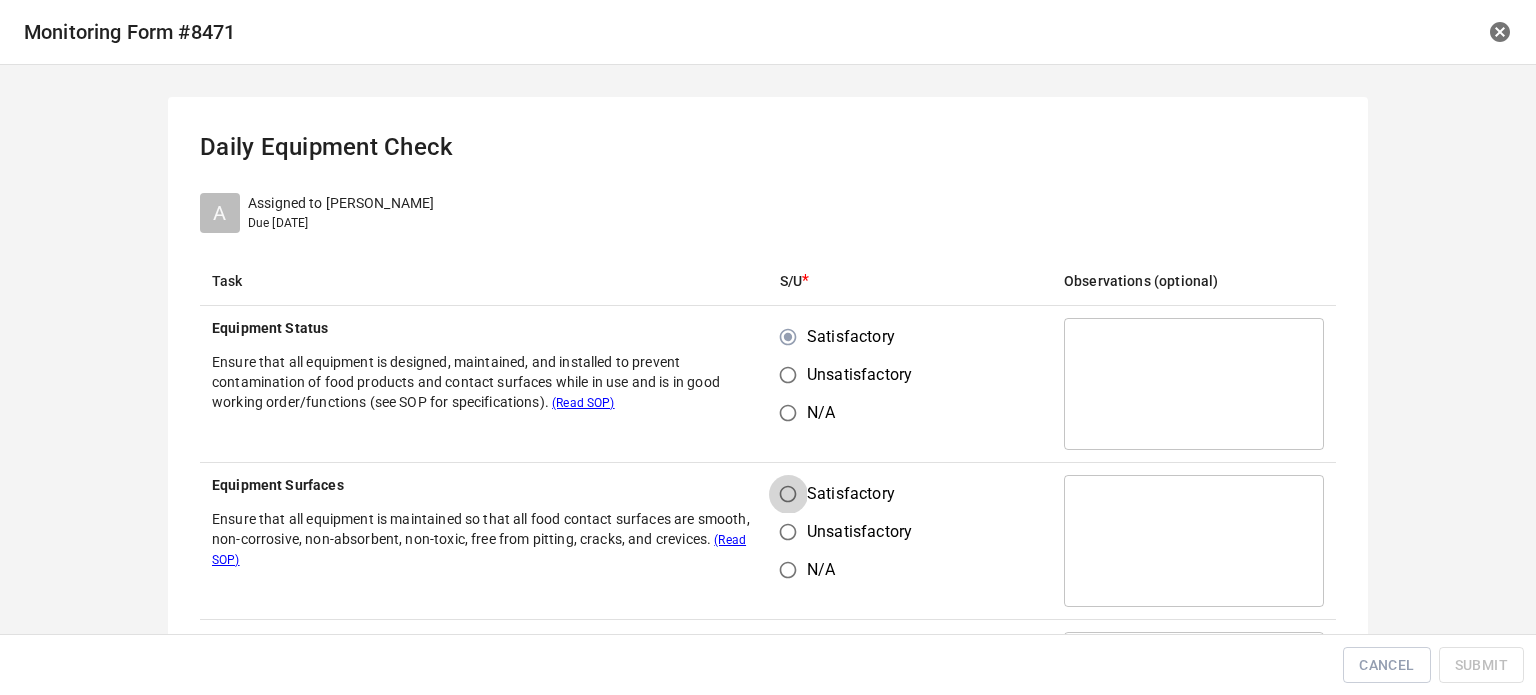 drag, startPoint x: 781, startPoint y: 496, endPoint x: 823, endPoint y: 371, distance: 131.86736 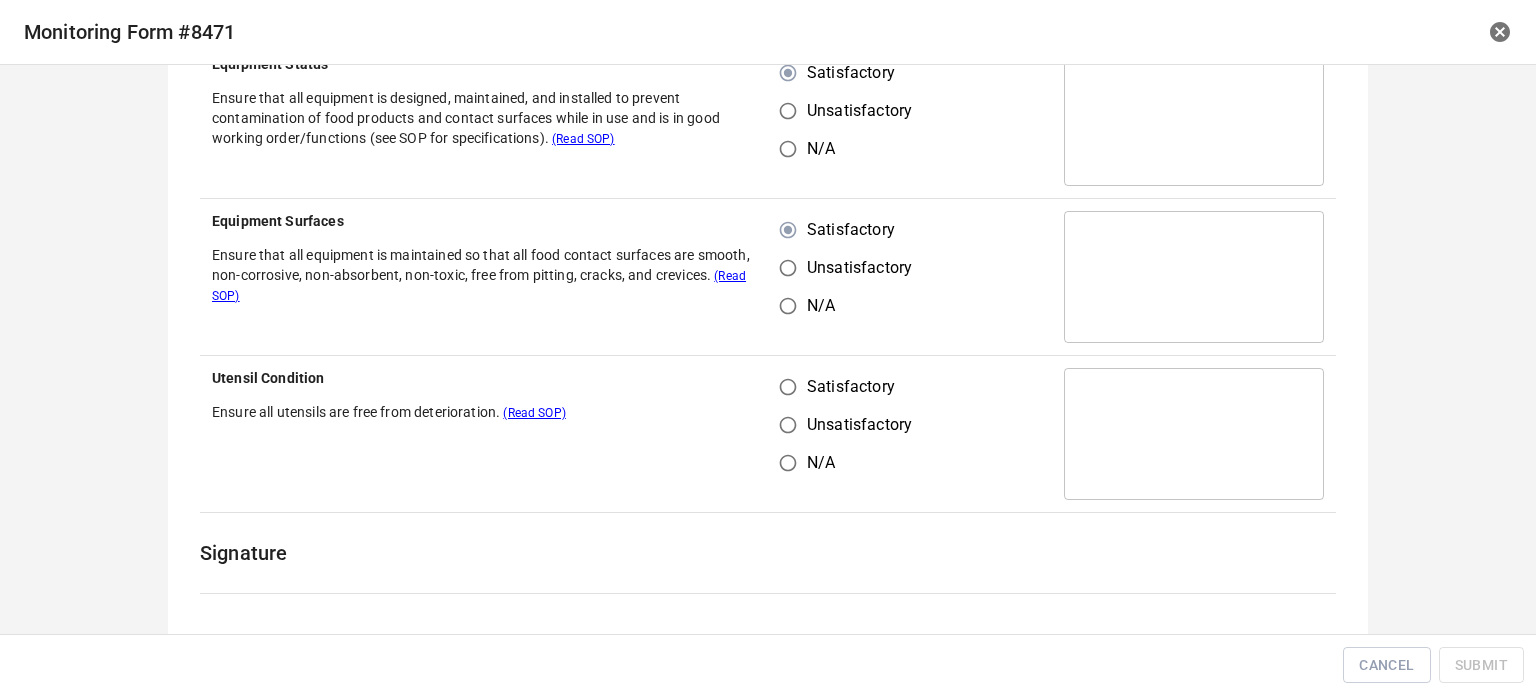 scroll, scrollTop: 300, scrollLeft: 0, axis: vertical 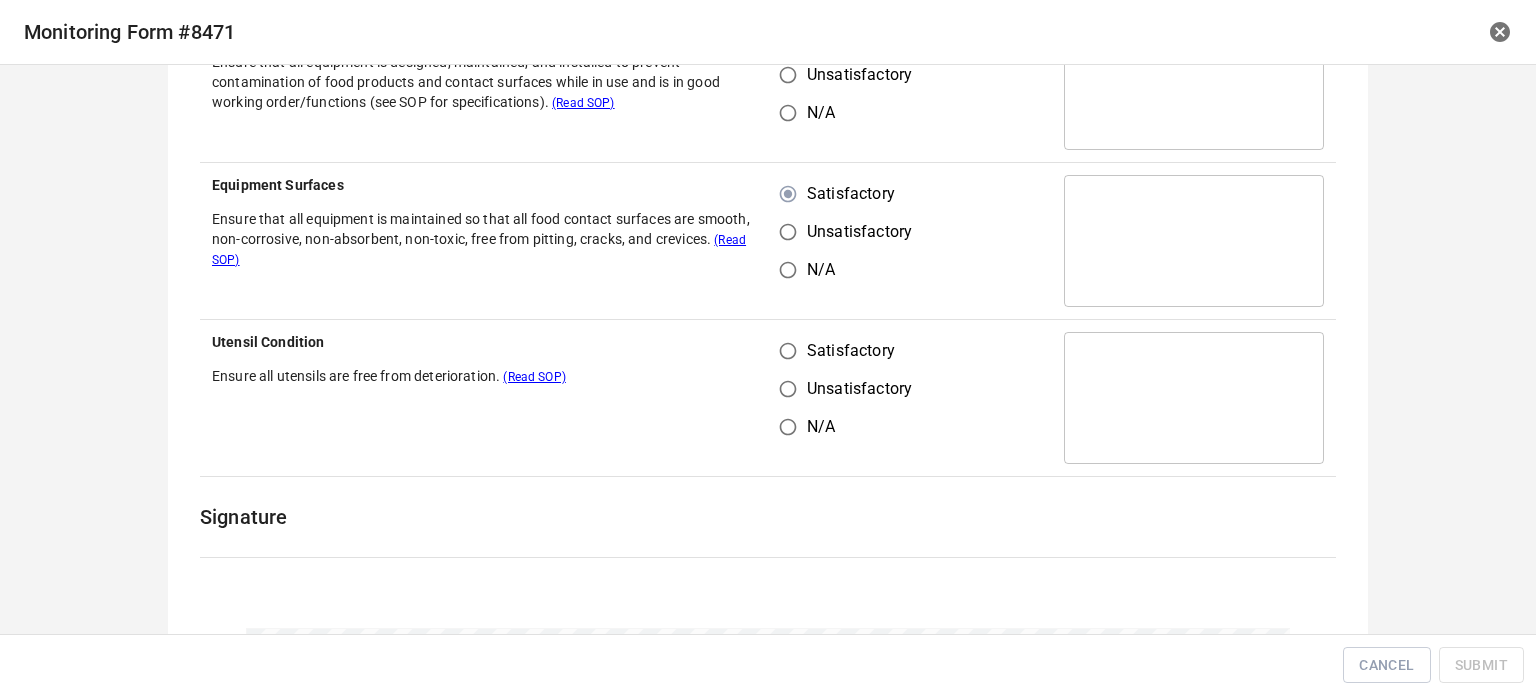 click on "Unsatisfactory" at bounding box center (788, 389) 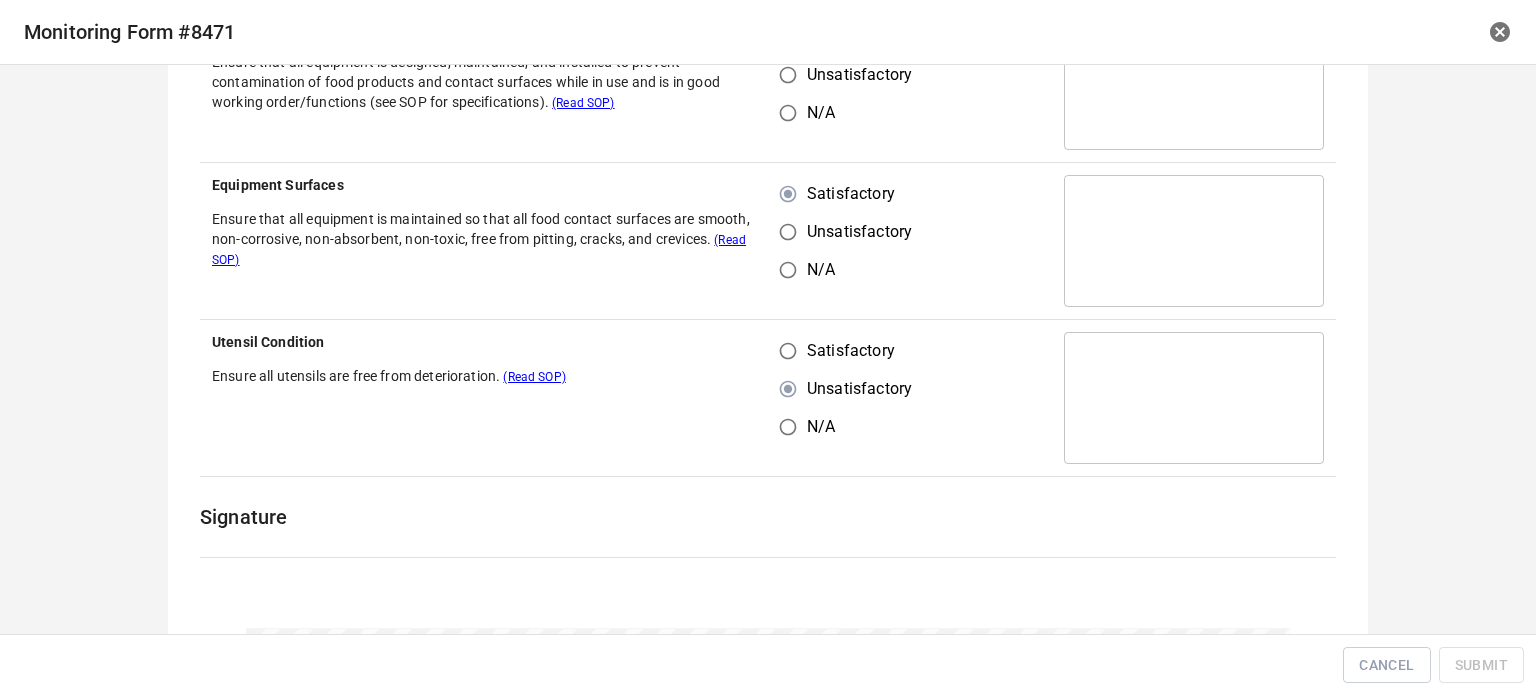 click on "Satisfactory" at bounding box center (788, 351) 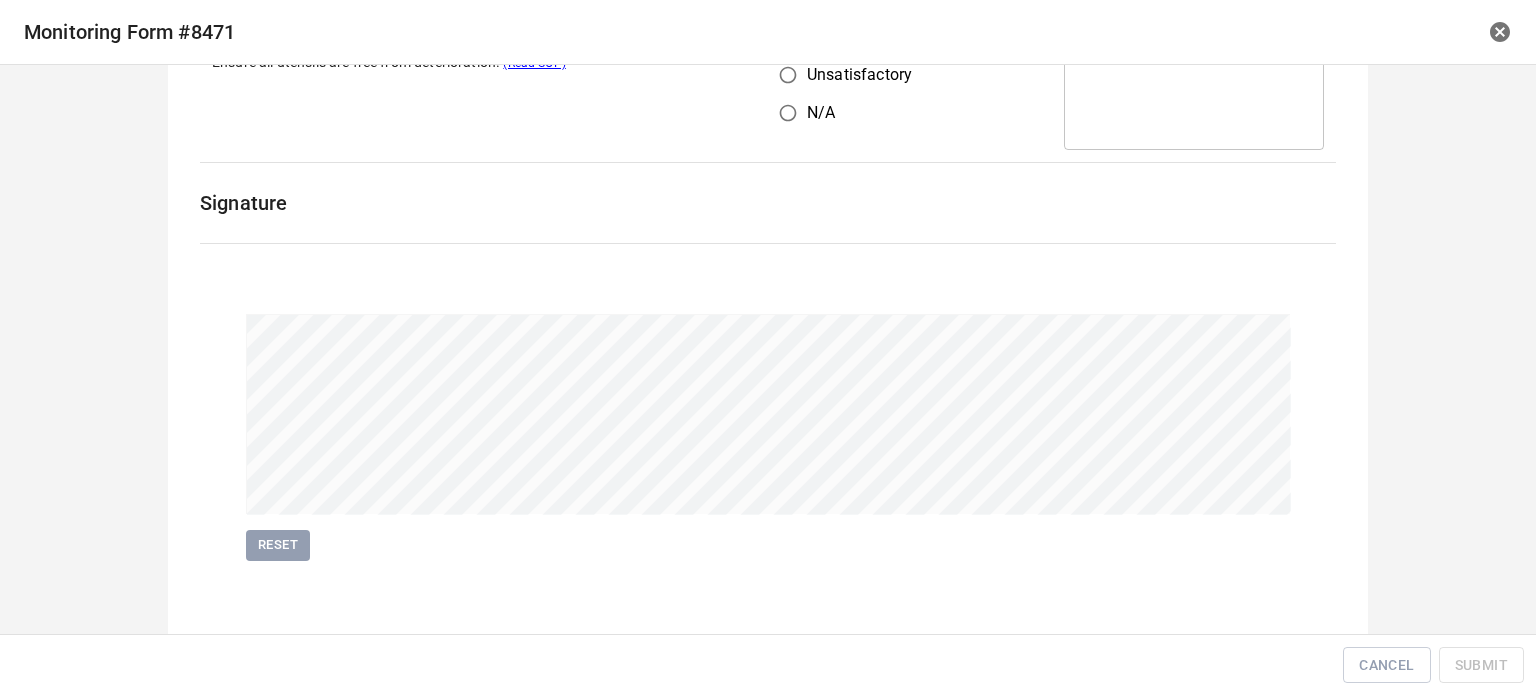 scroll, scrollTop: 618, scrollLeft: 0, axis: vertical 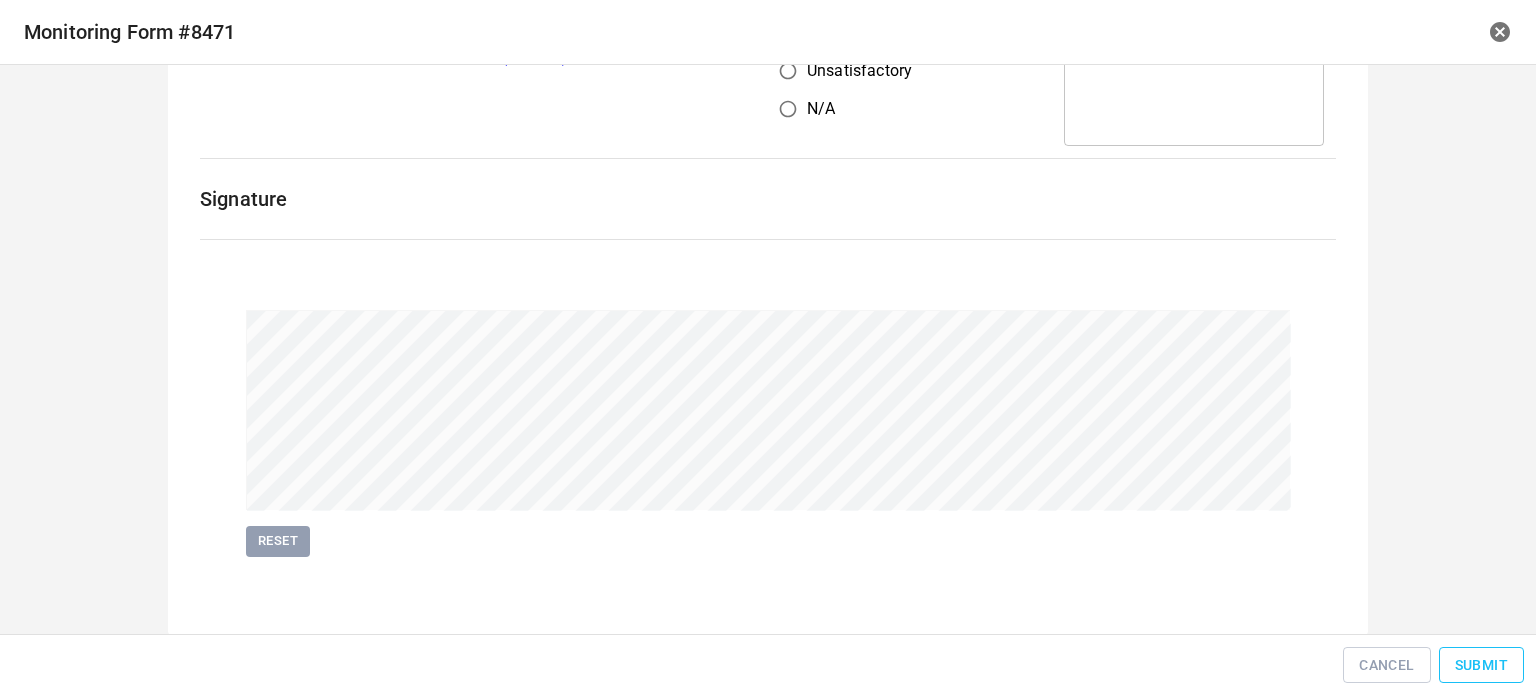 click on "Submit" at bounding box center (1481, 665) 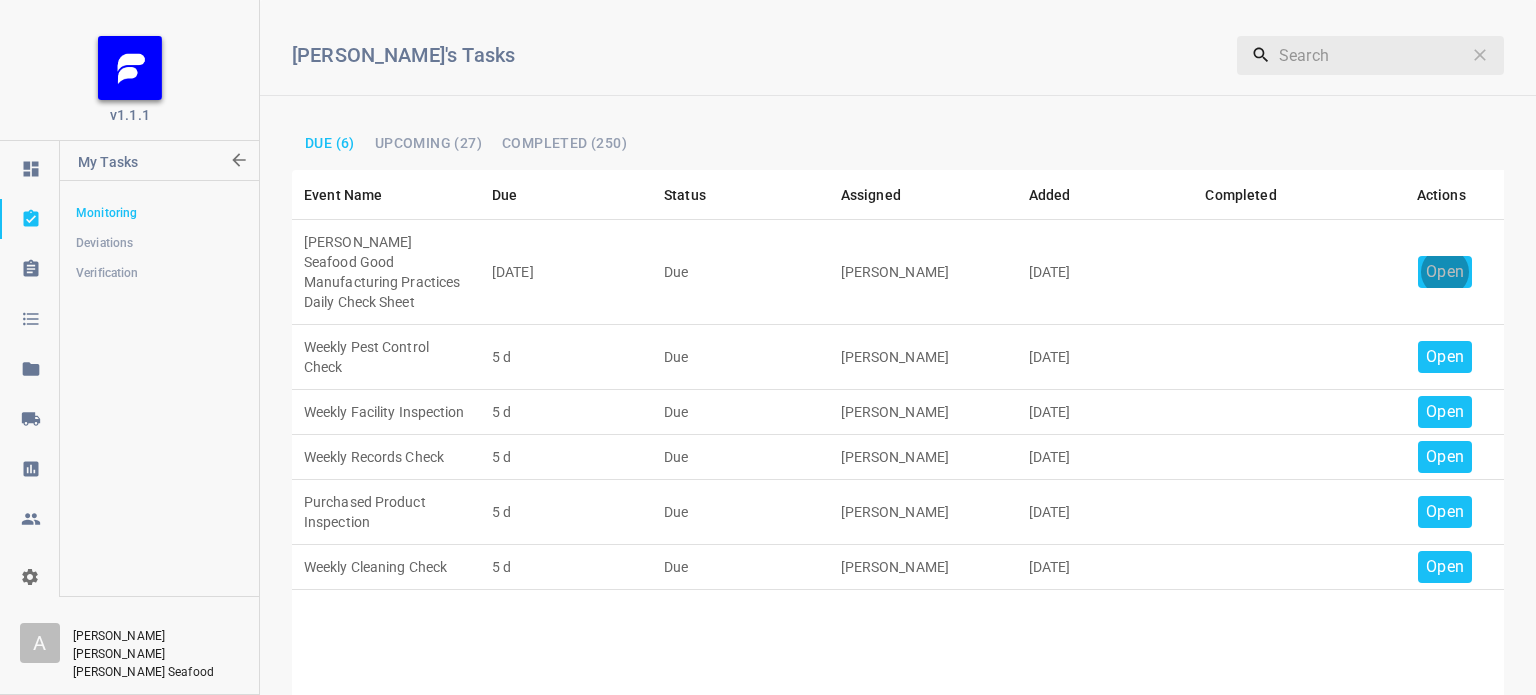 click on "Open" at bounding box center (1445, 272) 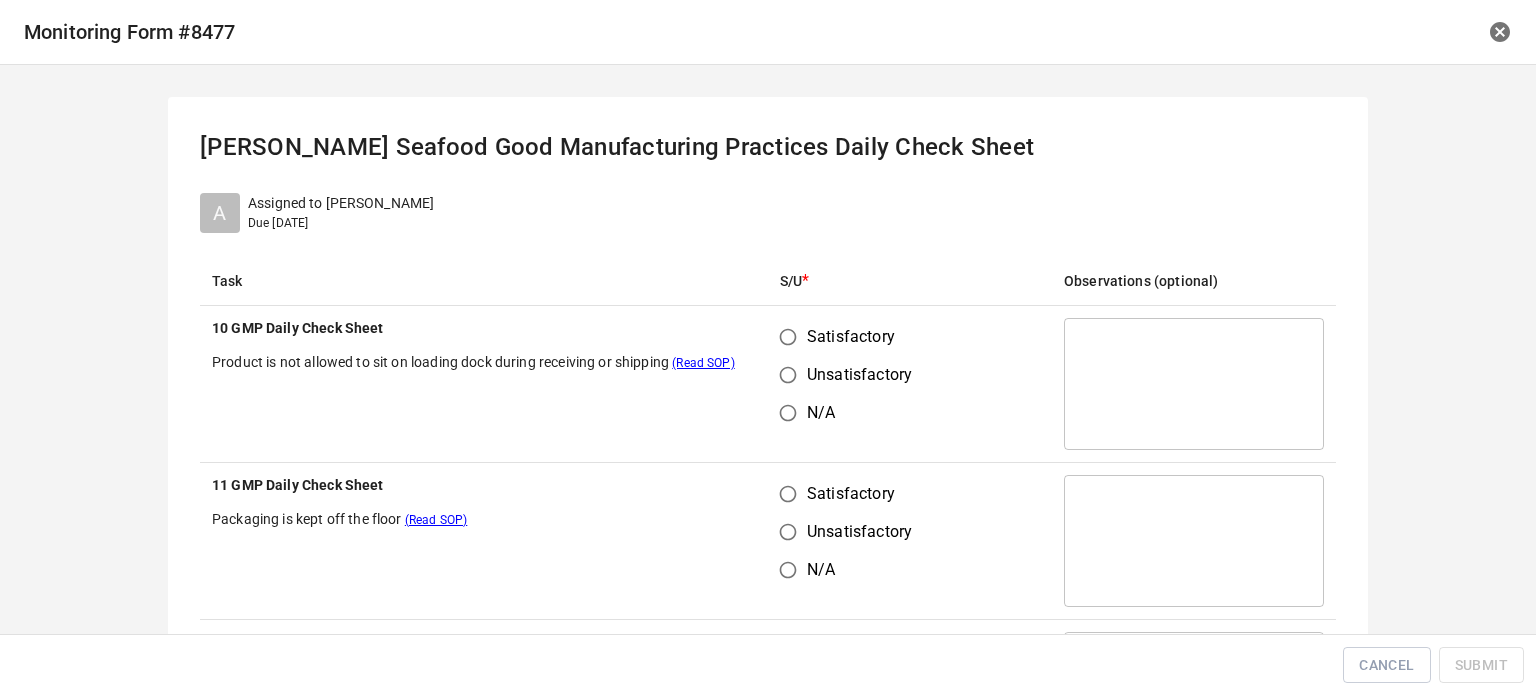 drag, startPoint x: 787, startPoint y: 331, endPoint x: 807, endPoint y: 431, distance: 101.98039 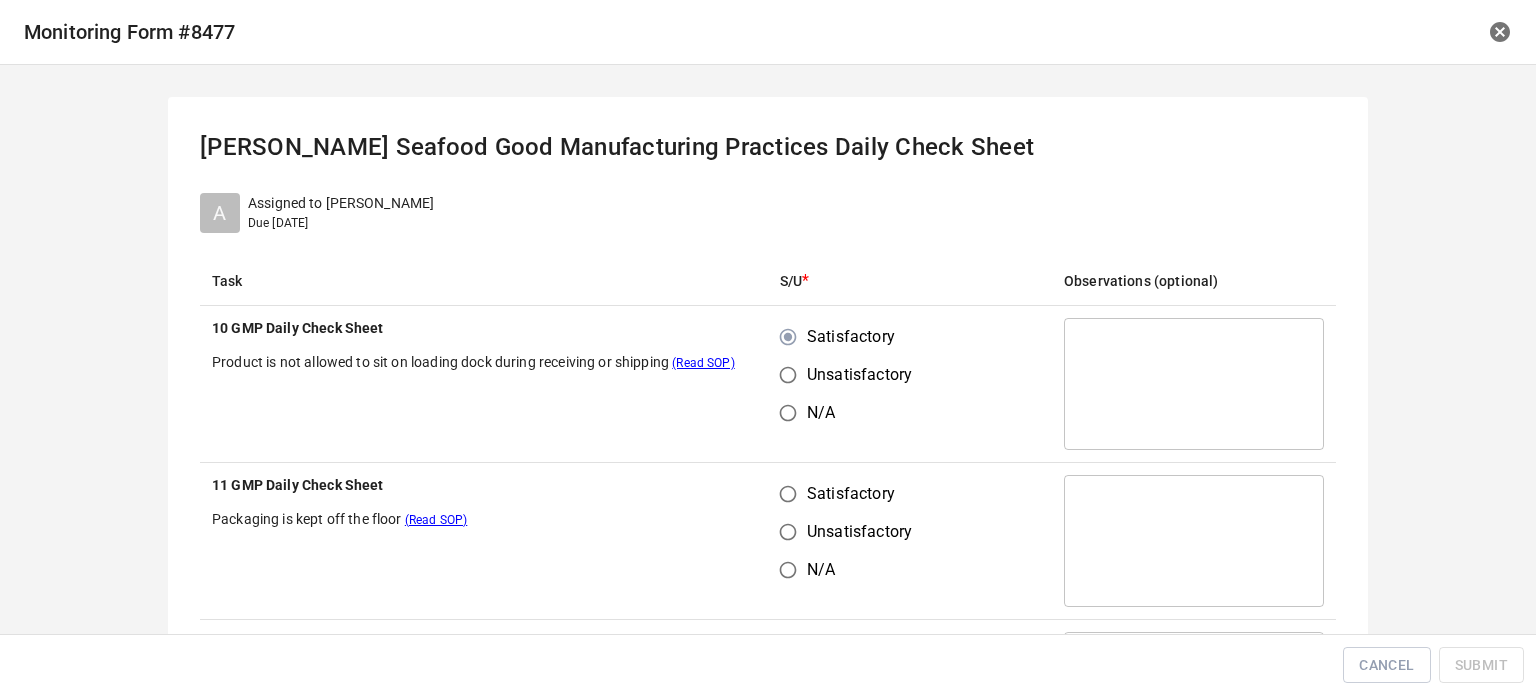 click on "Satisfactory" at bounding box center (788, 494) 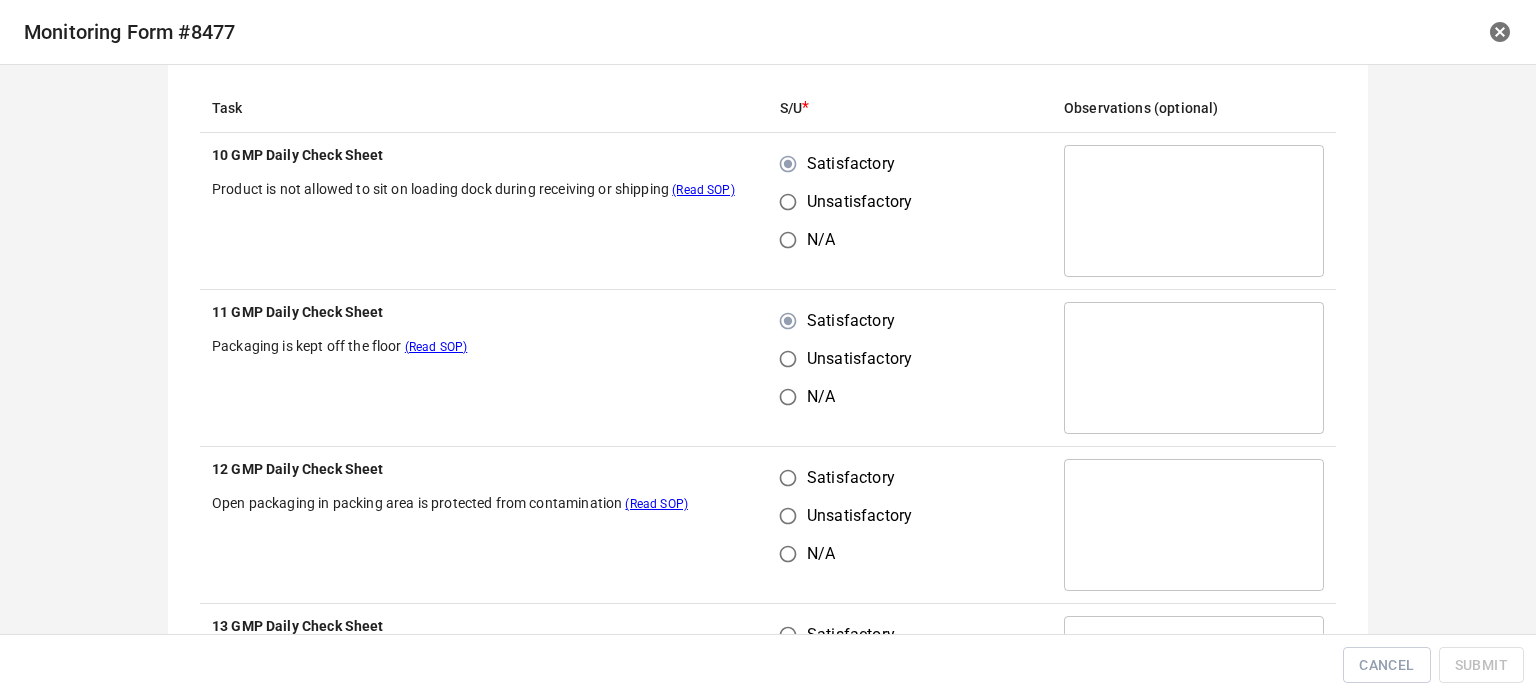 scroll, scrollTop: 400, scrollLeft: 0, axis: vertical 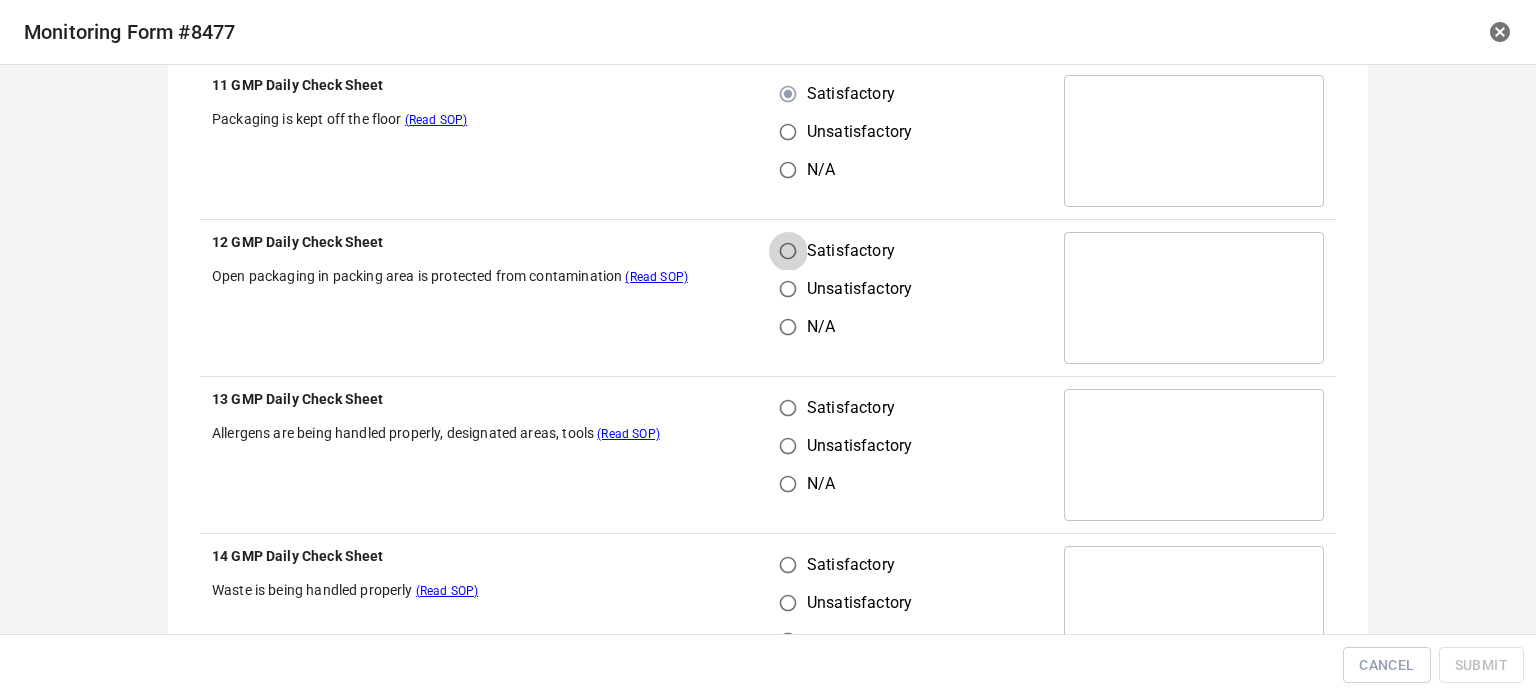 click on "Satisfactory" at bounding box center (788, 251) 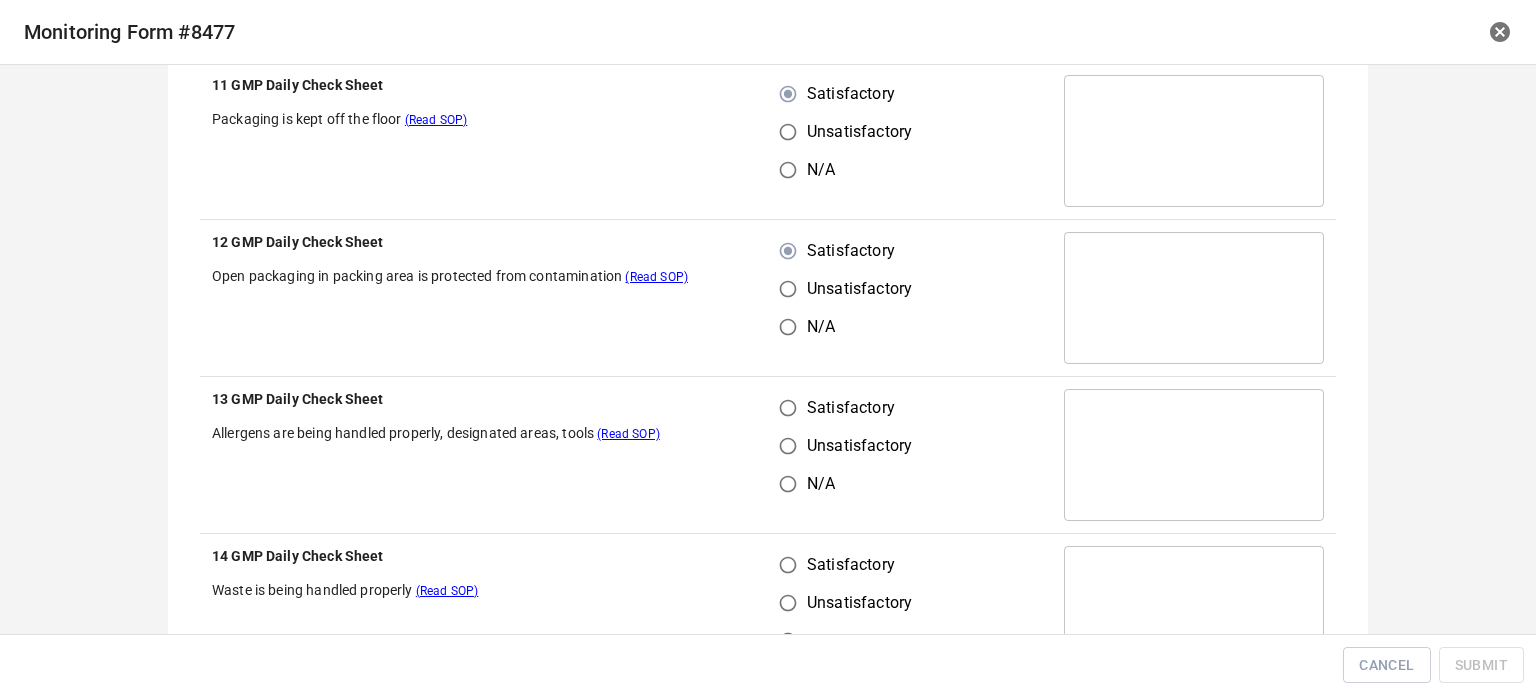 click on "Satisfactory" at bounding box center [788, 408] 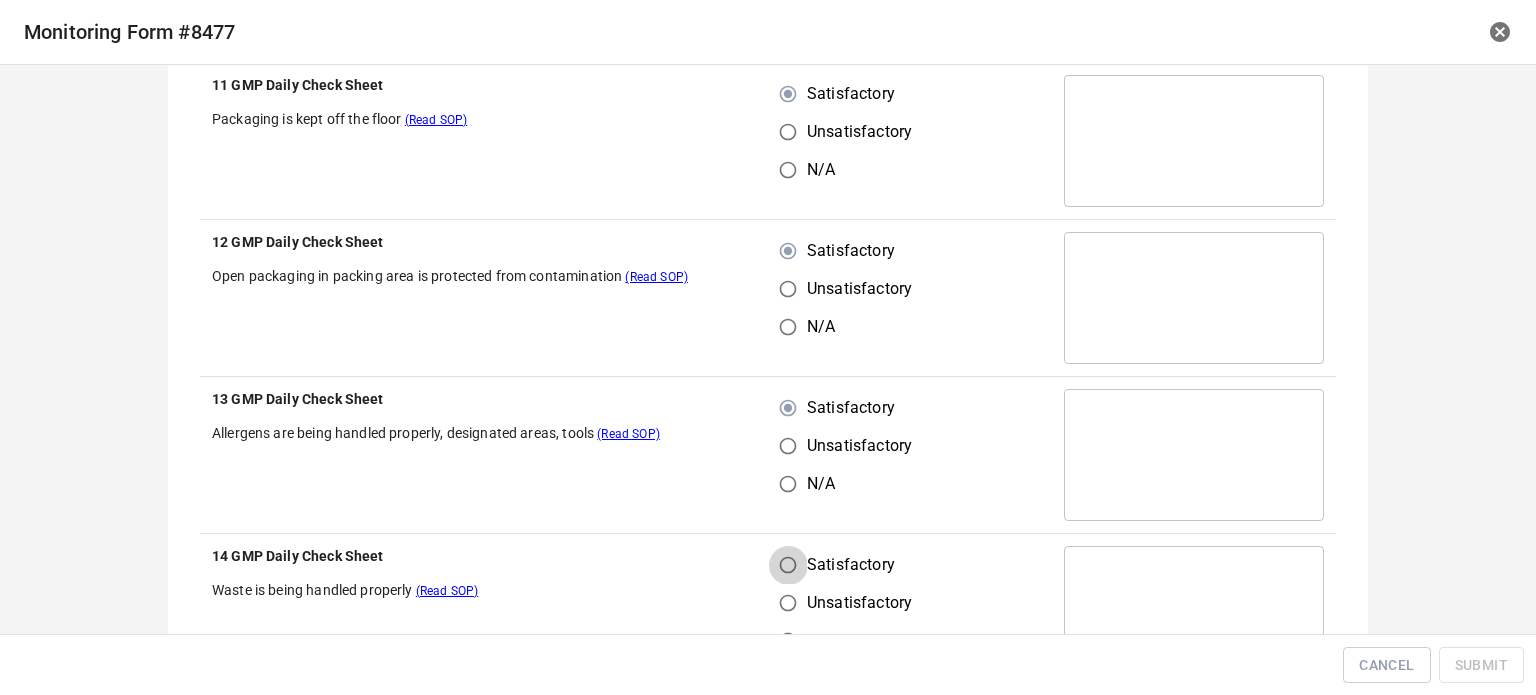click on "Satisfactory" at bounding box center [788, 565] 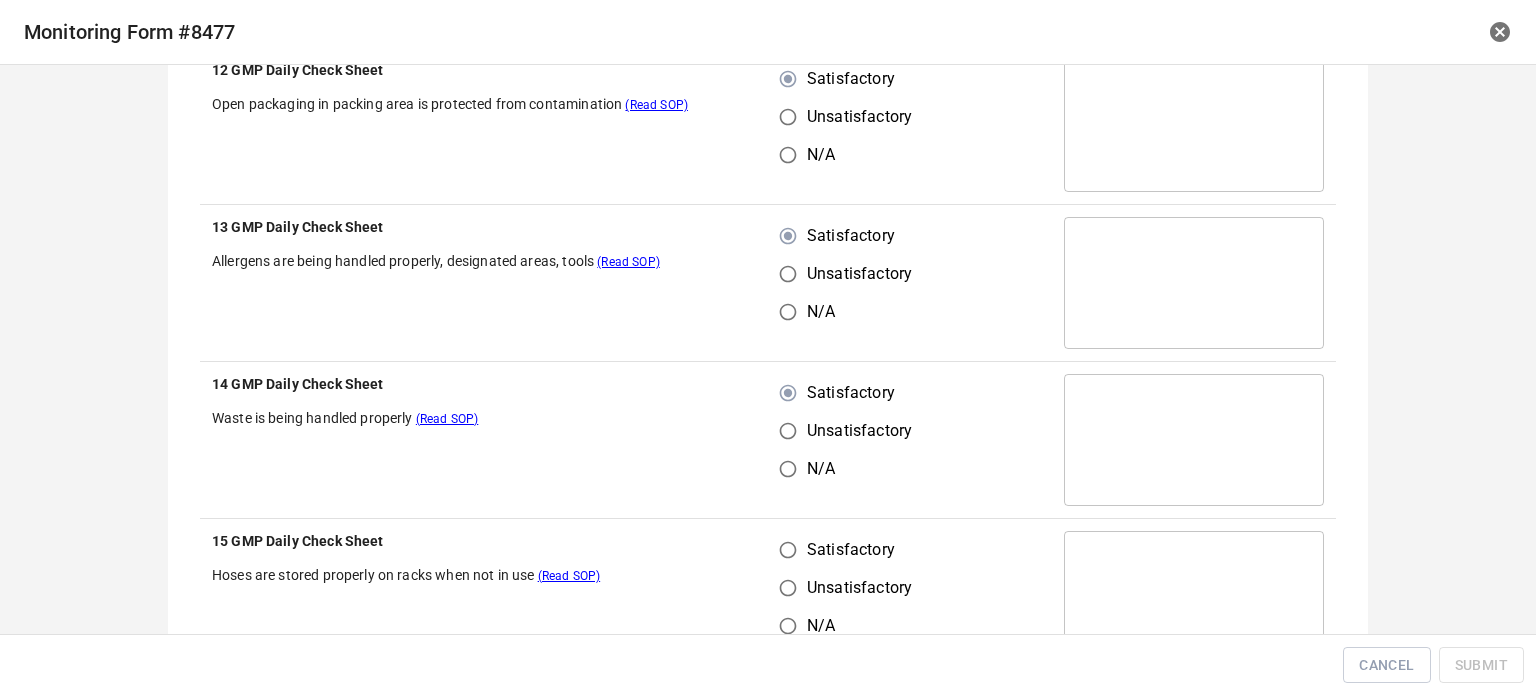 scroll, scrollTop: 800, scrollLeft: 0, axis: vertical 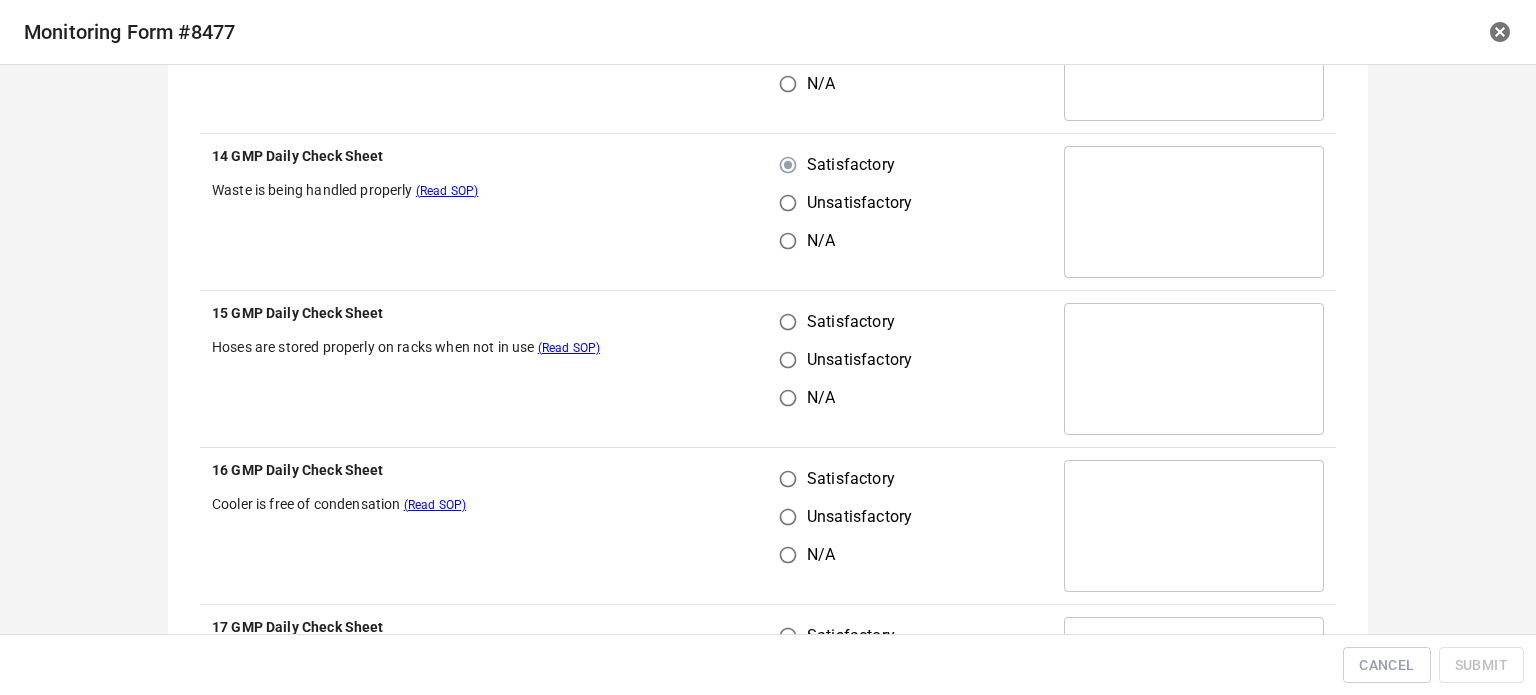 click on "Satisfactory" at bounding box center (788, 322) 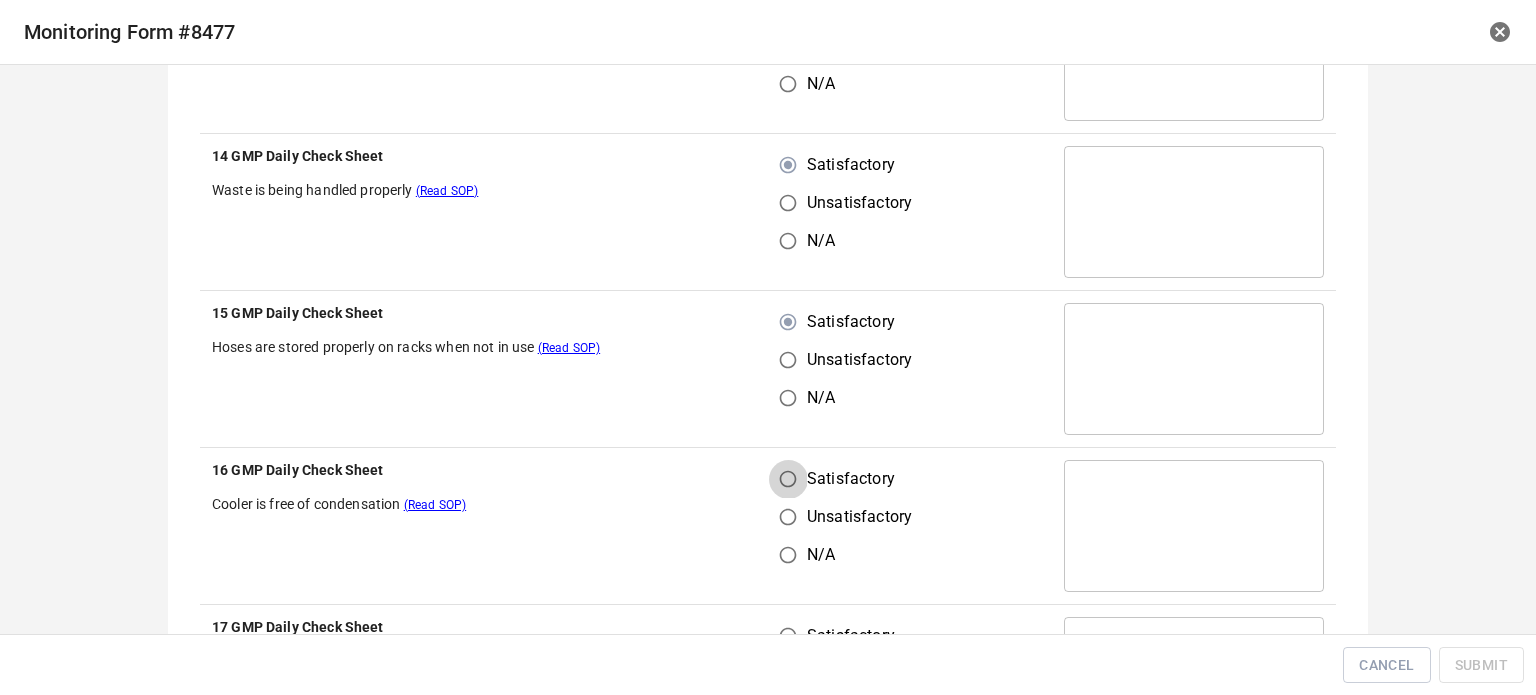 click on "Satisfactory" at bounding box center (788, 479) 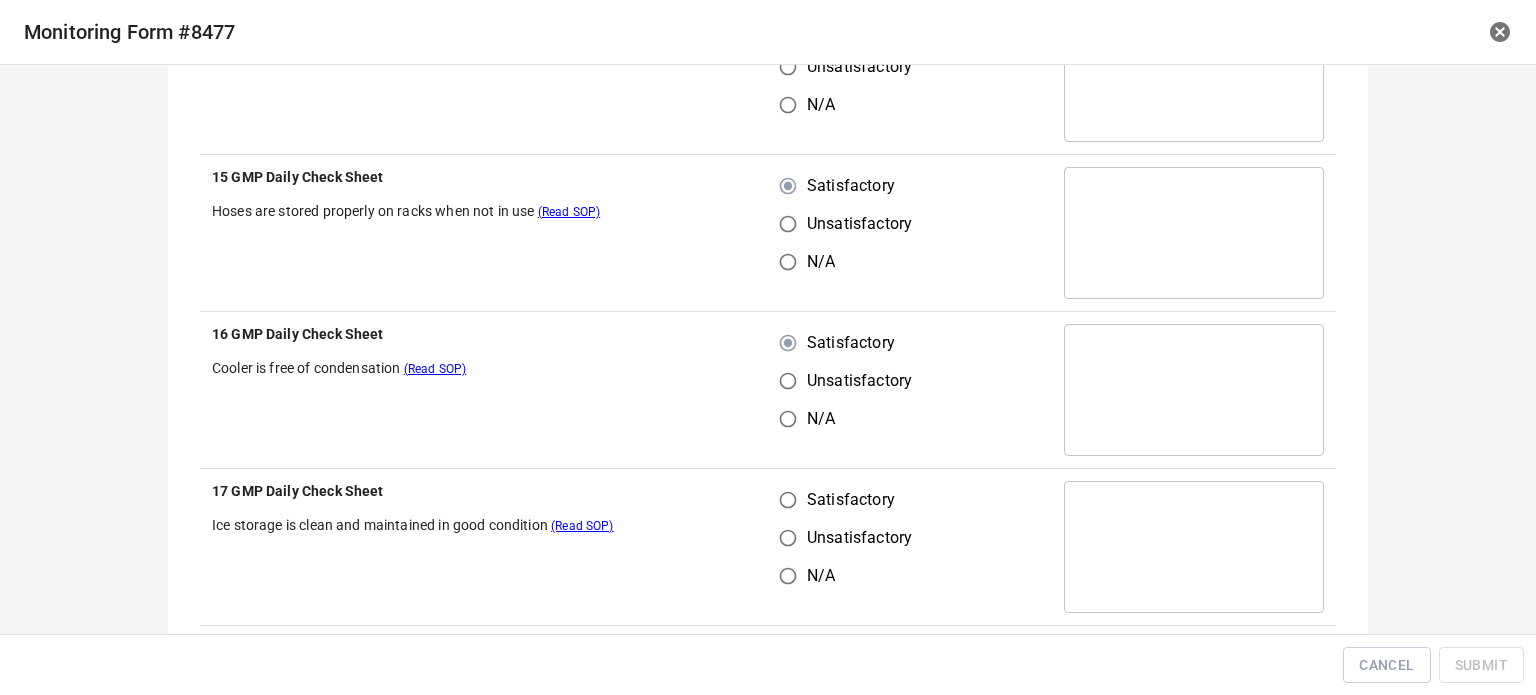 scroll, scrollTop: 1100, scrollLeft: 0, axis: vertical 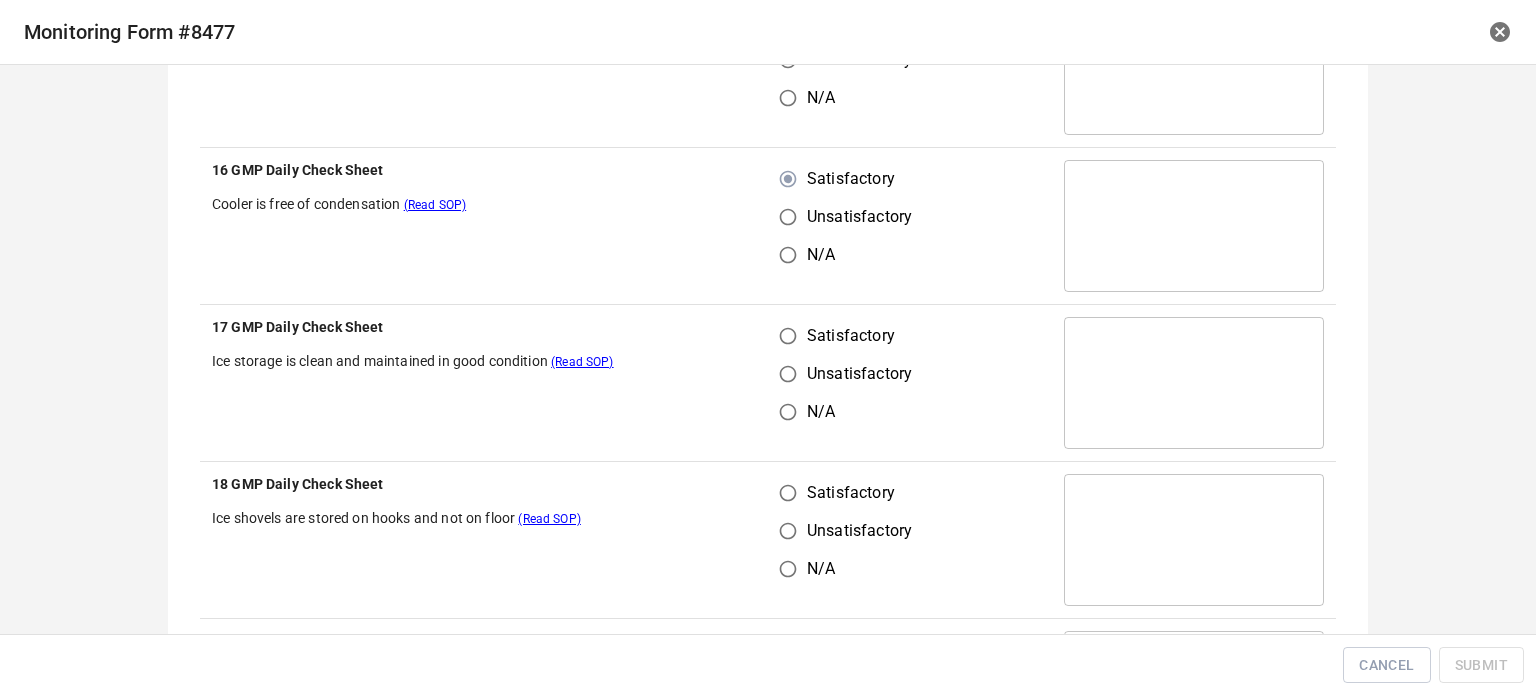 click on "Satisfactory" at bounding box center (788, 336) 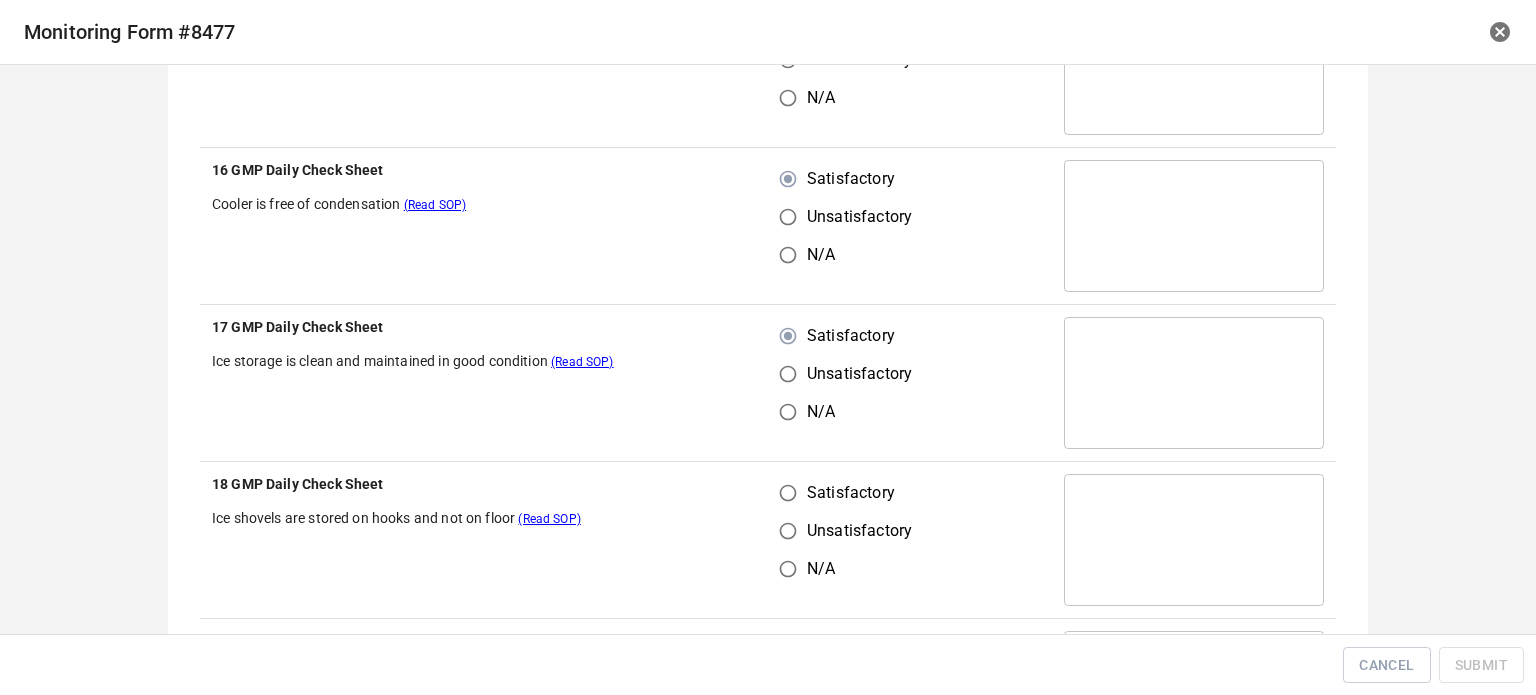 drag, startPoint x: 768, startPoint y: 494, endPoint x: 870, endPoint y: 454, distance: 109.56277 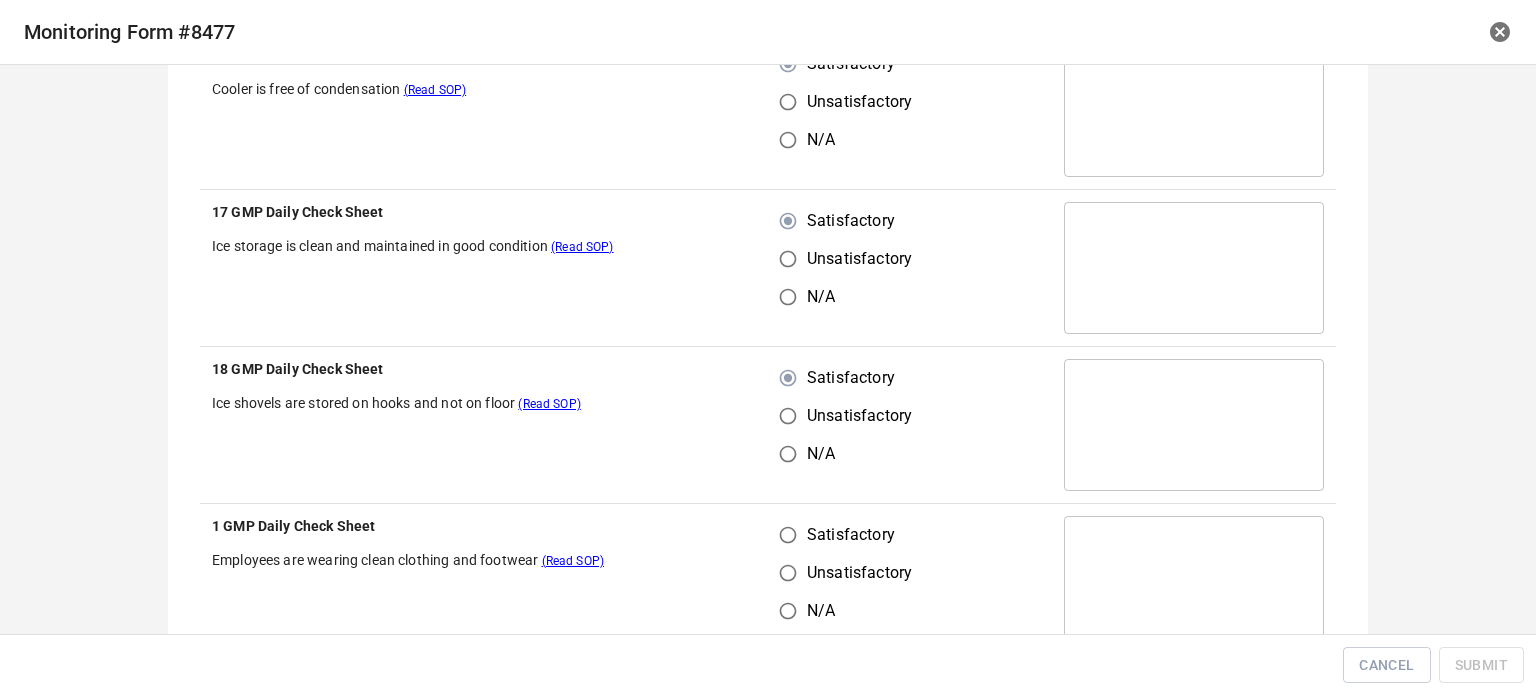 scroll, scrollTop: 1400, scrollLeft: 0, axis: vertical 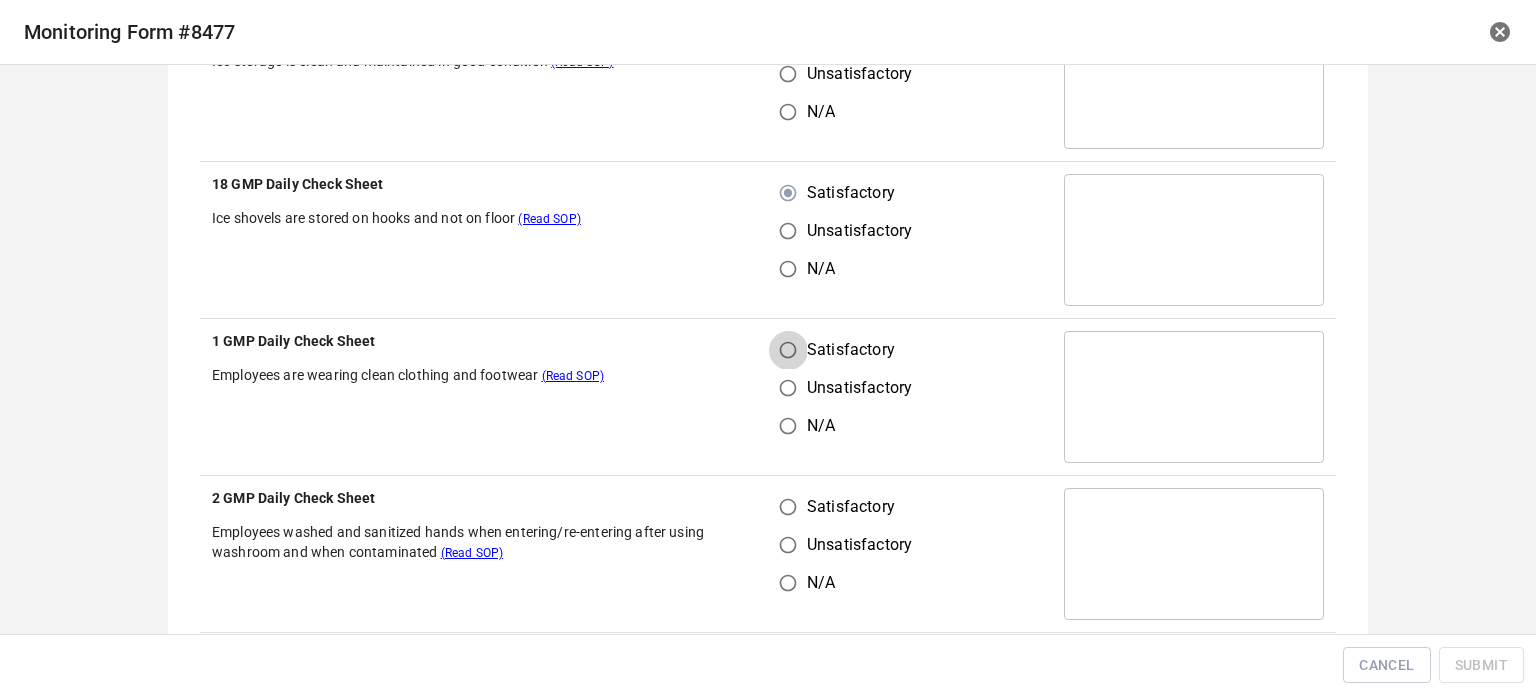 click on "Satisfactory" at bounding box center (788, 350) 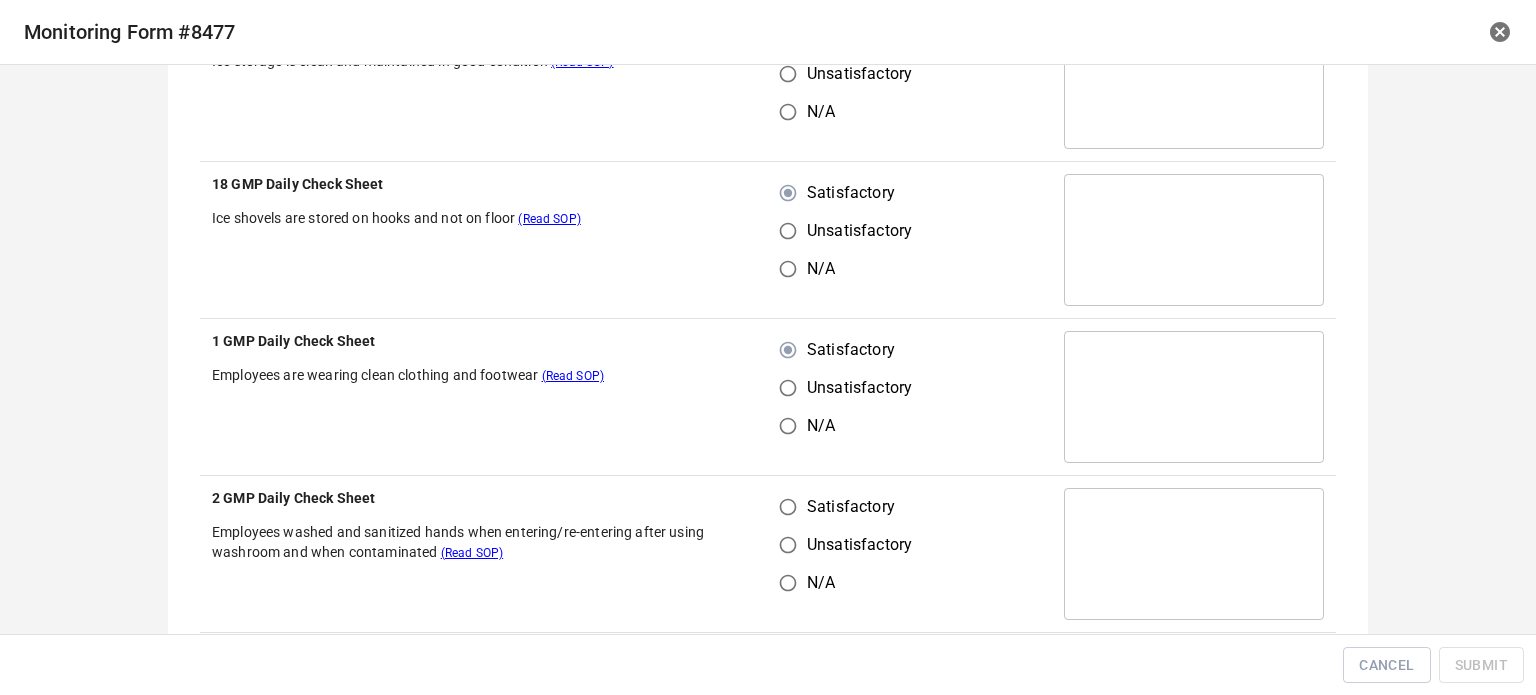 drag, startPoint x: 772, startPoint y: 500, endPoint x: 839, endPoint y: 515, distance: 68.65858 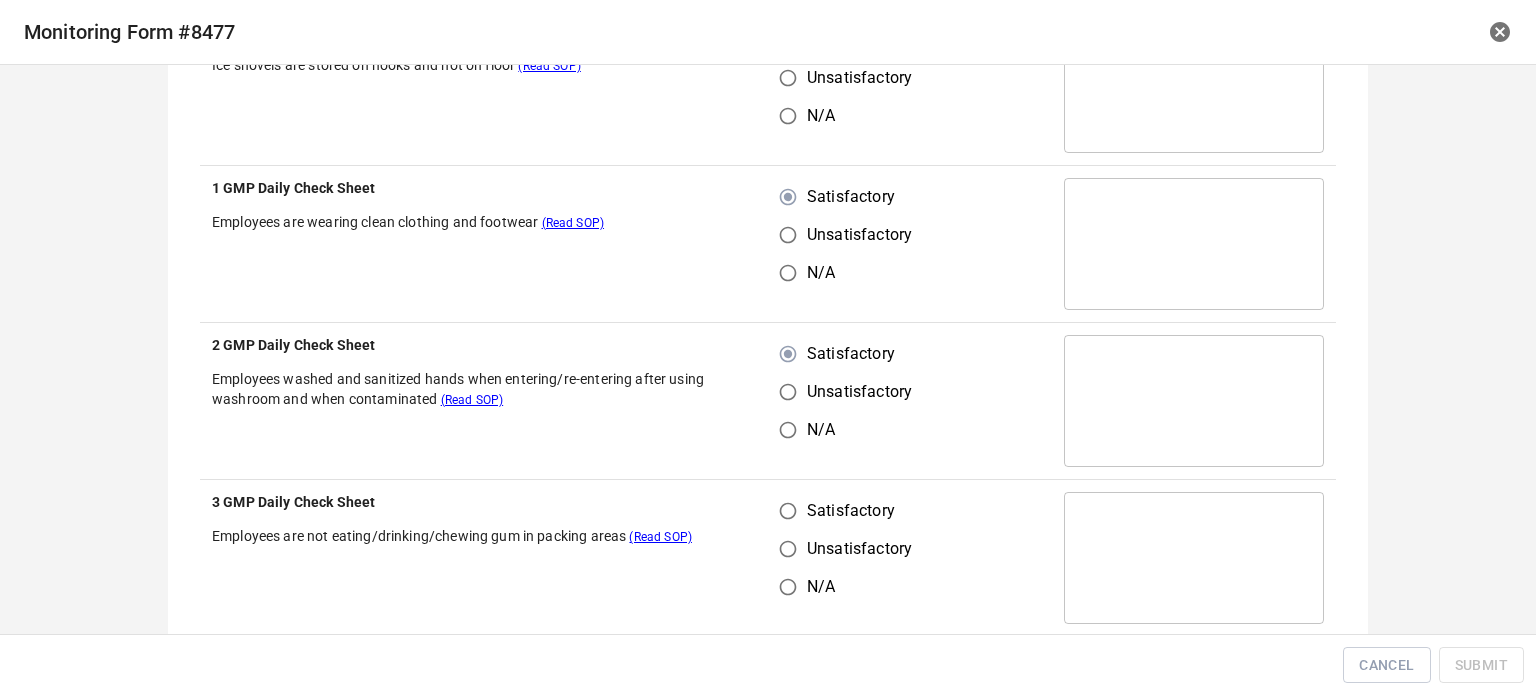 scroll, scrollTop: 1700, scrollLeft: 0, axis: vertical 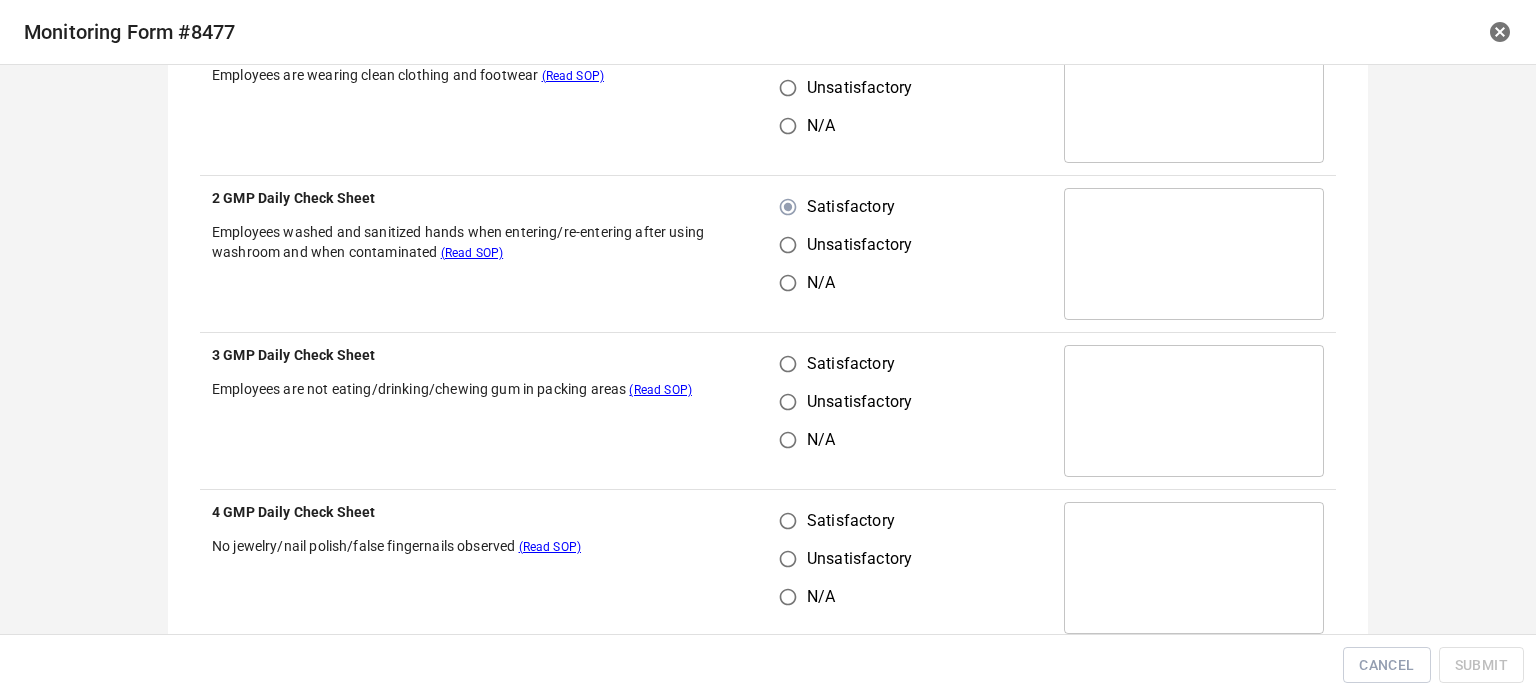 click on "3 GMP Daily Check Sheet Employees are not eating/drinking/chewing gum in packing areas     (Read SOP)" at bounding box center [484, 411] 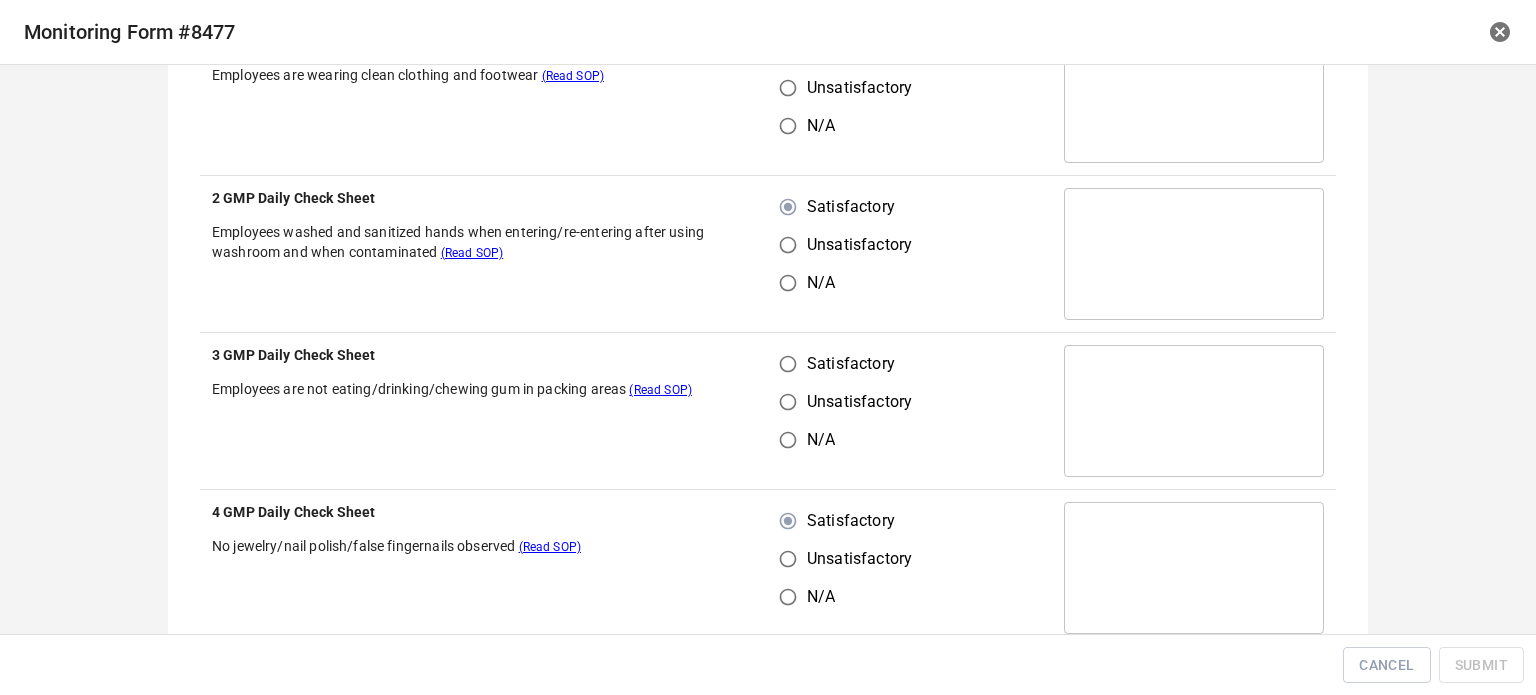 click on "Satisfactory" at bounding box center [788, 521] 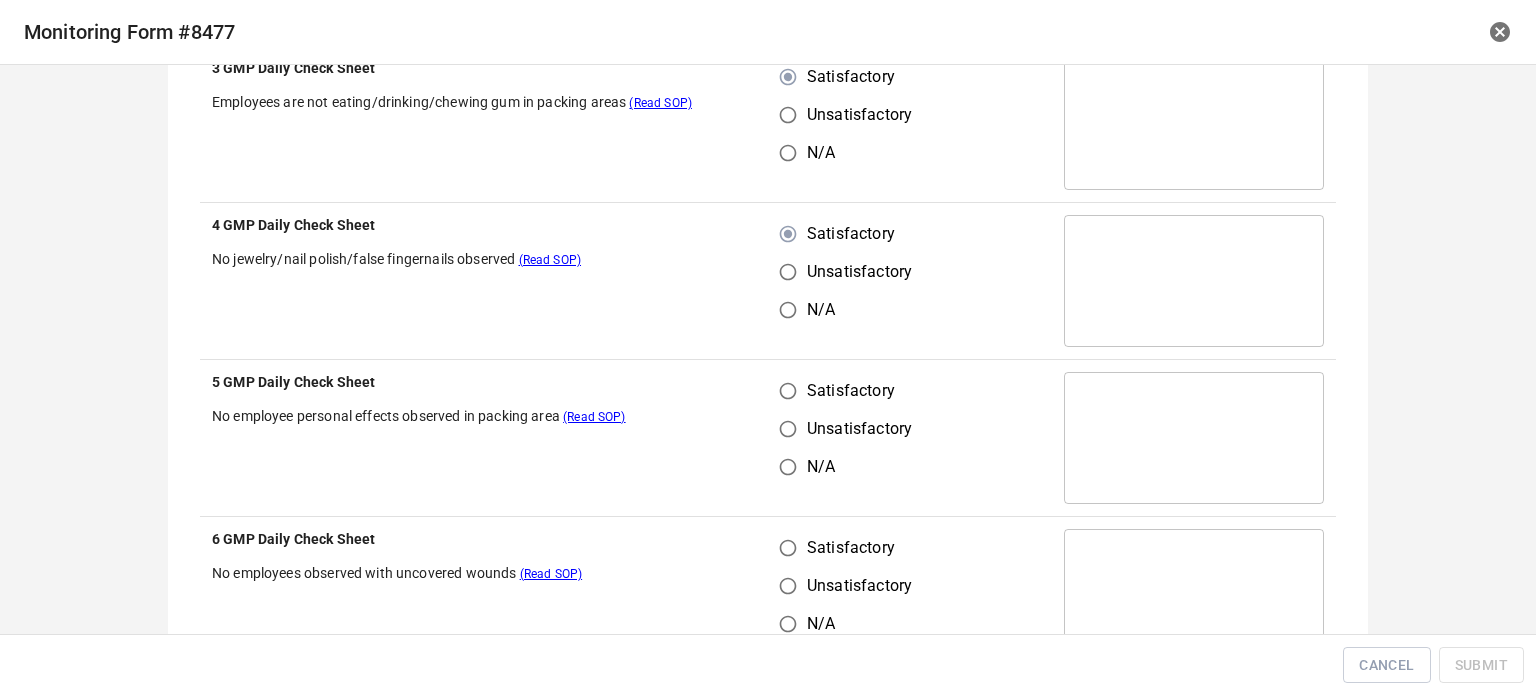scroll, scrollTop: 2000, scrollLeft: 0, axis: vertical 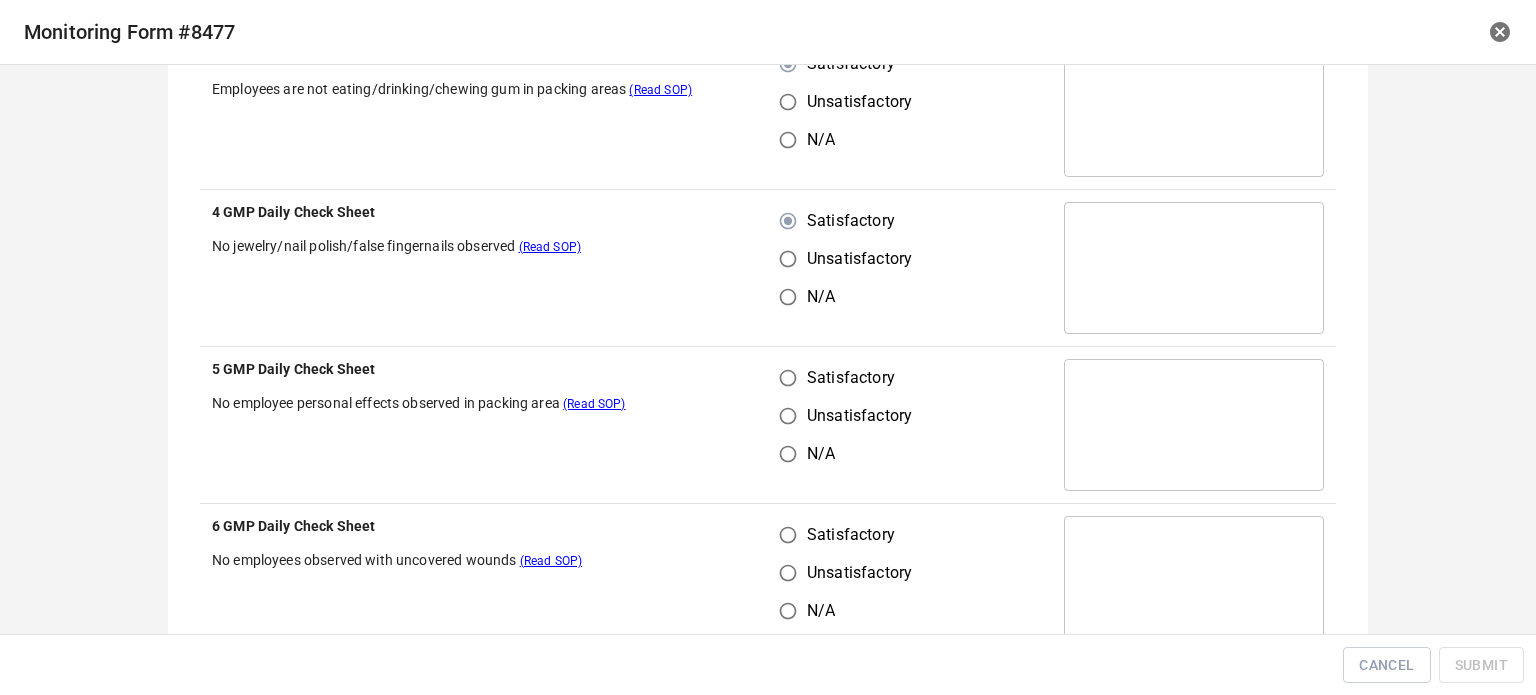 click on "Satisfactory" at bounding box center (788, 378) 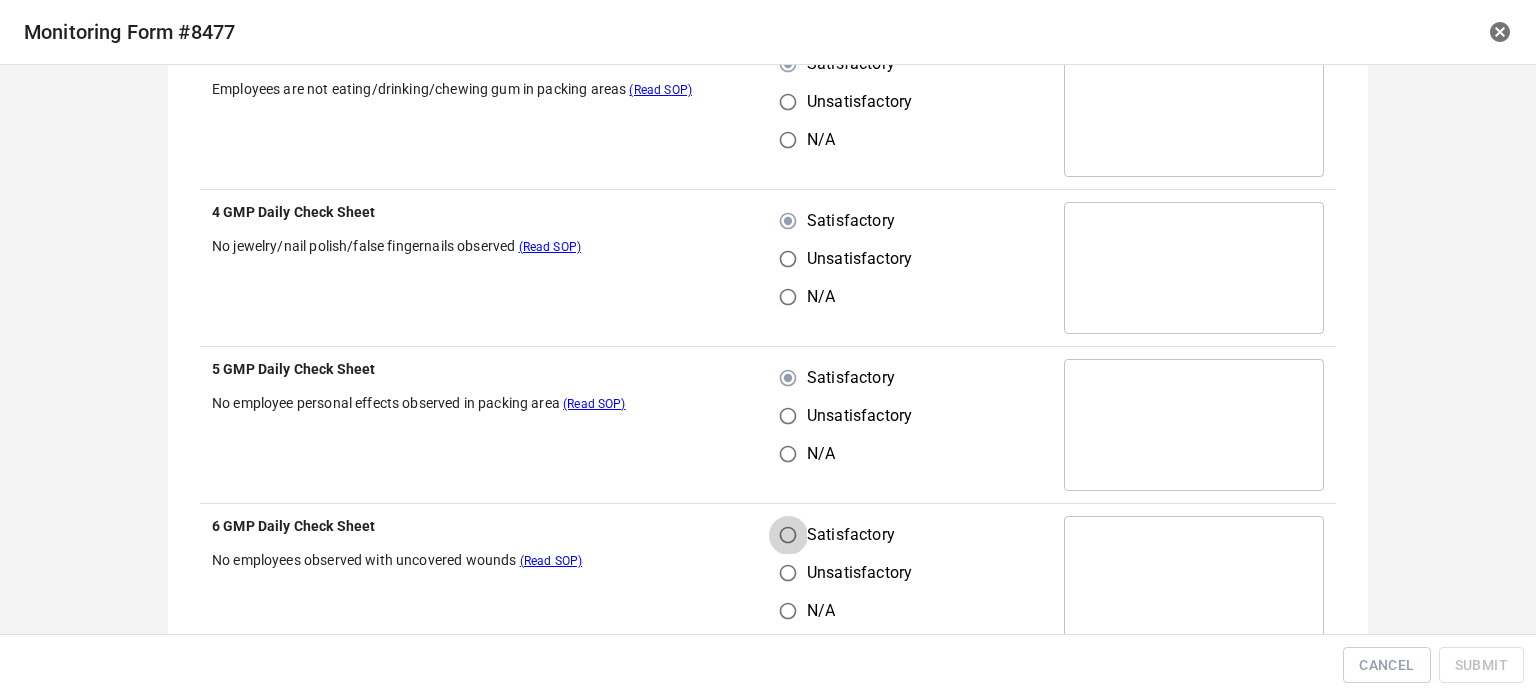 click on "Satisfactory" at bounding box center (788, 535) 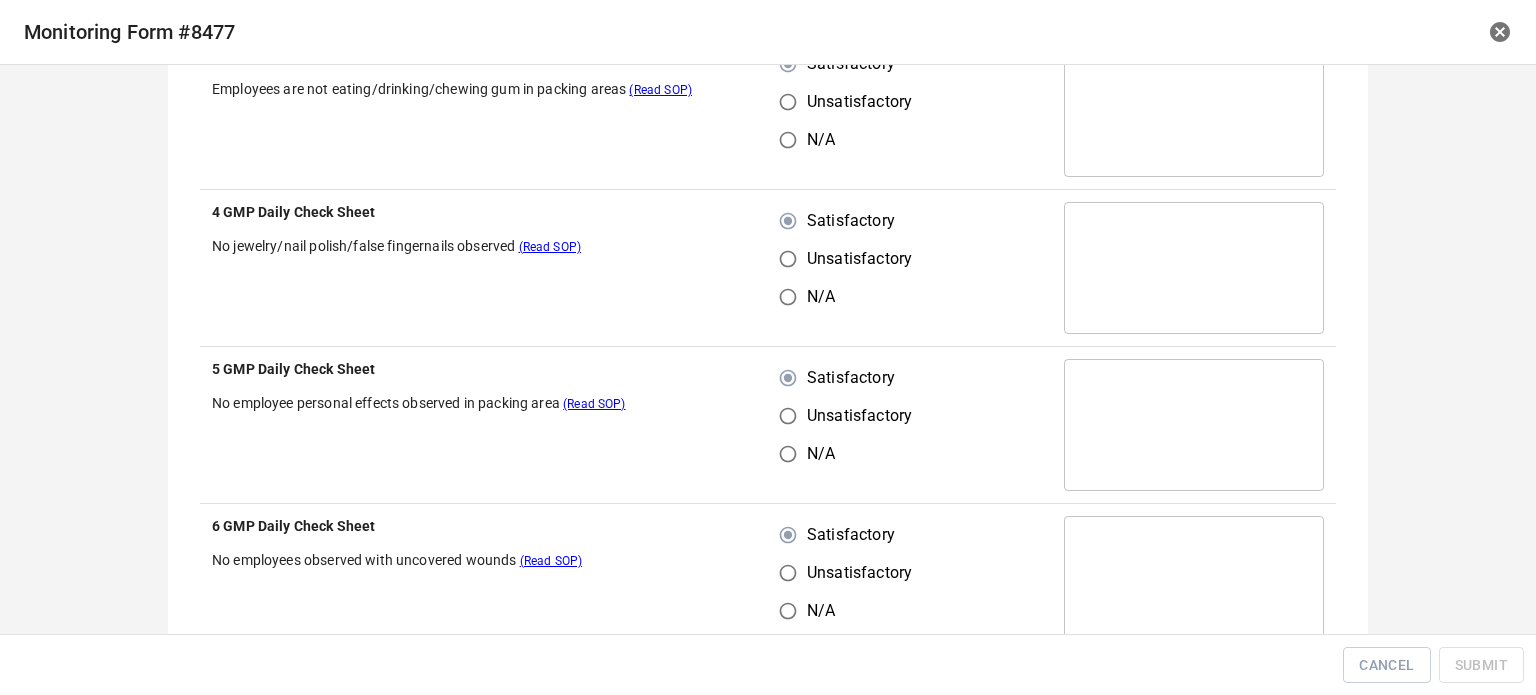 scroll, scrollTop: 2300, scrollLeft: 0, axis: vertical 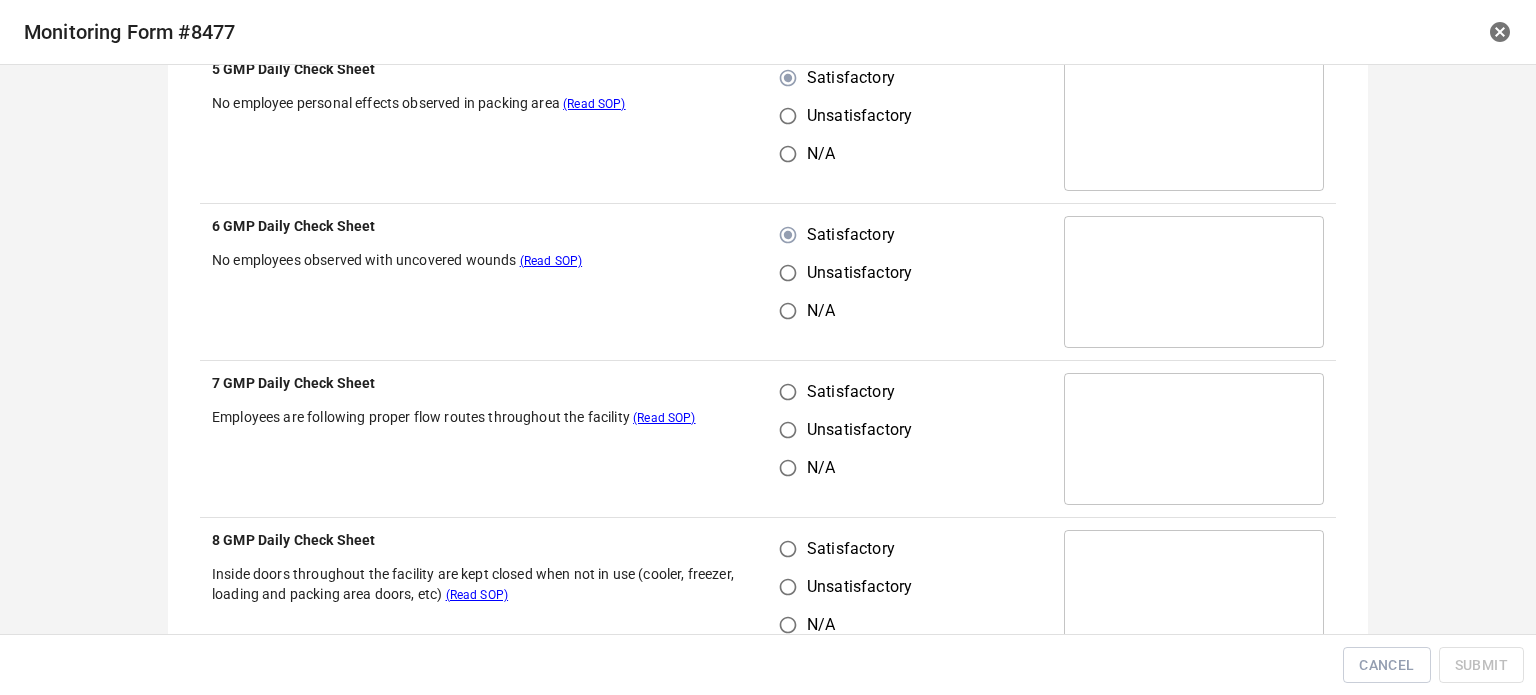 click on "Satisfactory" at bounding box center (788, 392) 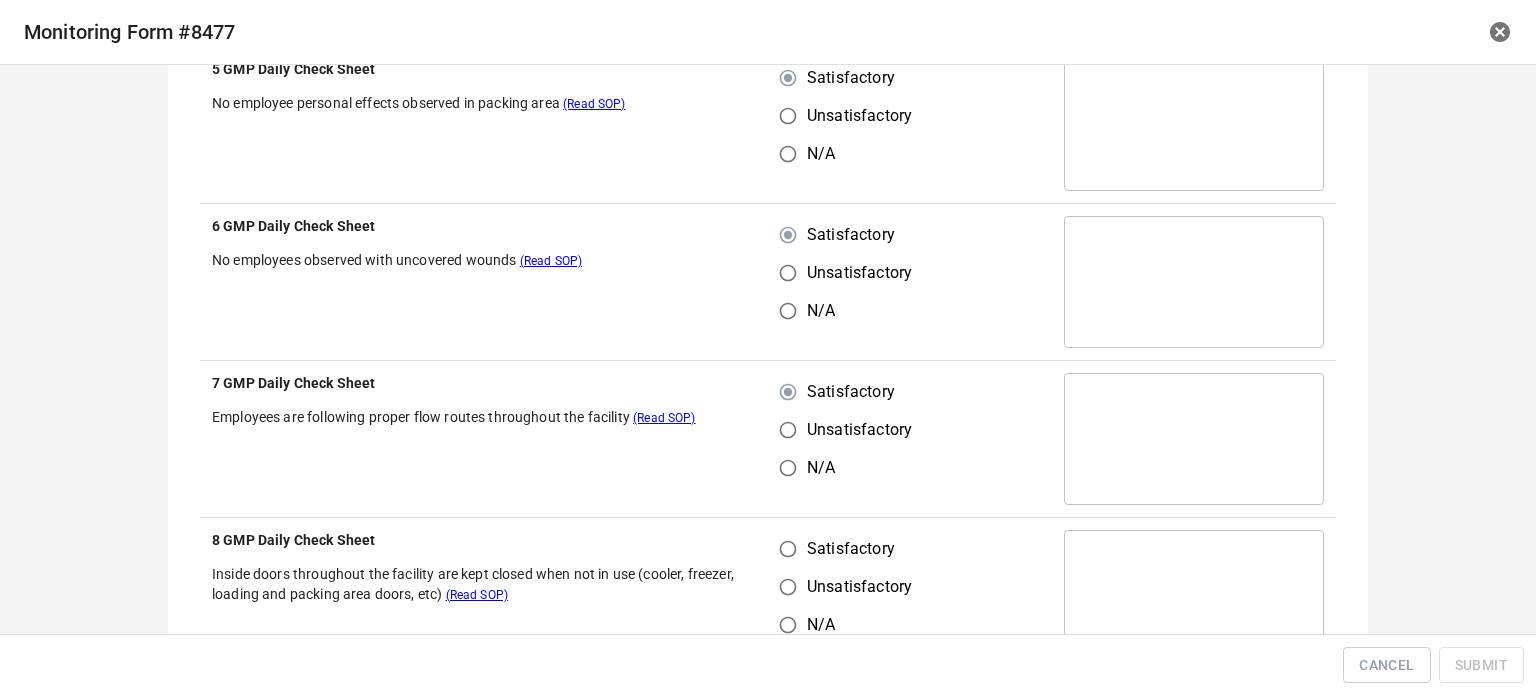 click on "Satisfactory" at bounding box center [788, 549] 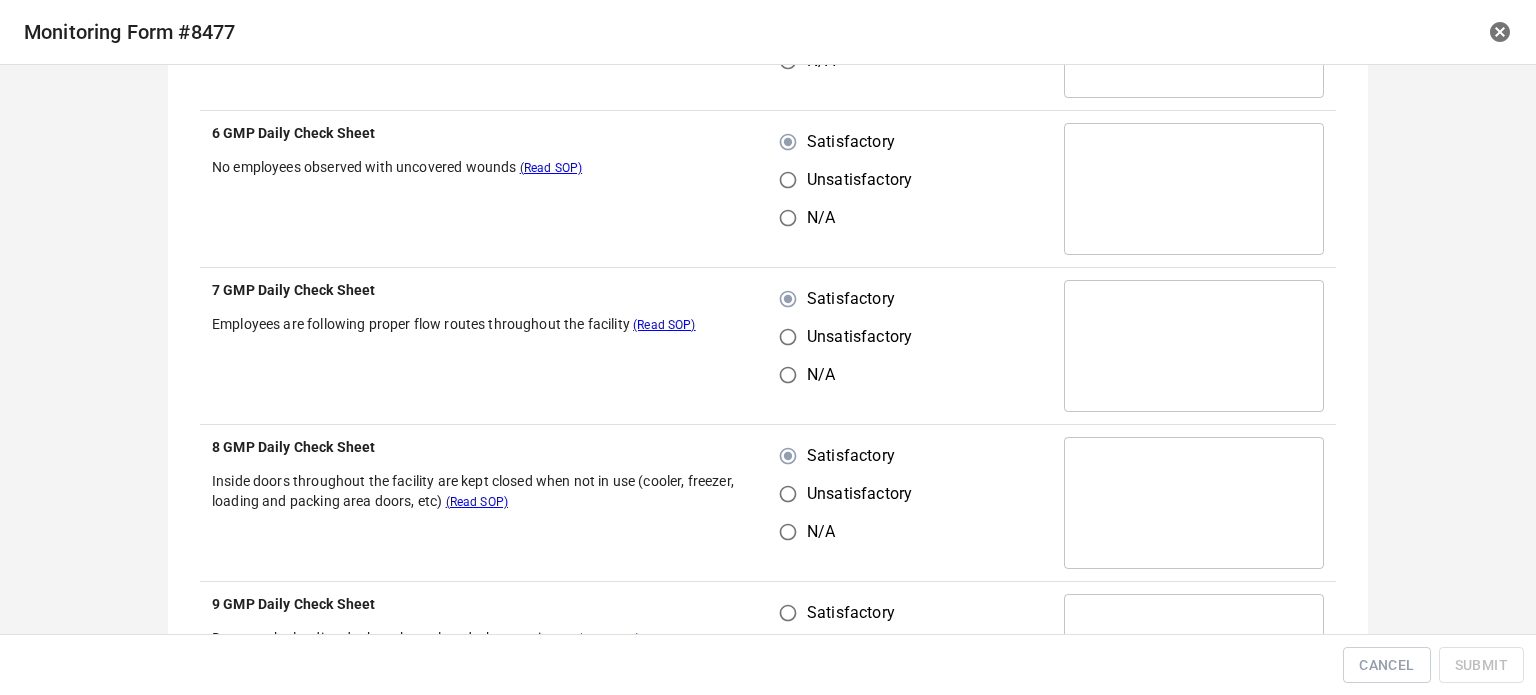 scroll, scrollTop: 2600, scrollLeft: 0, axis: vertical 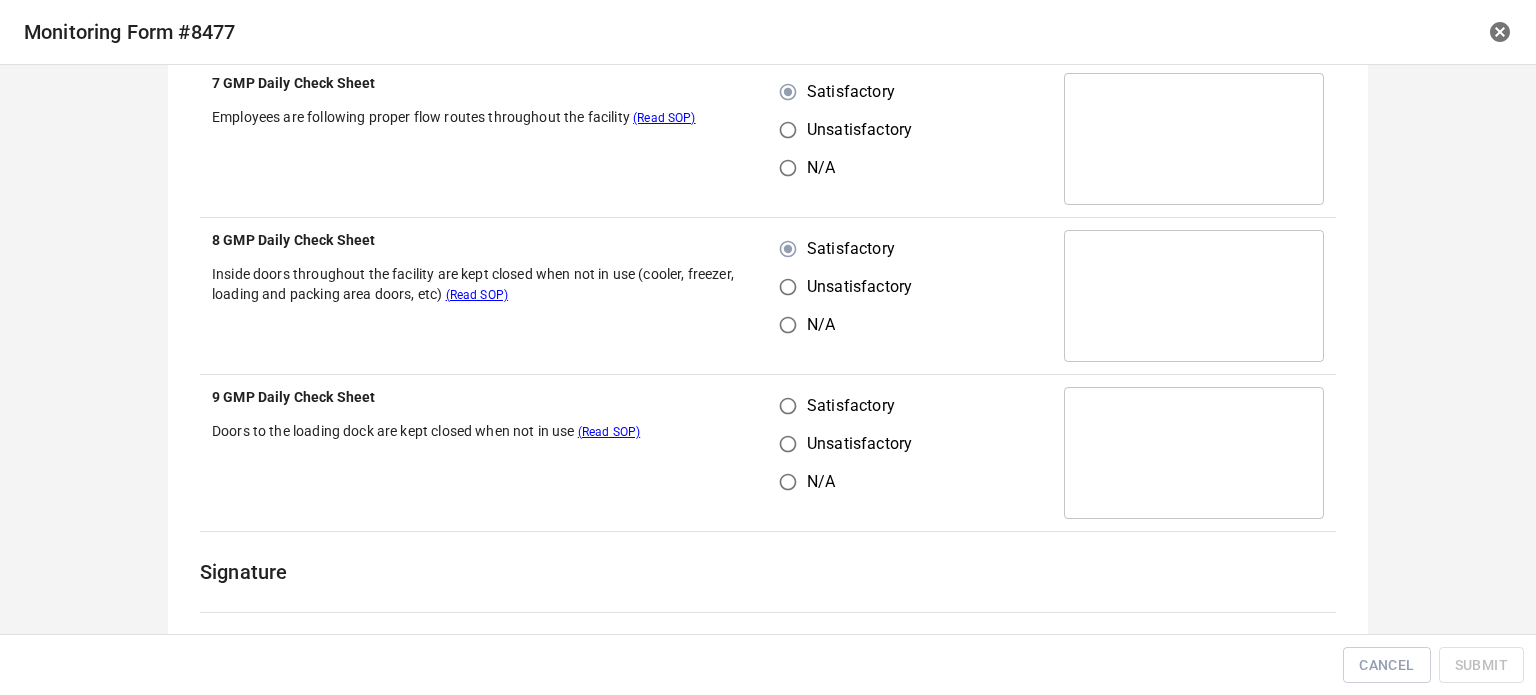 click on "Satisfactory" at bounding box center [788, 406] 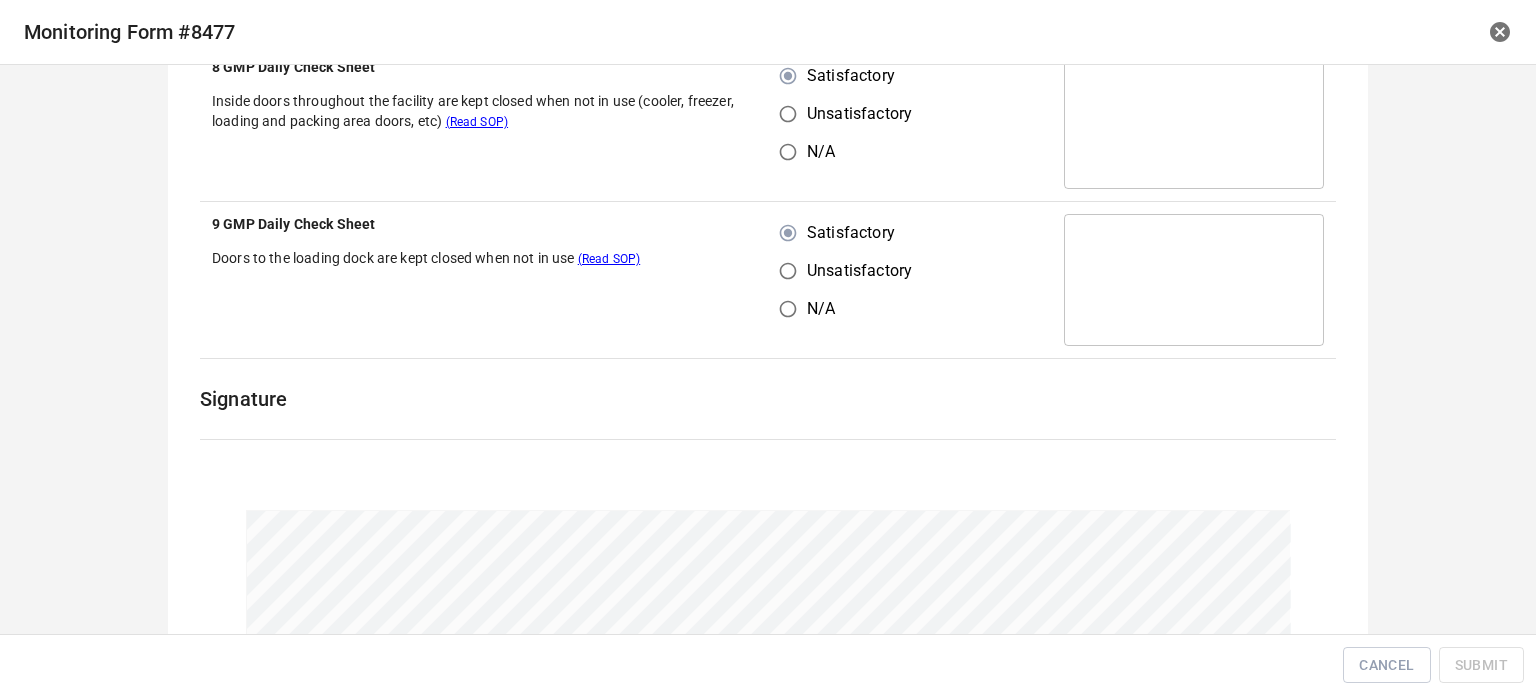 scroll, scrollTop: 2900, scrollLeft: 0, axis: vertical 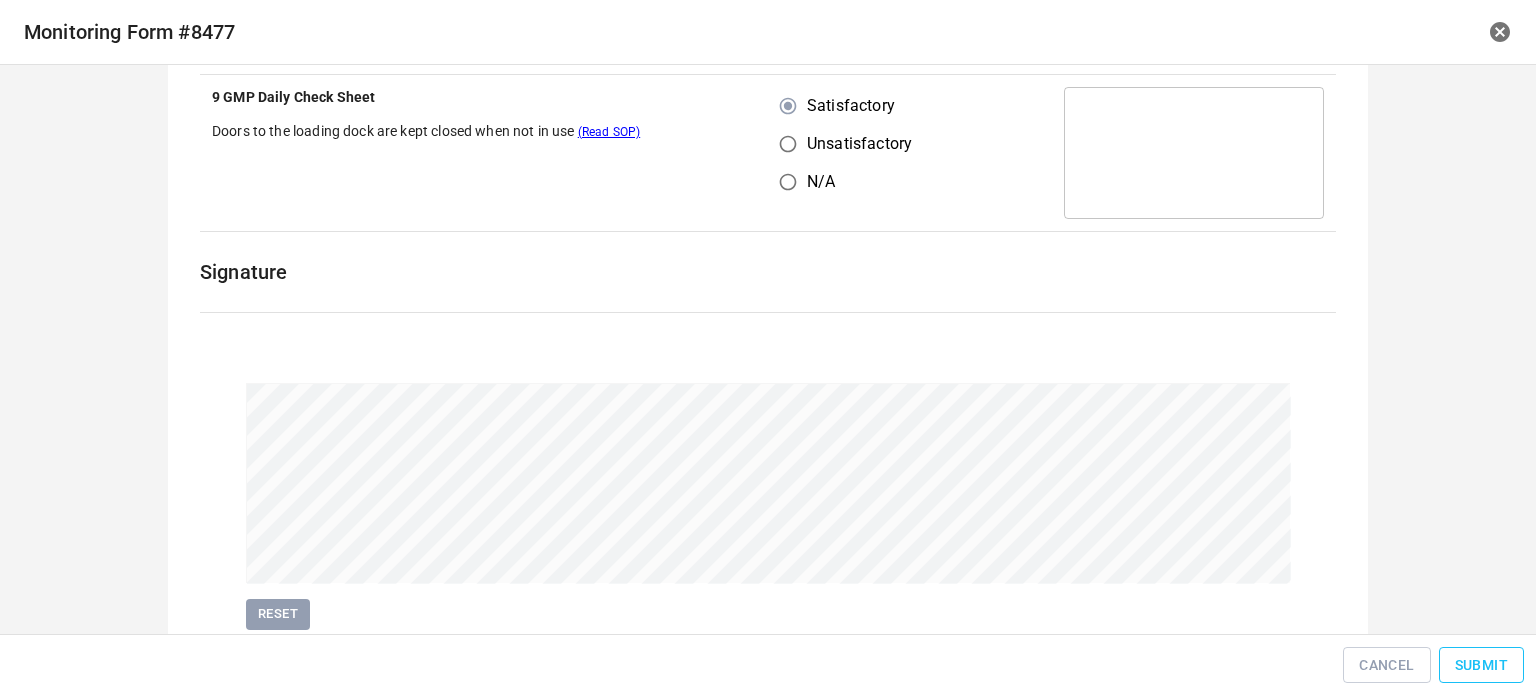 click on "Submit" at bounding box center (1481, 665) 